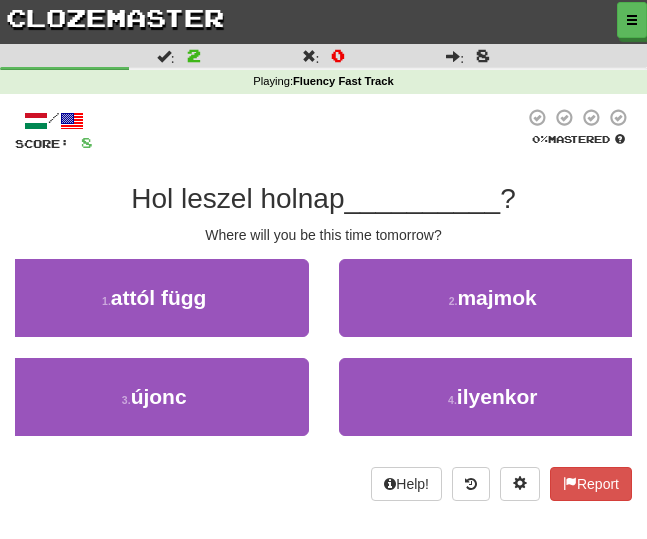 scroll, scrollTop: 0, scrollLeft: 0, axis: both 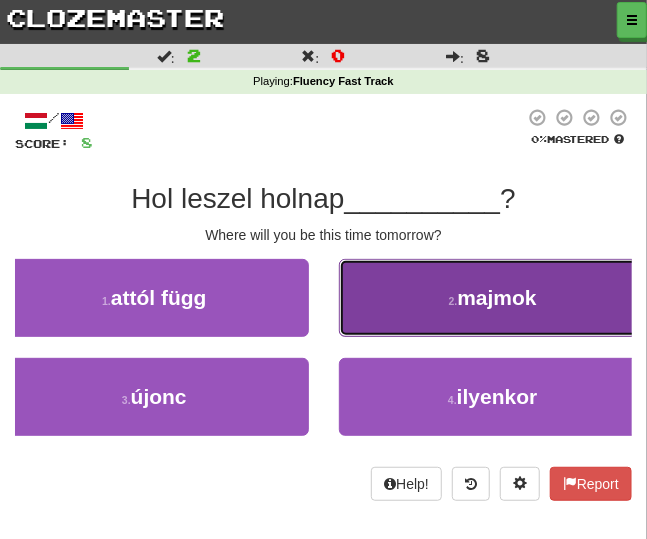 click on "2 .  majmok" at bounding box center (493, 298) 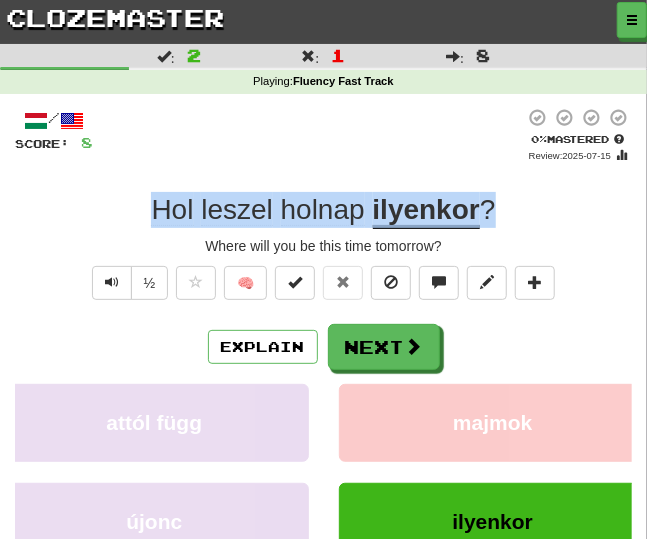 drag, startPoint x: 505, startPoint y: 215, endPoint x: 149, endPoint y: 217, distance: 356.0056 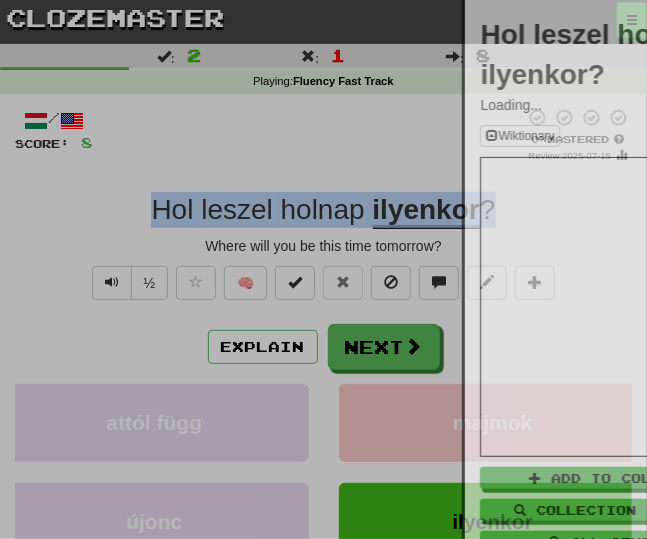 copy on "Hol   leszel   holnap   ilyenkor ?" 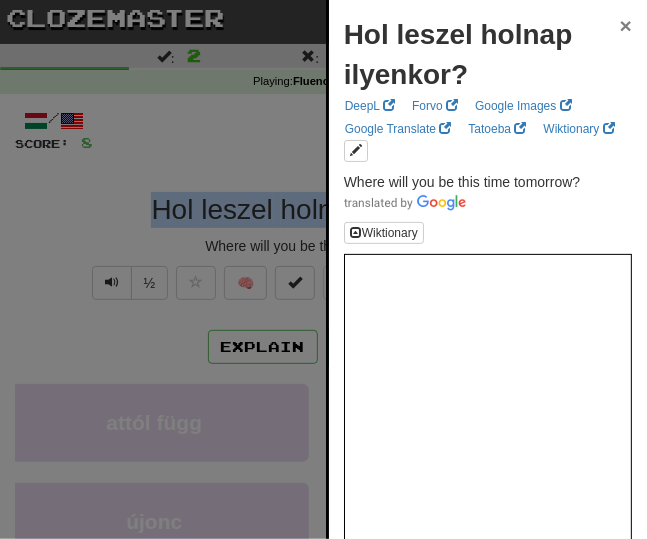 click on "×" at bounding box center (626, 25) 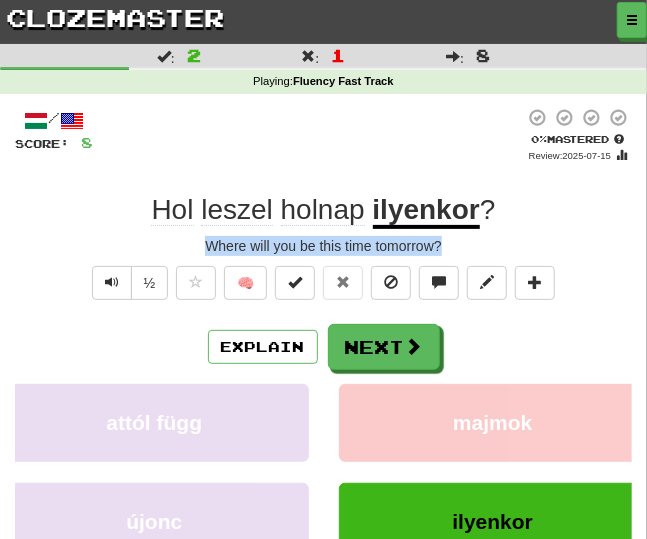 drag, startPoint x: 207, startPoint y: 242, endPoint x: 481, endPoint y: 247, distance: 274.04562 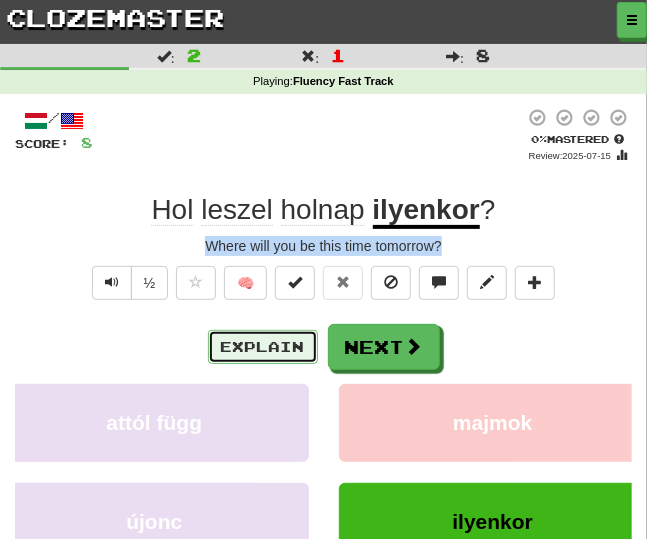 click on "Explain" at bounding box center [263, 347] 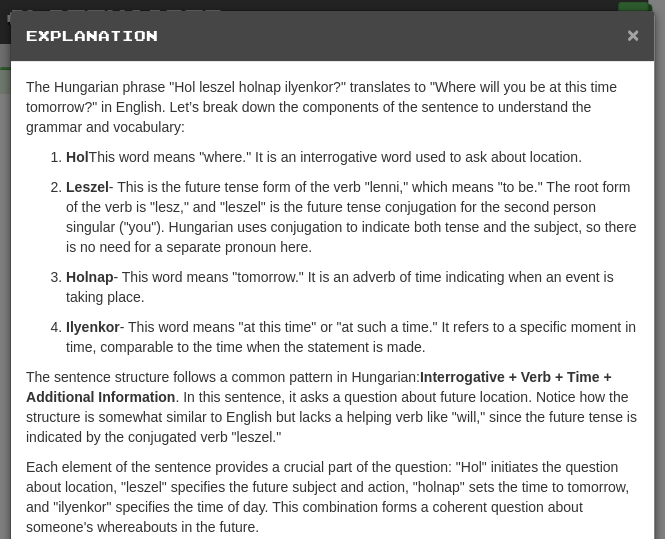 click on "×" at bounding box center [633, 34] 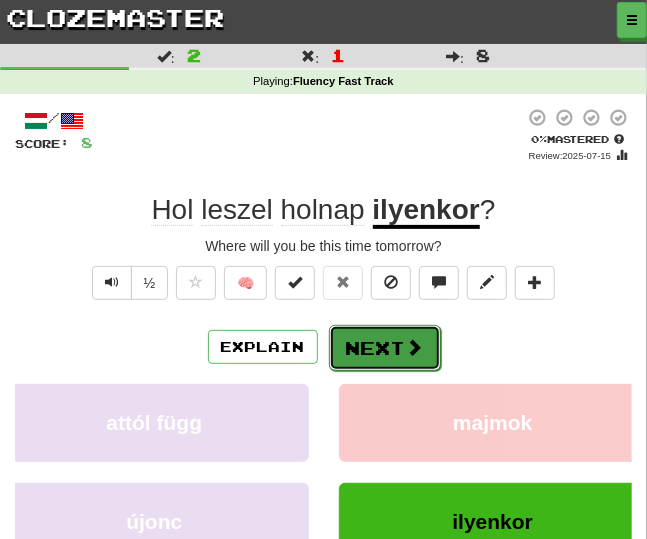 click at bounding box center (415, 347) 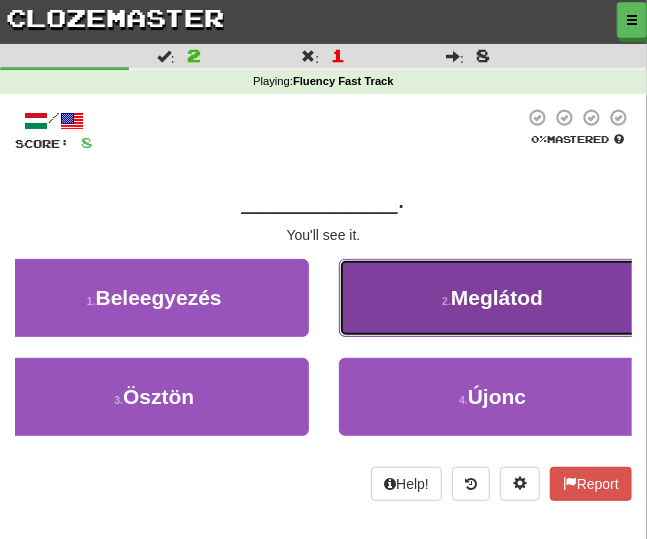 click on "[NUMBER] . Meglátod" at bounding box center [493, 298] 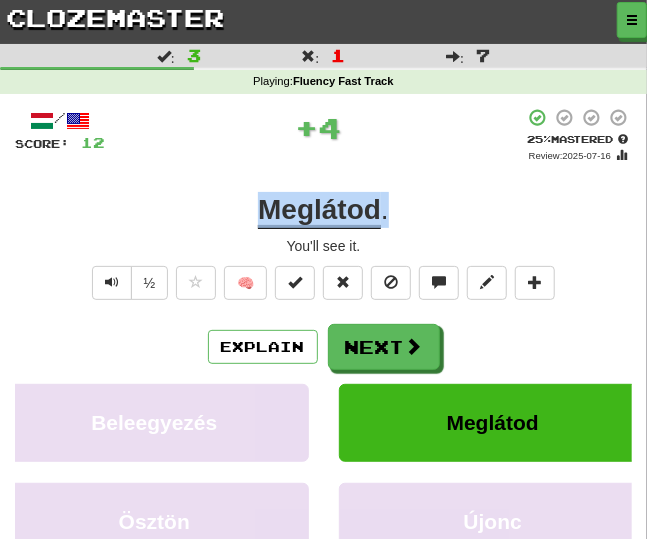 drag, startPoint x: 413, startPoint y: 207, endPoint x: 251, endPoint y: 209, distance: 162.01234 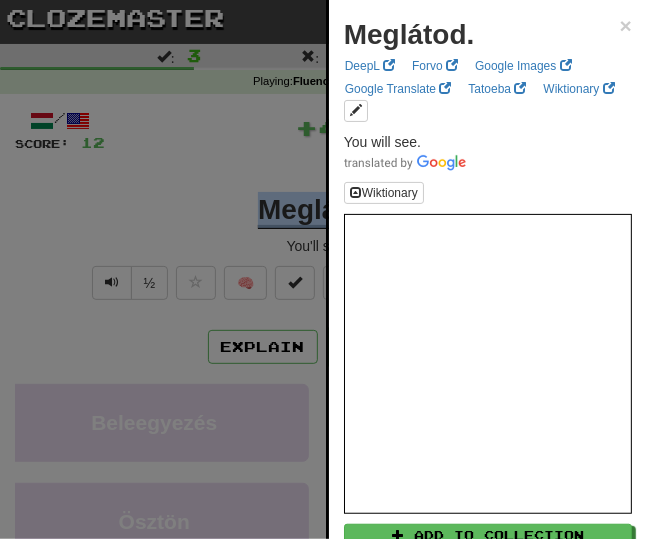 copy on "Meglátod ." 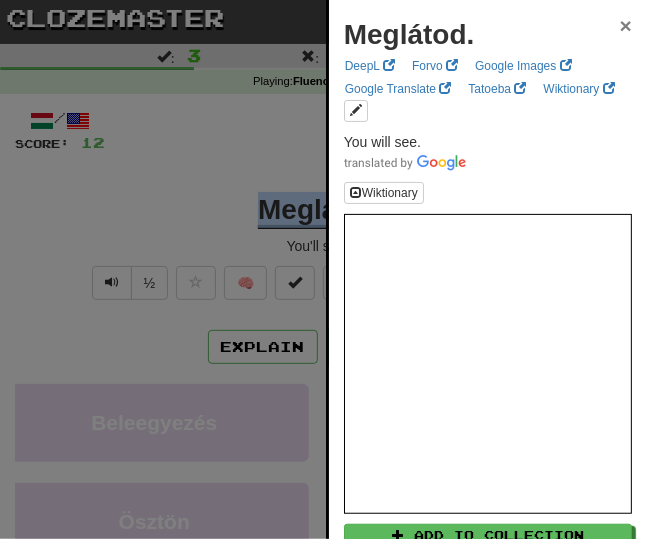click on "×" at bounding box center [626, 25] 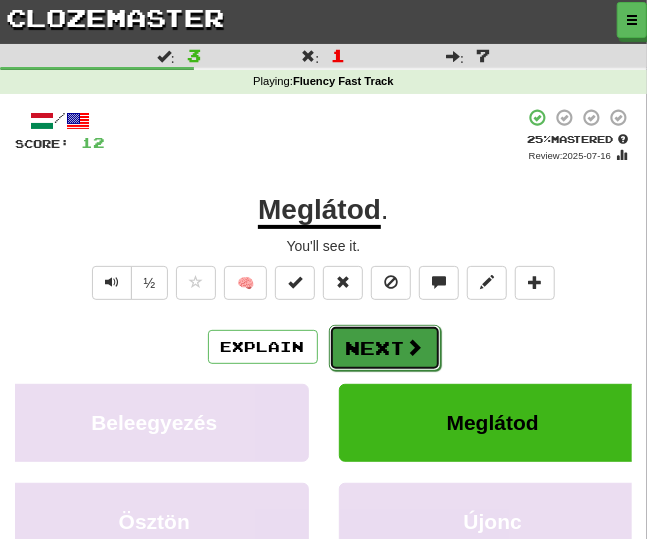 click on "Next" at bounding box center [385, 348] 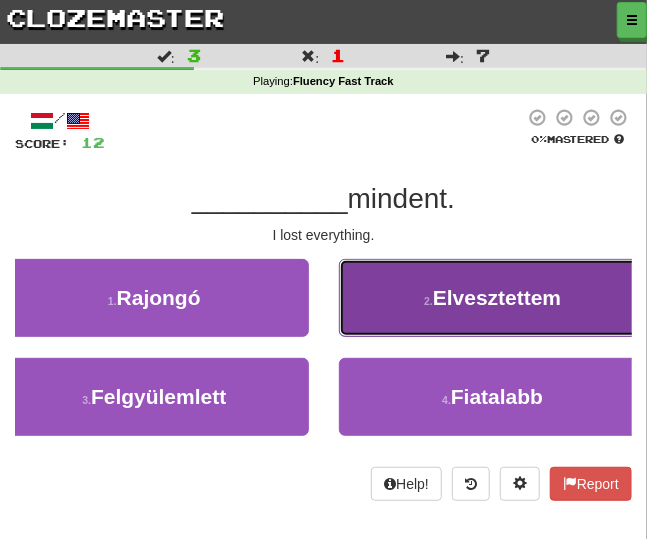 click on "2 .  Elvesztettem" at bounding box center [493, 298] 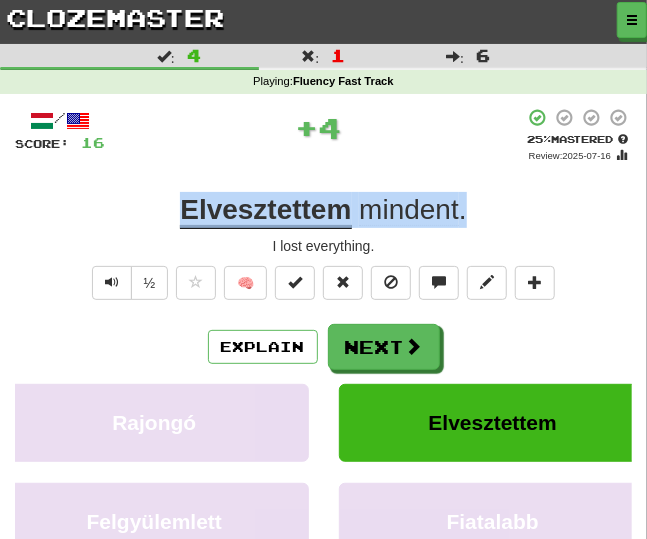 drag, startPoint x: 478, startPoint y: 219, endPoint x: 169, endPoint y: 217, distance: 309.00647 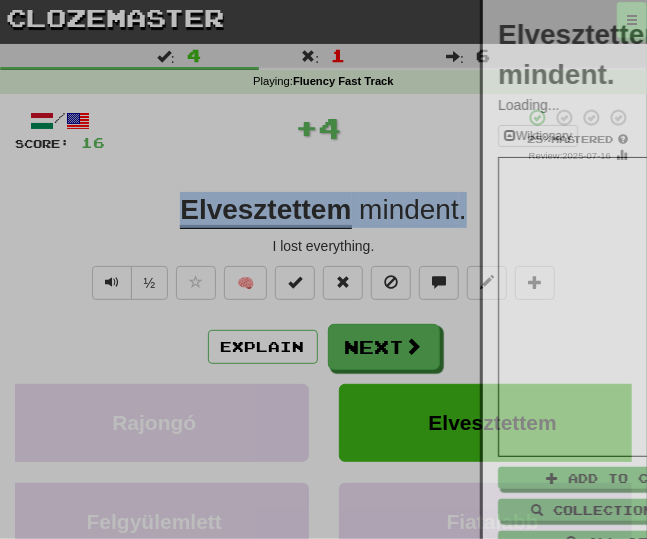copy on "Elvesztettem   mindent ." 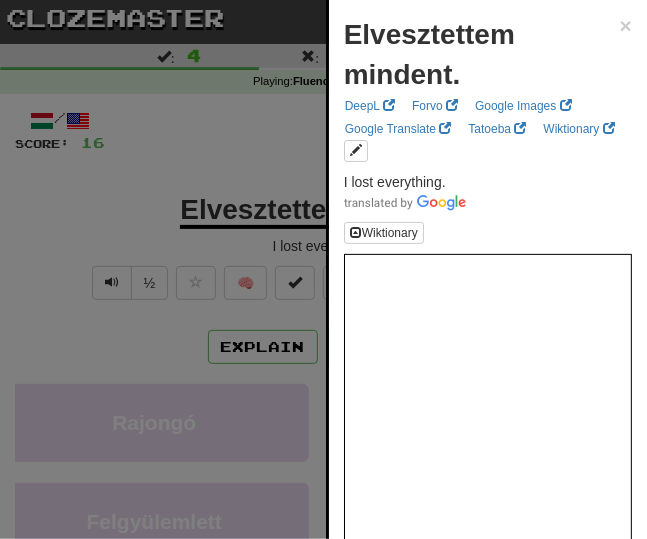 click at bounding box center [323, 269] 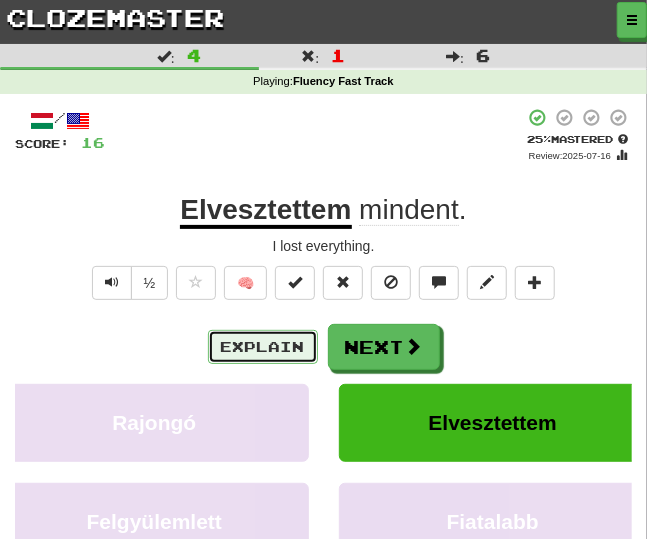 click on "Explain" at bounding box center [263, 347] 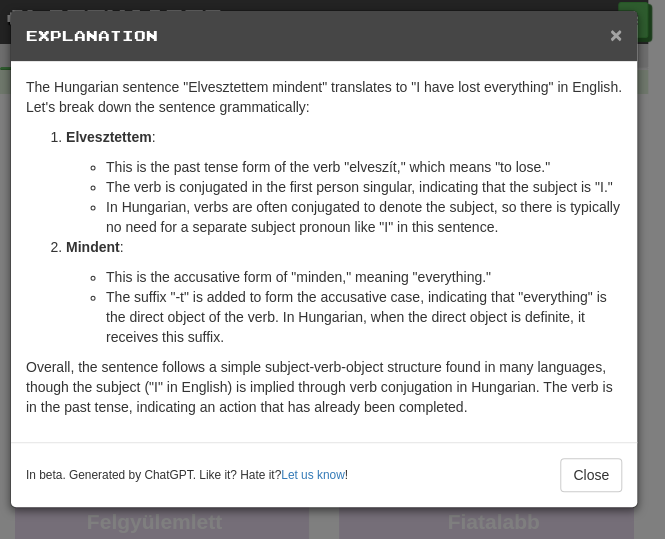 click on "×" at bounding box center [616, 34] 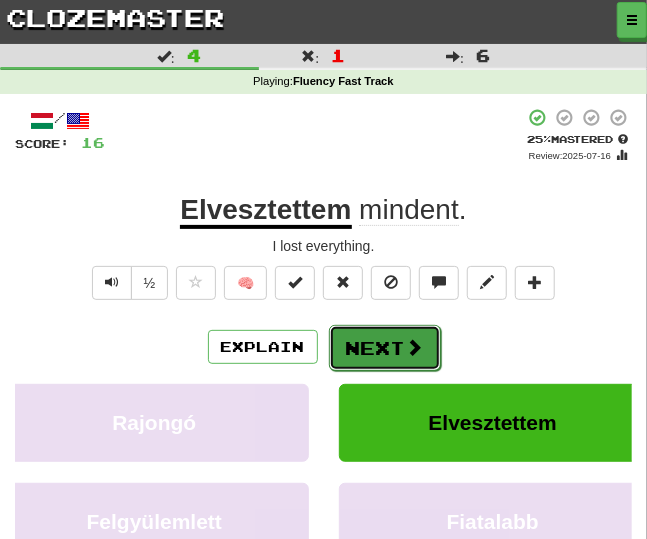 click on "Next" at bounding box center [385, 348] 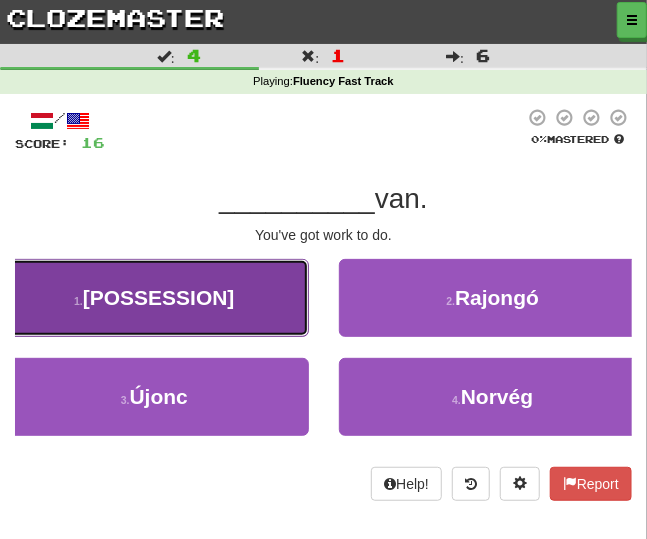 click on "[POSSESSION]" at bounding box center [159, 297] 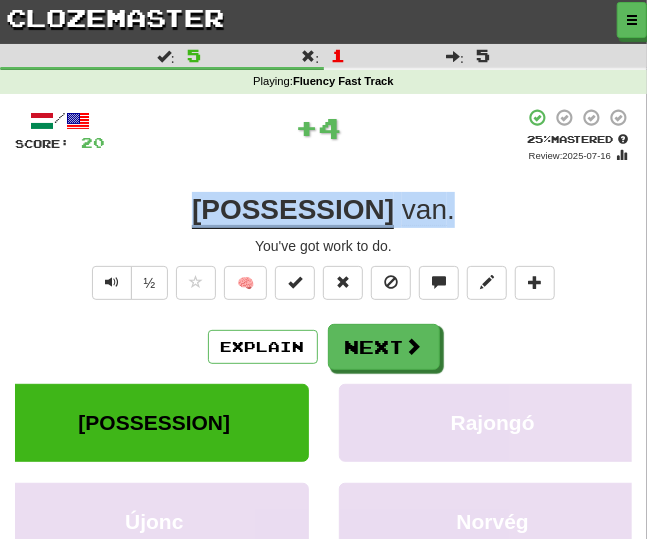 drag, startPoint x: 415, startPoint y: 209, endPoint x: 209, endPoint y: 211, distance: 206.0097 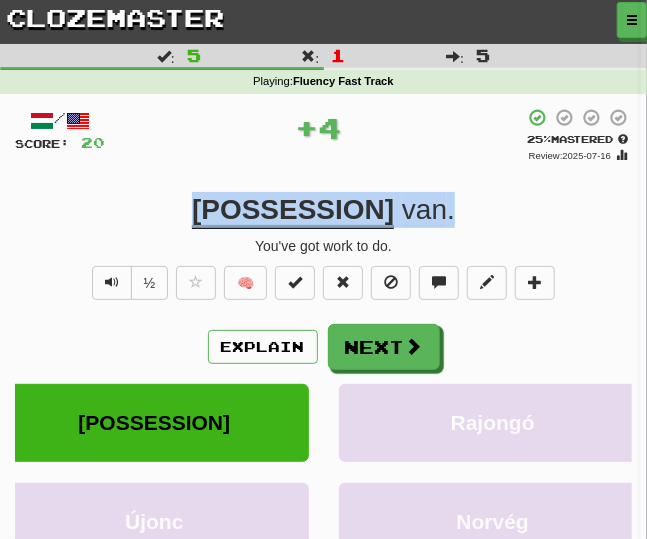 copy on "Dolgod   van ." 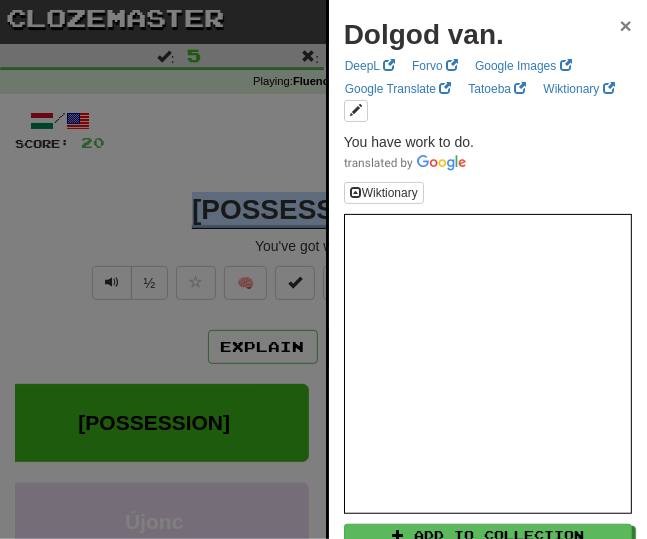 click on "×" at bounding box center [626, 25] 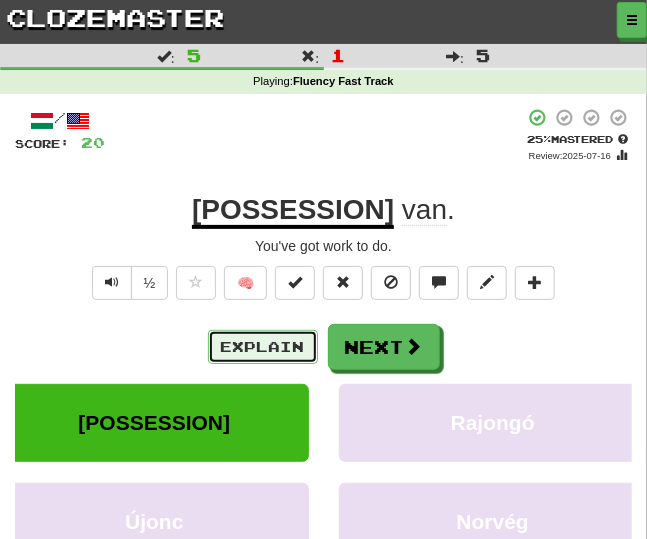 click on "Explain" at bounding box center (263, 347) 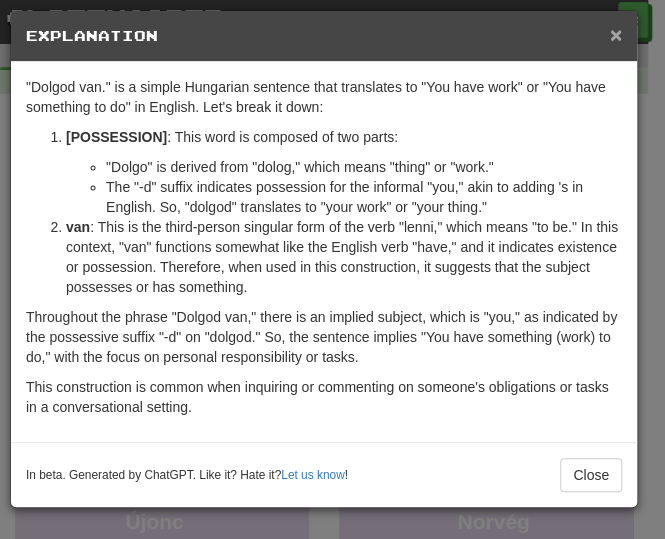 click on "×" at bounding box center (616, 34) 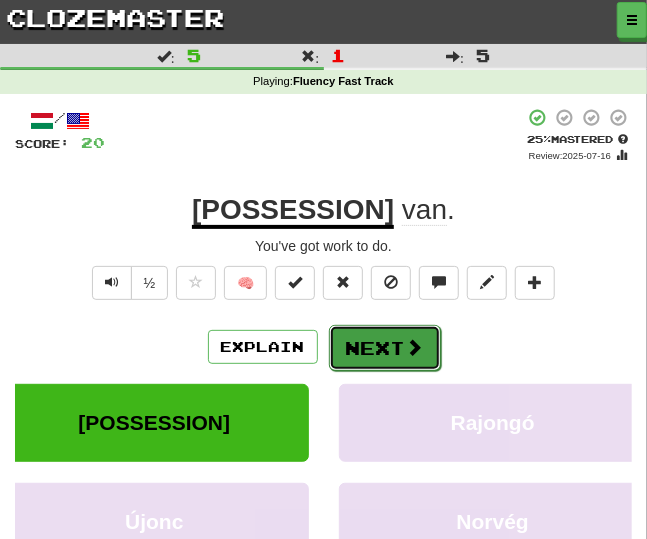 click at bounding box center (415, 347) 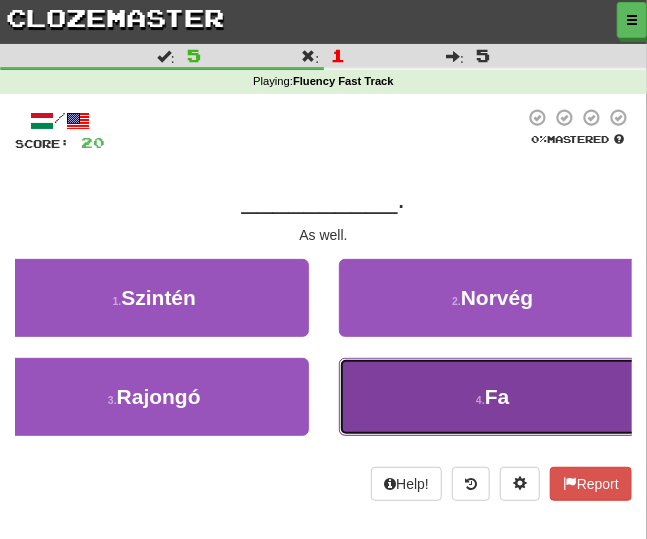 click on "4 .  Fa" at bounding box center (493, 397) 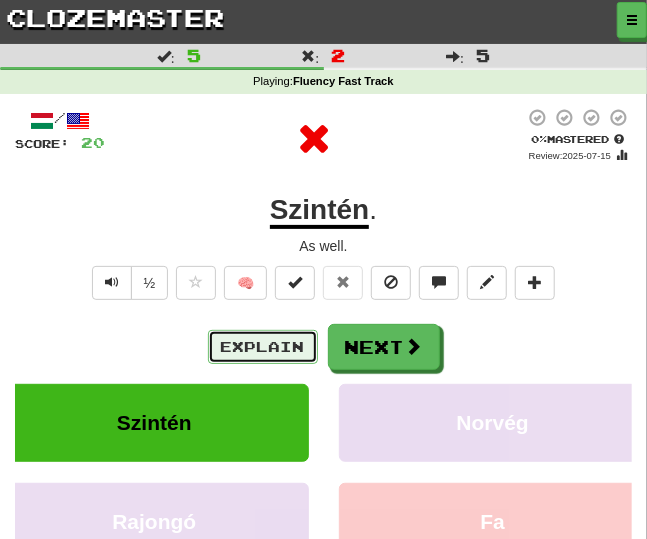 click on "Explain" at bounding box center [263, 347] 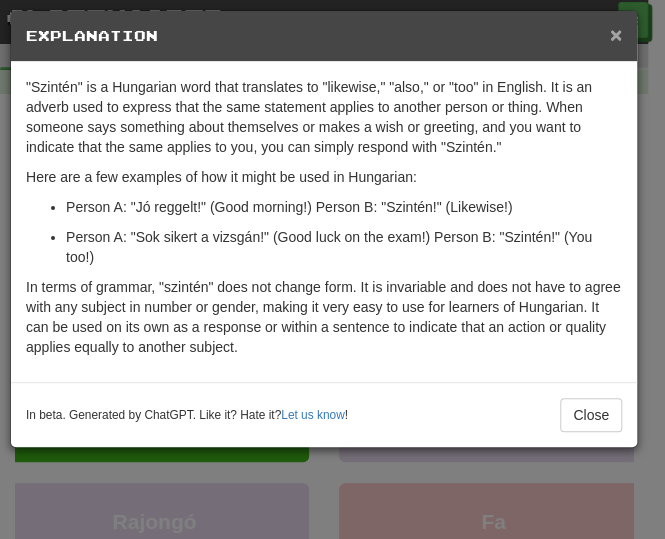 click on "×" at bounding box center (616, 34) 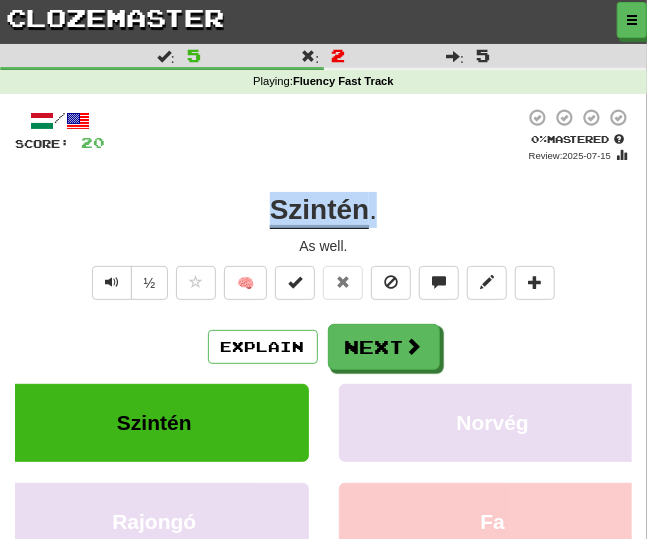 drag, startPoint x: 385, startPoint y: 208, endPoint x: 250, endPoint y: 201, distance: 135.18137 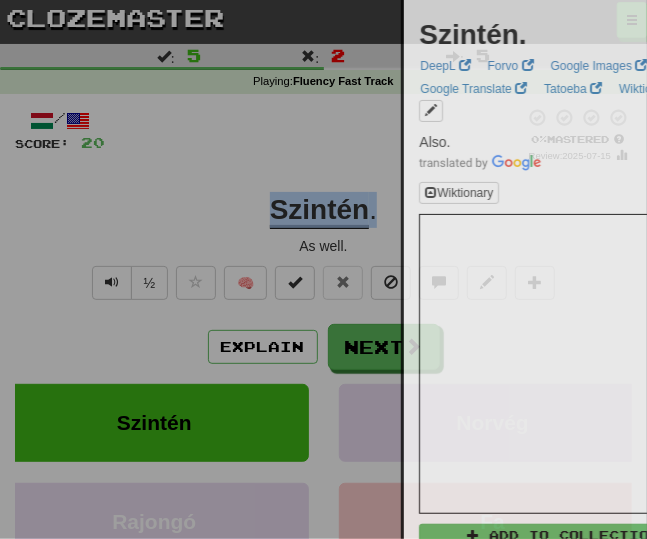 copy on "Szintén ." 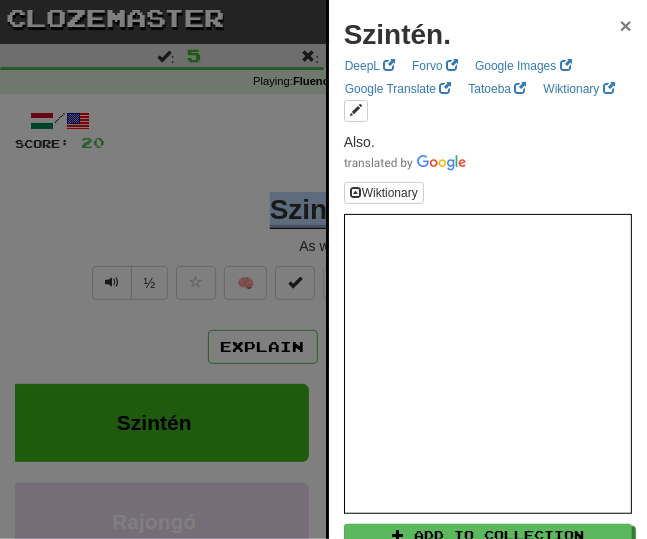 click on "×" at bounding box center (626, 25) 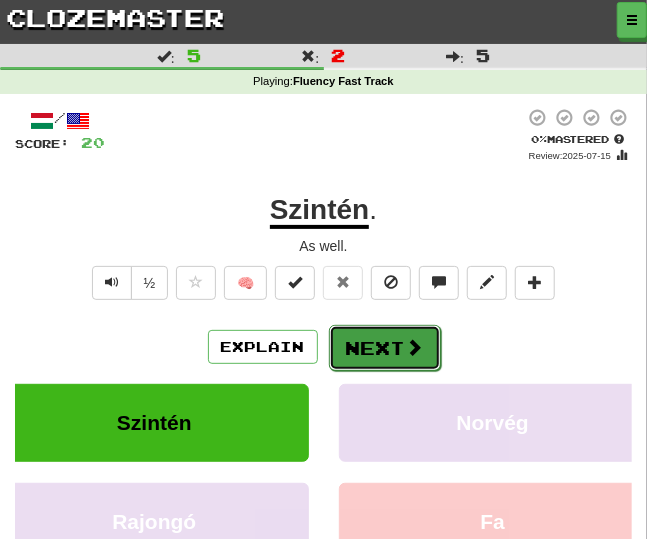 click at bounding box center [415, 347] 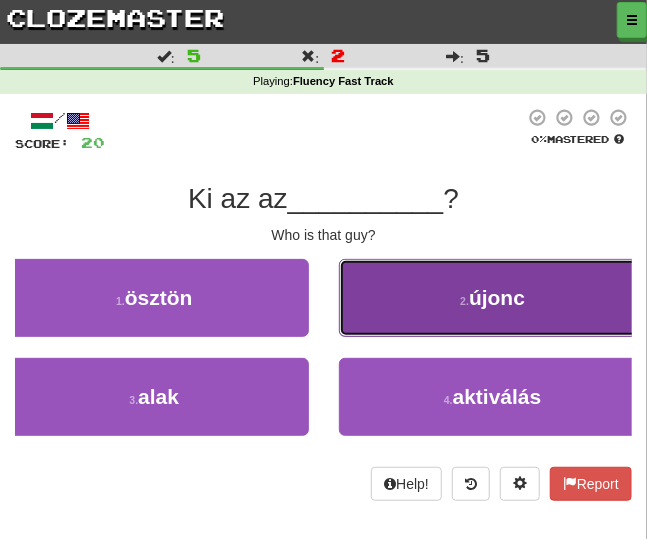 click on "[NUMBER] . újonc" at bounding box center (493, 298) 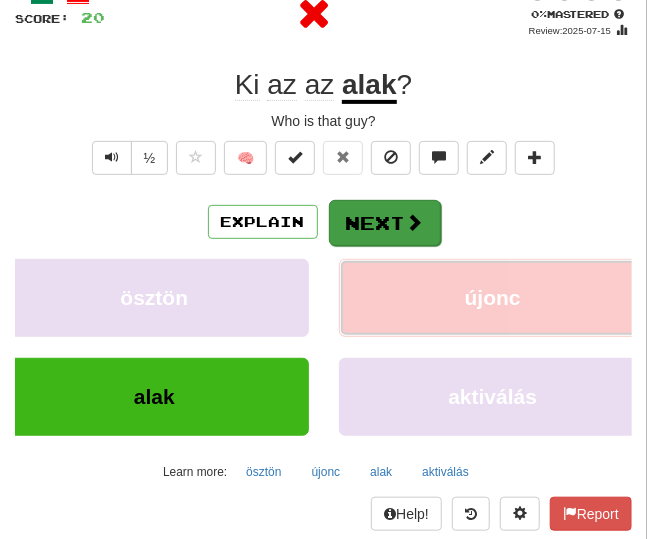 scroll, scrollTop: 312, scrollLeft: 0, axis: vertical 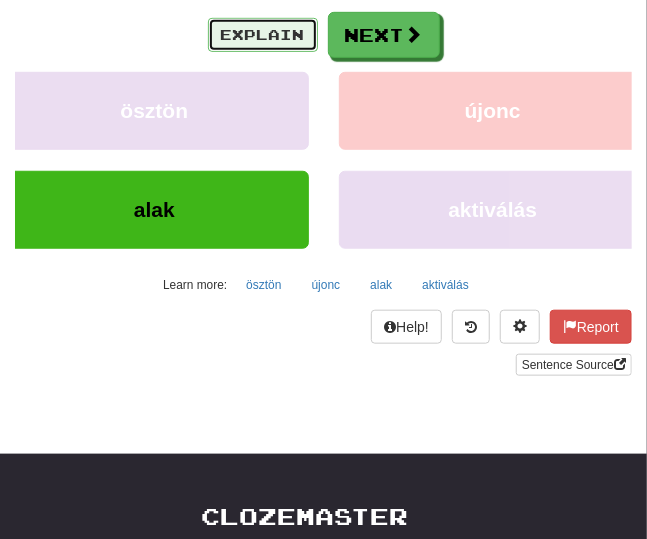 click on "Explain" at bounding box center (263, 35) 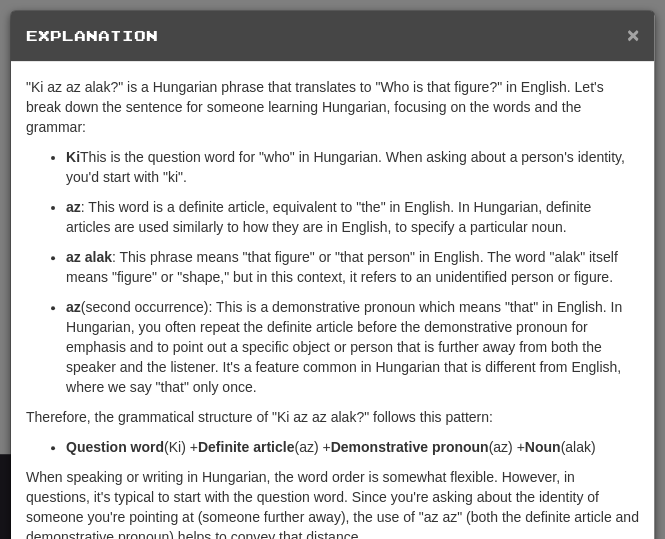 click on "×" at bounding box center (633, 34) 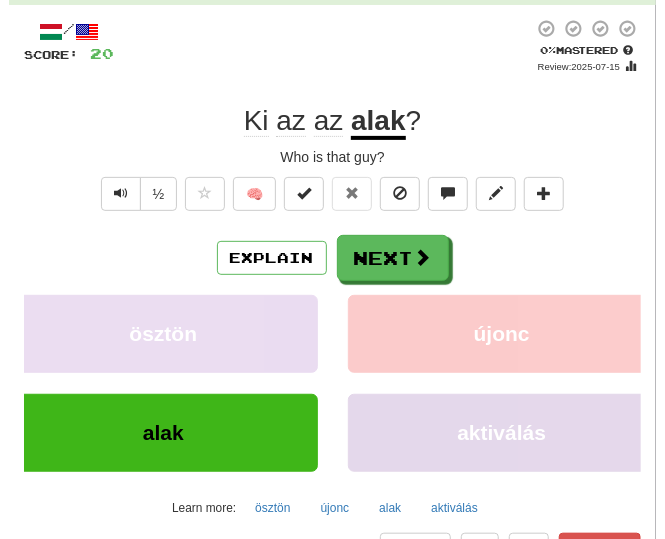 scroll, scrollTop: 0, scrollLeft: 0, axis: both 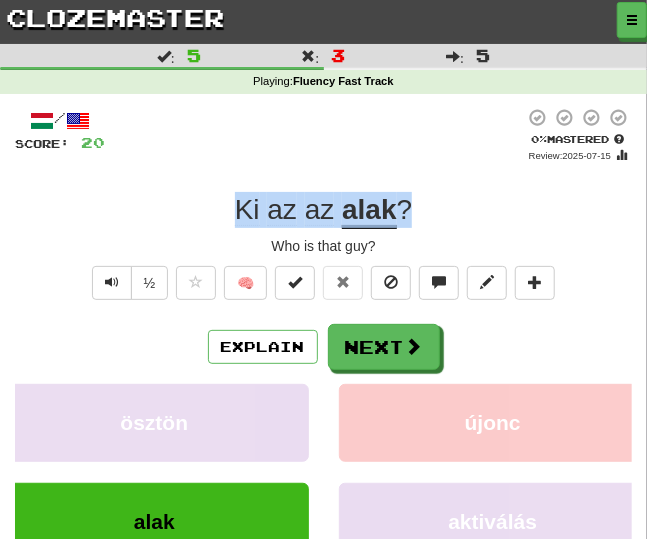 drag, startPoint x: 435, startPoint y: 213, endPoint x: 207, endPoint y: 211, distance: 228.00877 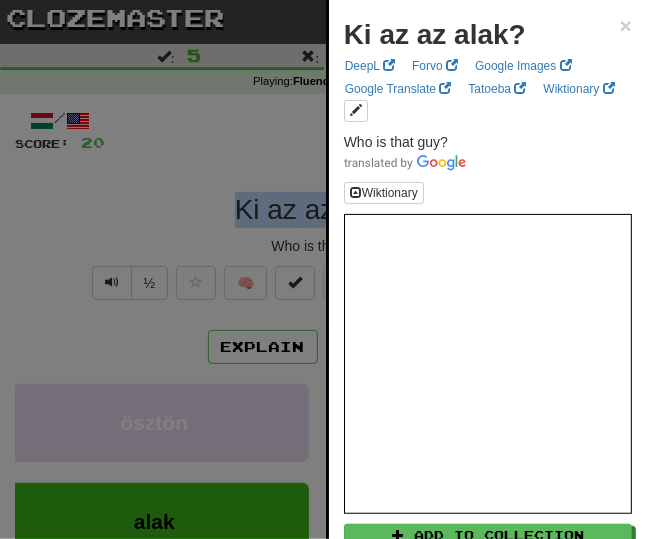 copy on "Ki az az alak ?" 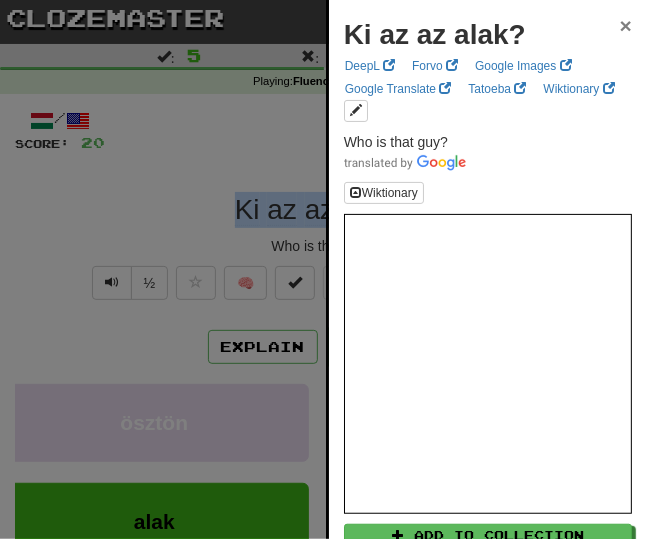 click on "×" at bounding box center [626, 25] 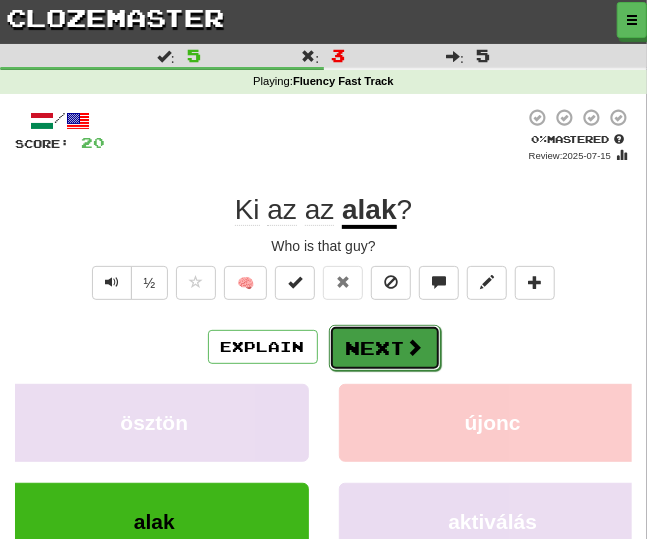 click on "Next" at bounding box center [385, 348] 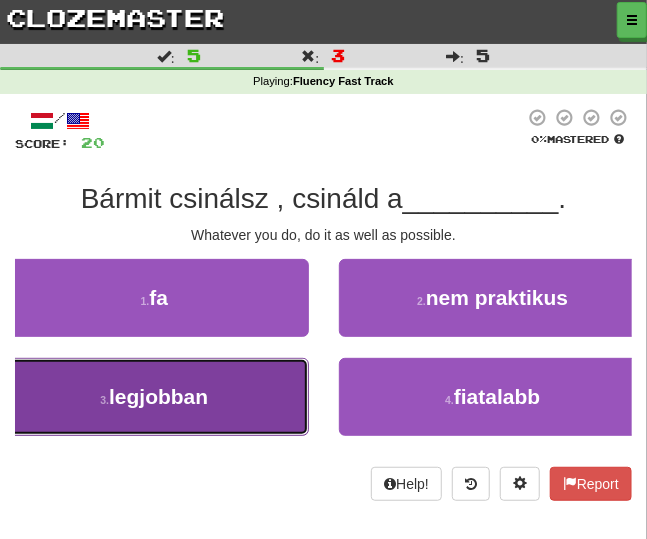 click on "3 .  legjobban" at bounding box center [154, 397] 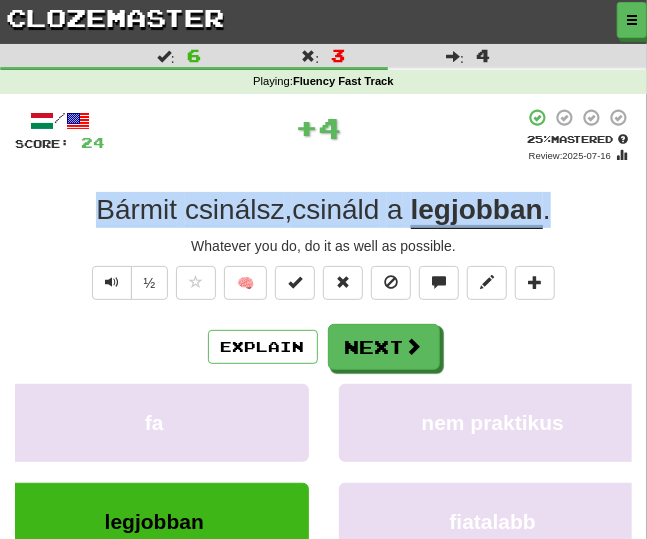 drag, startPoint x: 568, startPoint y: 209, endPoint x: 48, endPoint y: 208, distance: 520.001 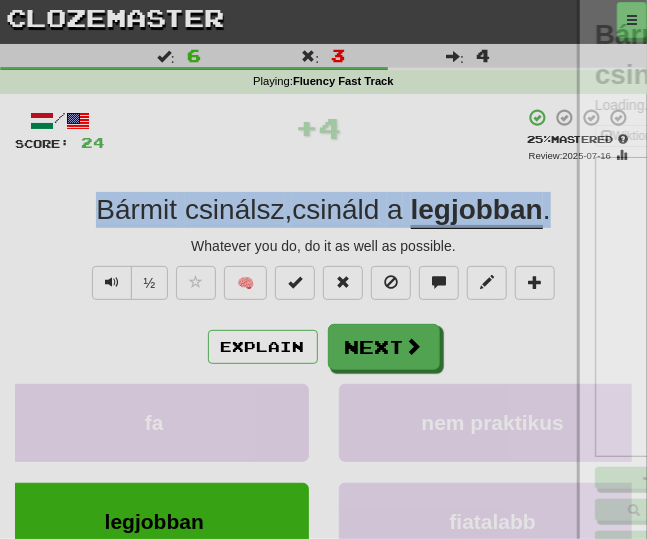 copy on "Bármit   csinálsz ,  csináld   a   legjobban ." 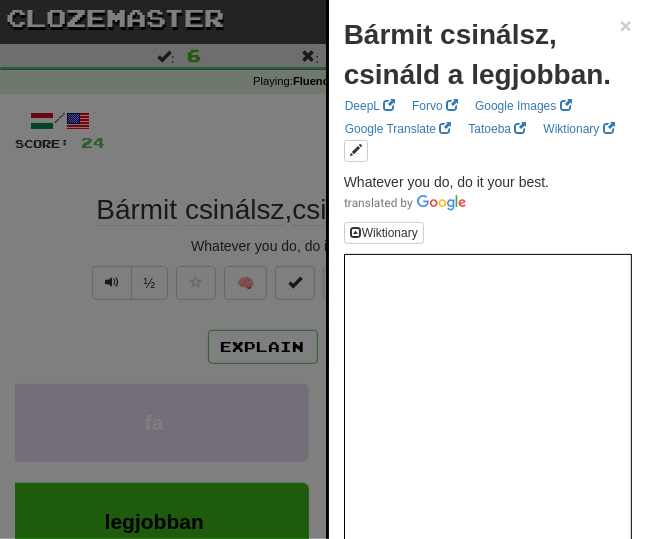 click at bounding box center [323, 269] 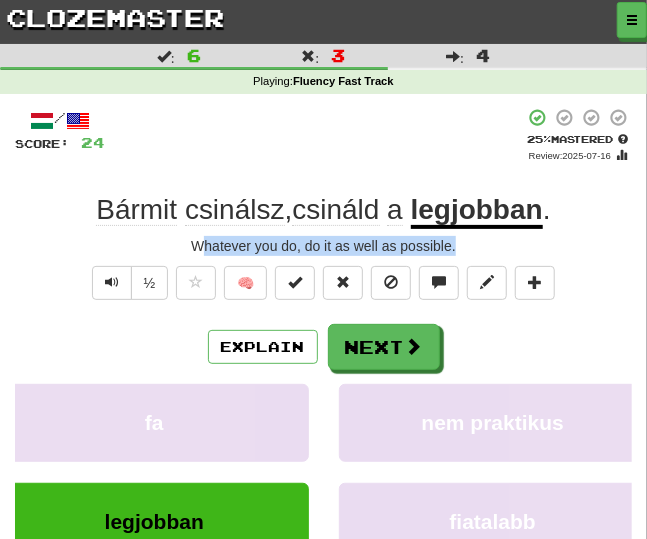 drag, startPoint x: 201, startPoint y: 243, endPoint x: 479, endPoint y: 243, distance: 278 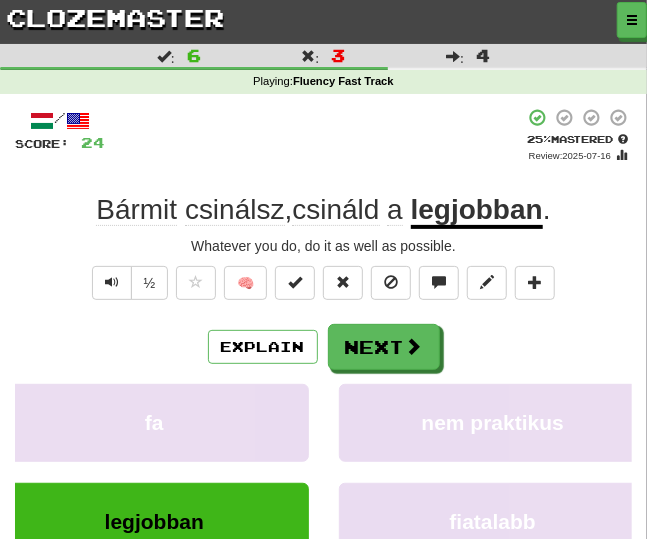 click on "Whatever you do, do it as well as possible." at bounding box center (323, 246) 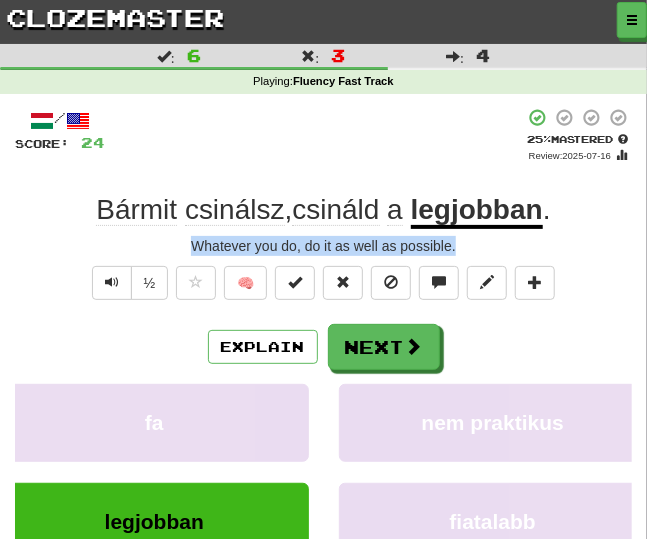 drag, startPoint x: 457, startPoint y: 245, endPoint x: 180, endPoint y: 252, distance: 277.08844 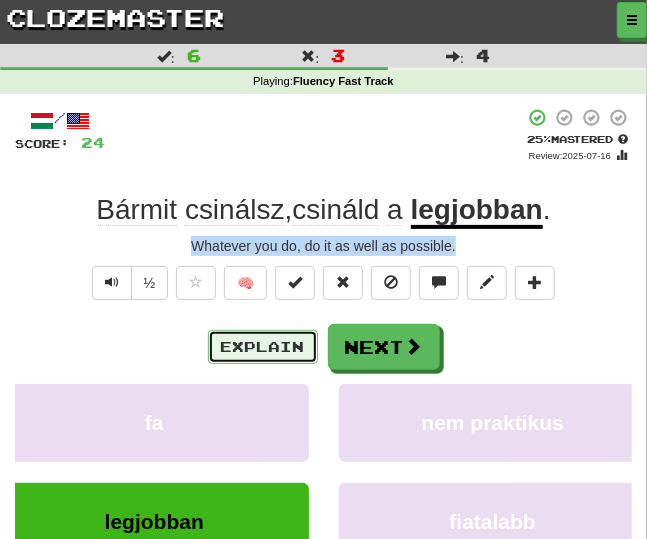 click on "Explain" at bounding box center (263, 347) 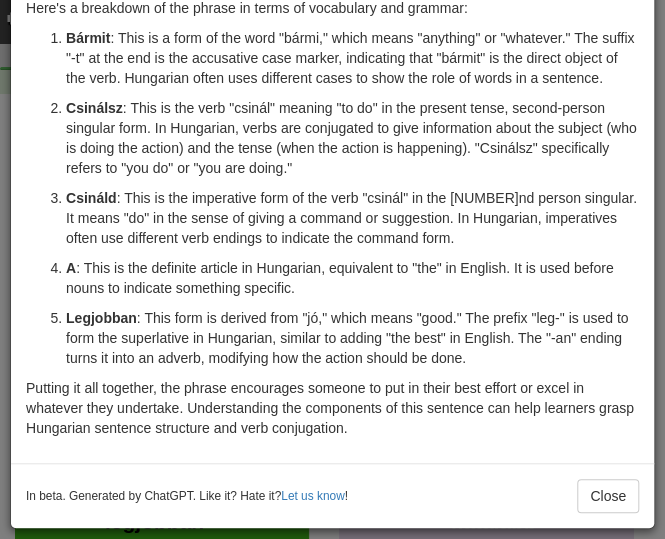 scroll, scrollTop: 0, scrollLeft: 0, axis: both 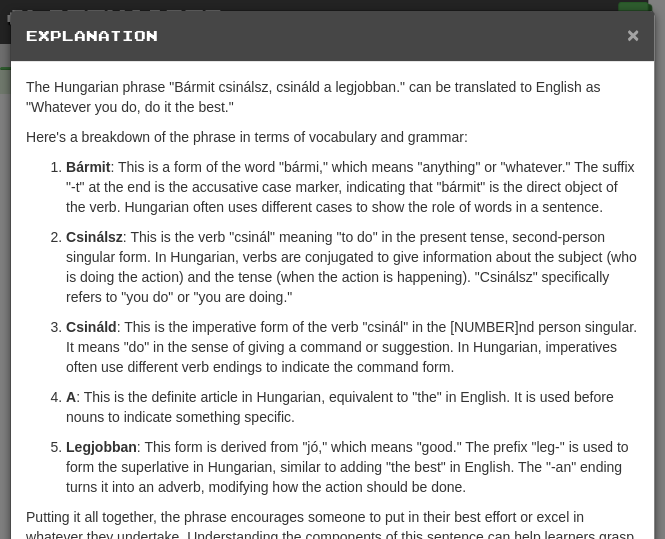 click on "×" at bounding box center [633, 34] 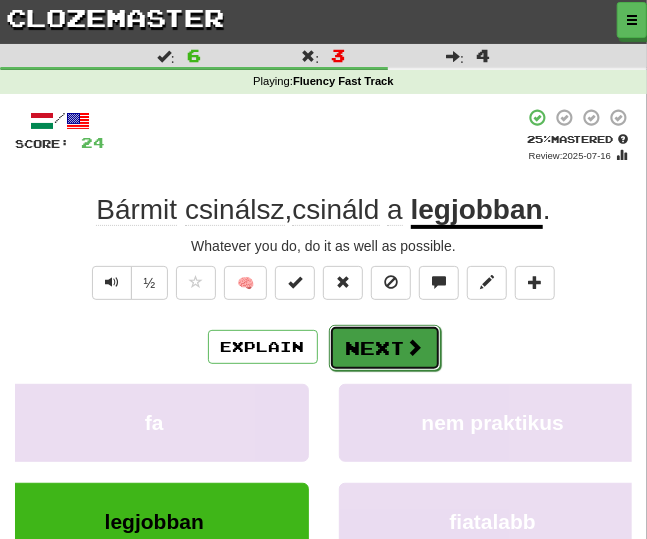 click on "Next" at bounding box center (385, 348) 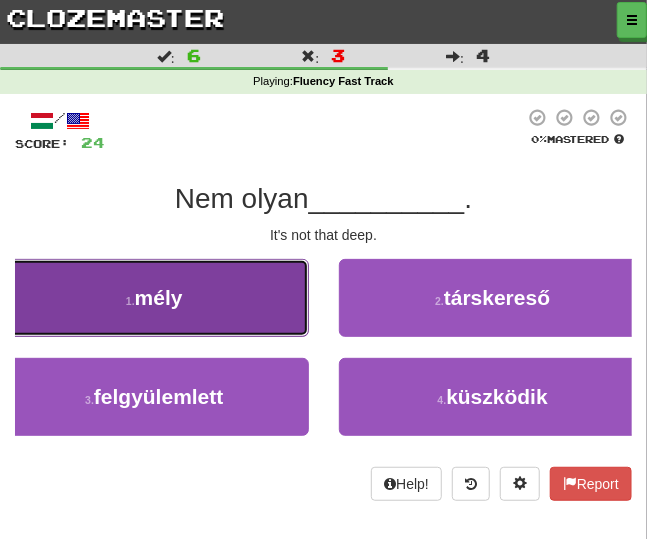 click on "[NUMBER] . mély" at bounding box center (154, 298) 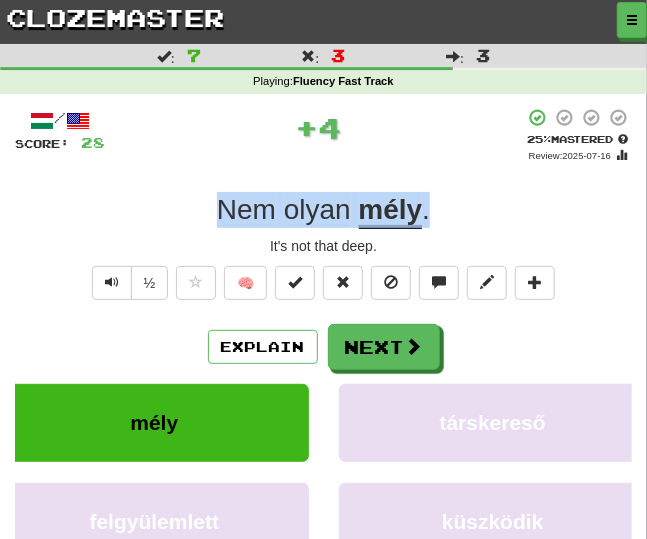 drag, startPoint x: 441, startPoint y: 217, endPoint x: 185, endPoint y: 213, distance: 256.03125 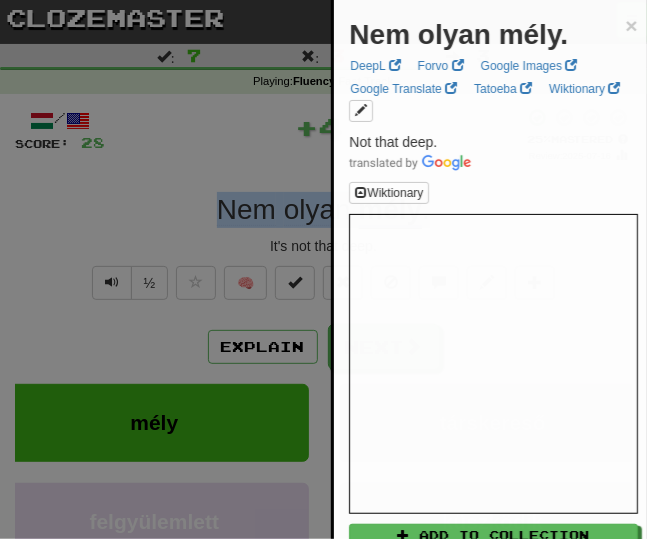 copy on "Nem olyan mély ." 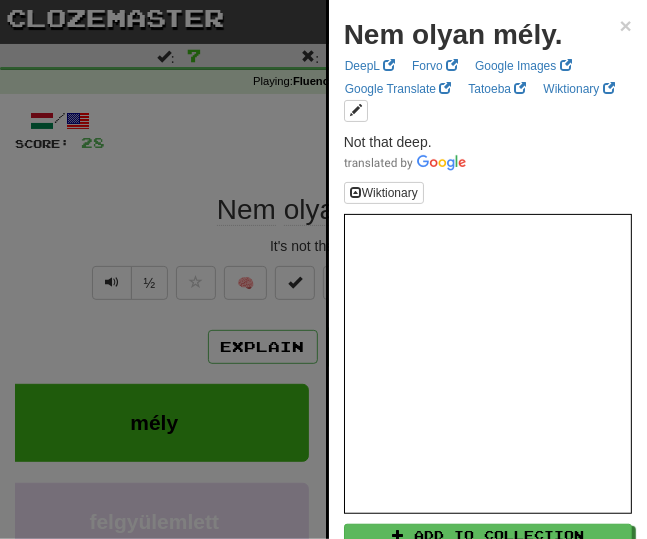 click at bounding box center (323, 269) 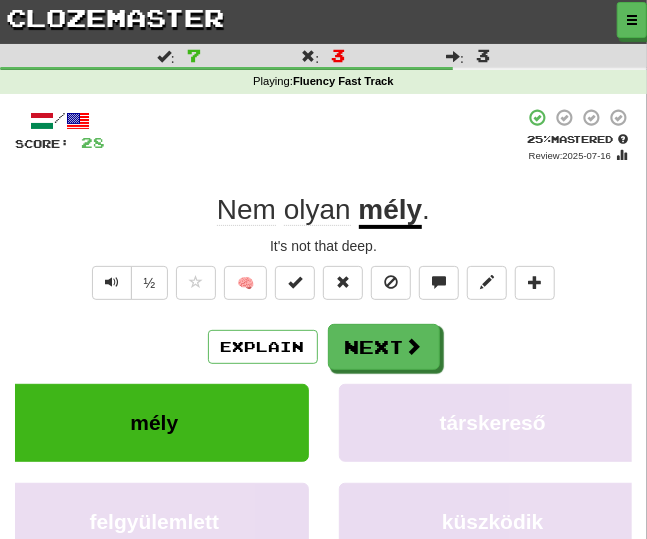 drag, startPoint x: 241, startPoint y: 247, endPoint x: 407, endPoint y: 251, distance: 166.04819 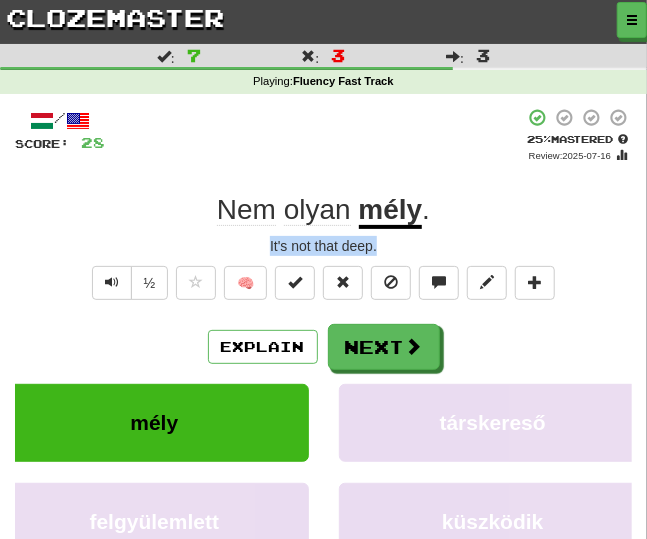 drag, startPoint x: 343, startPoint y: 247, endPoint x: 236, endPoint y: 246, distance: 107.00467 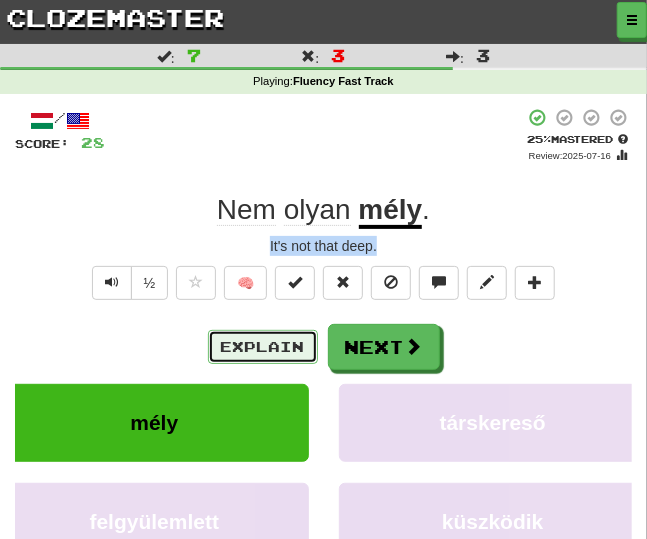 click on "Explain" at bounding box center [263, 347] 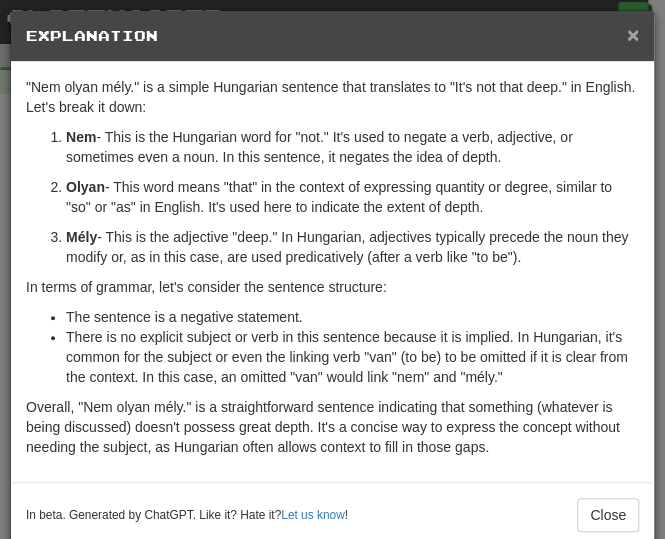 click on "×" at bounding box center (633, 34) 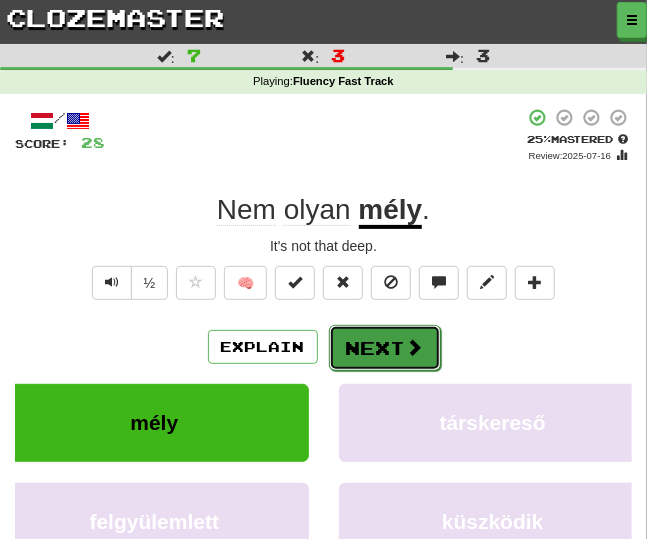 click on "Next" at bounding box center (385, 348) 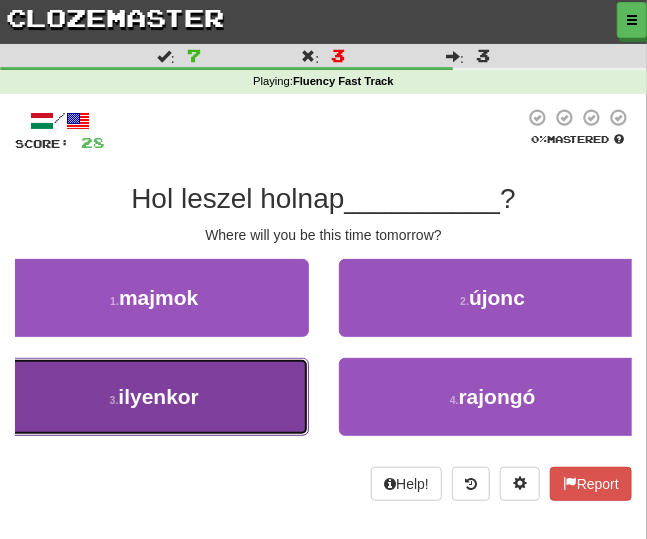 click on "3 .  ilyenkor" at bounding box center [154, 397] 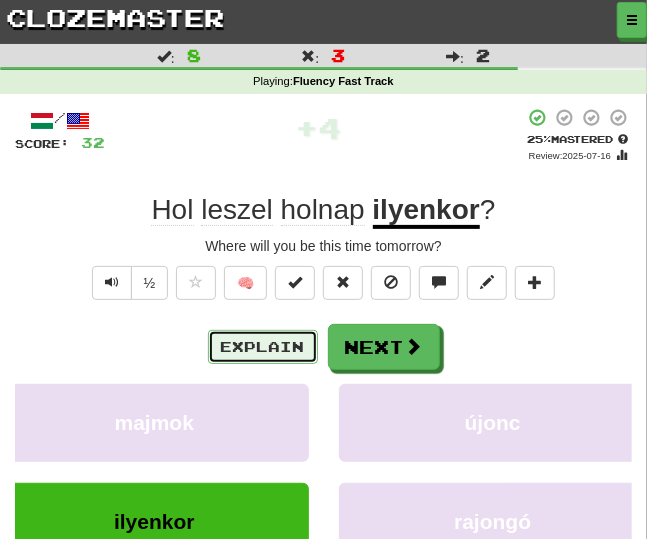 click on "Explain" at bounding box center (263, 347) 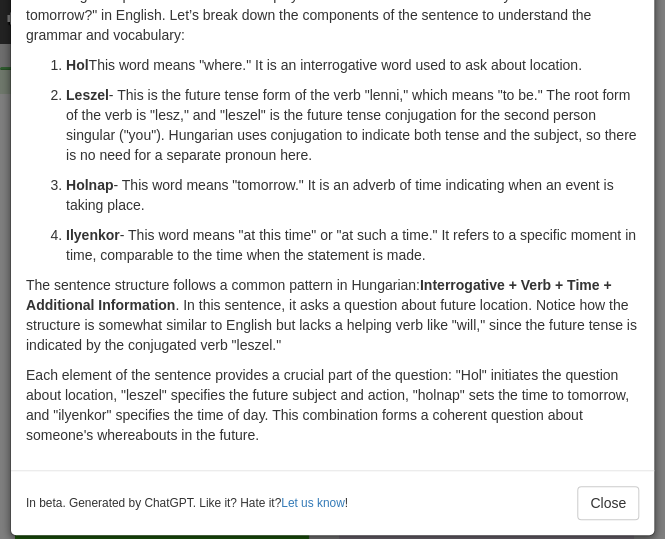scroll, scrollTop: 0, scrollLeft: 0, axis: both 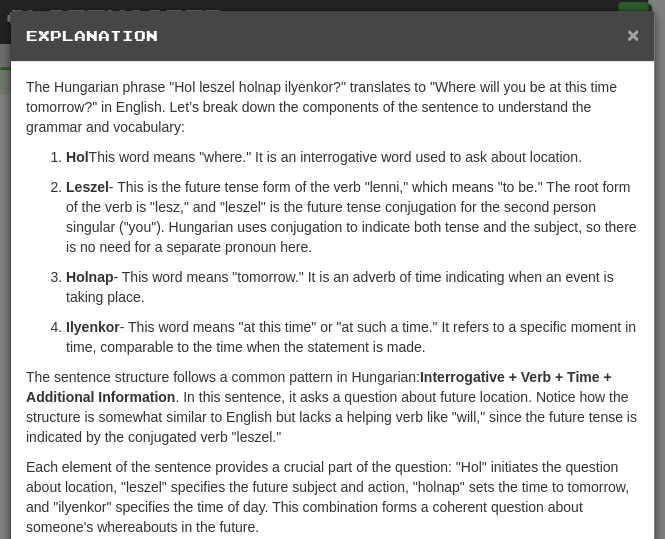 click on "×" at bounding box center (633, 34) 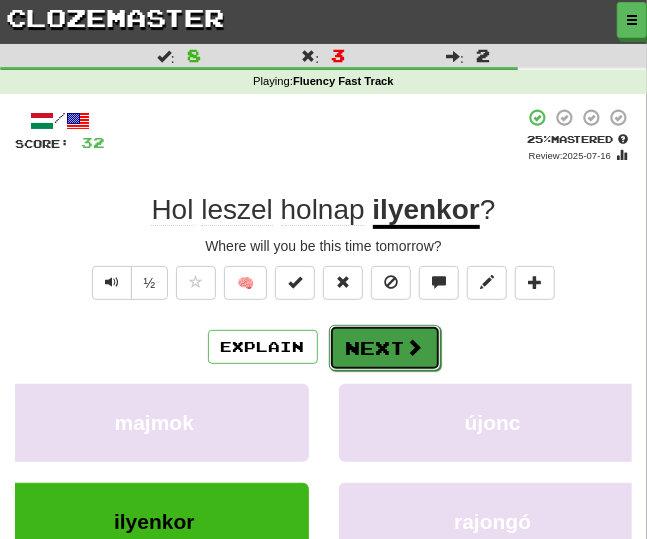 click on "Next" at bounding box center (385, 348) 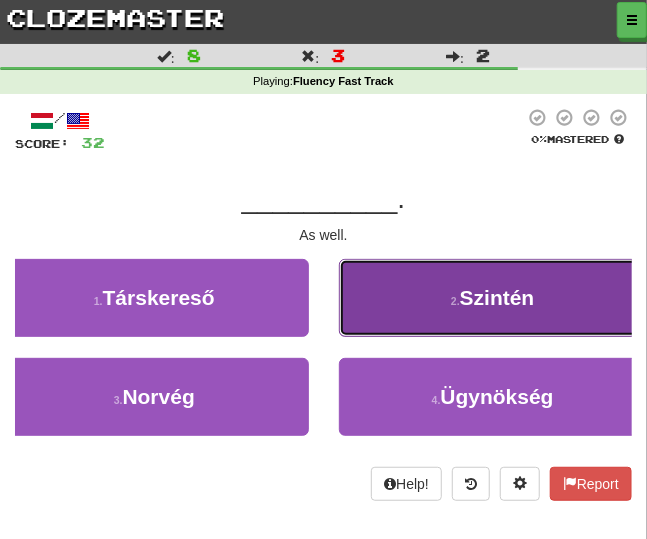 click on "2 .  Szintén" at bounding box center (493, 298) 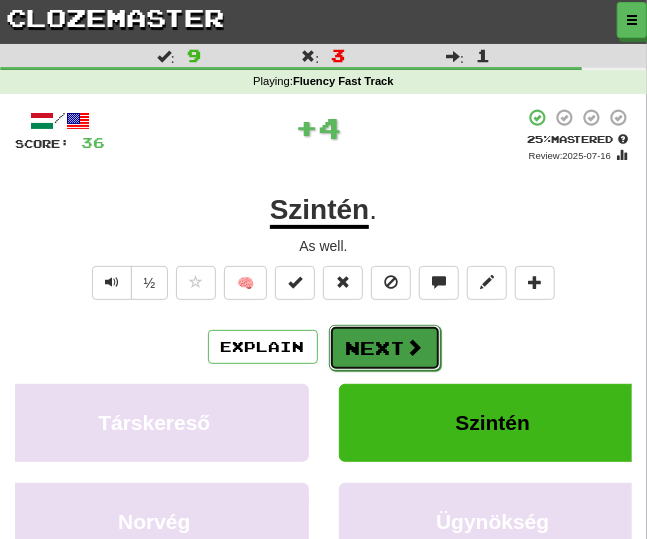 click on "Next" at bounding box center [385, 348] 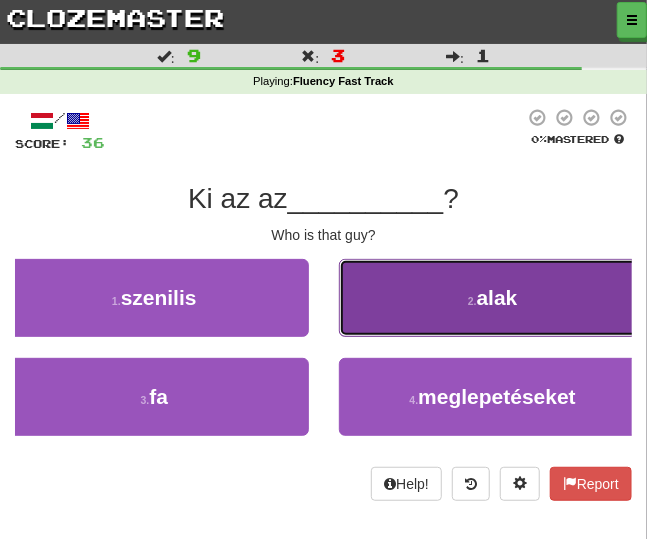 click on "2 .  alak" at bounding box center (493, 298) 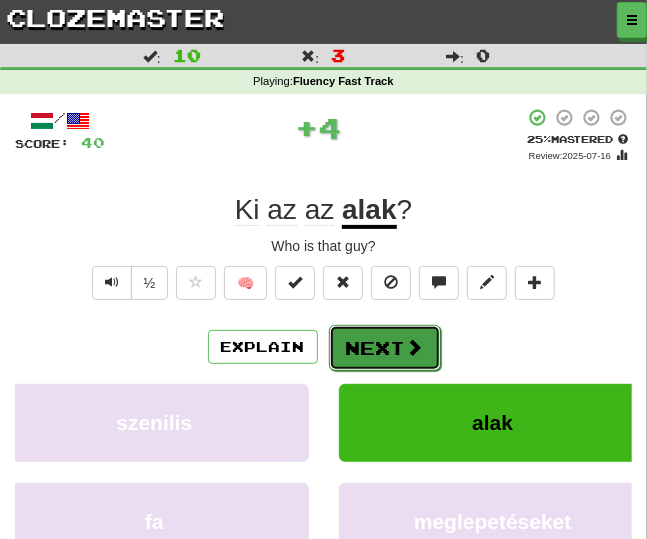 click on "Next" at bounding box center [385, 348] 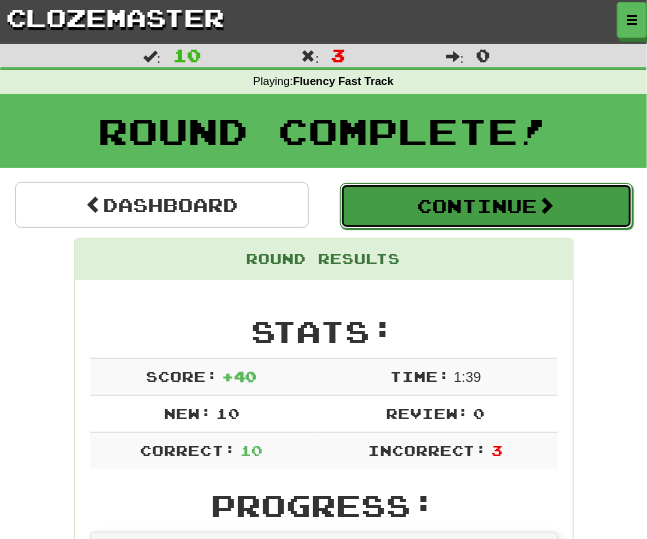 click on "Continue" at bounding box center (487, 206) 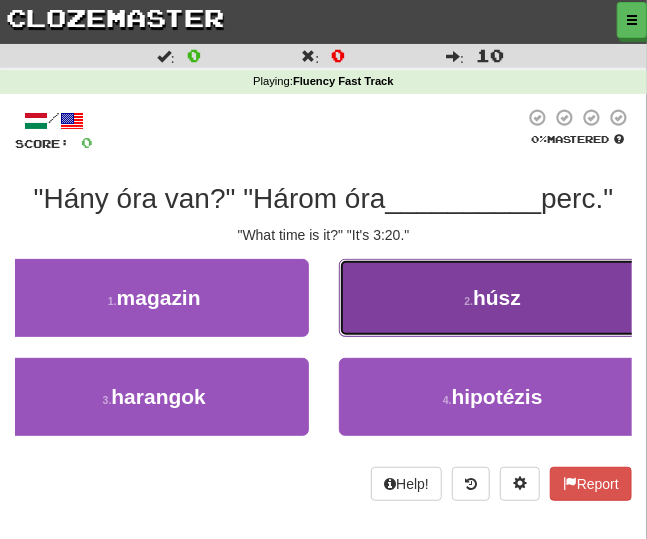 click on "húsz" at bounding box center [497, 297] 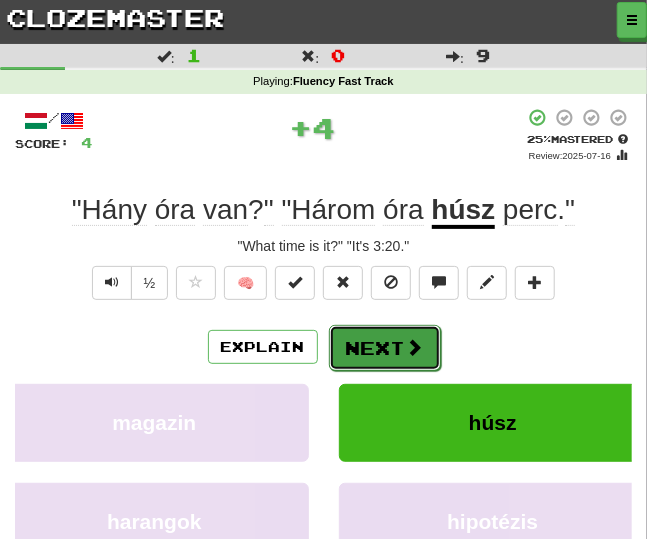 click on "Next" at bounding box center (385, 348) 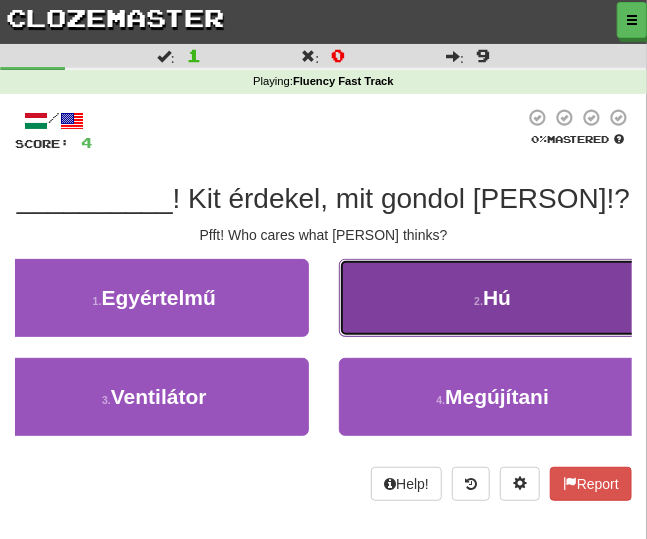 click on "2 .  Hú" at bounding box center [493, 298] 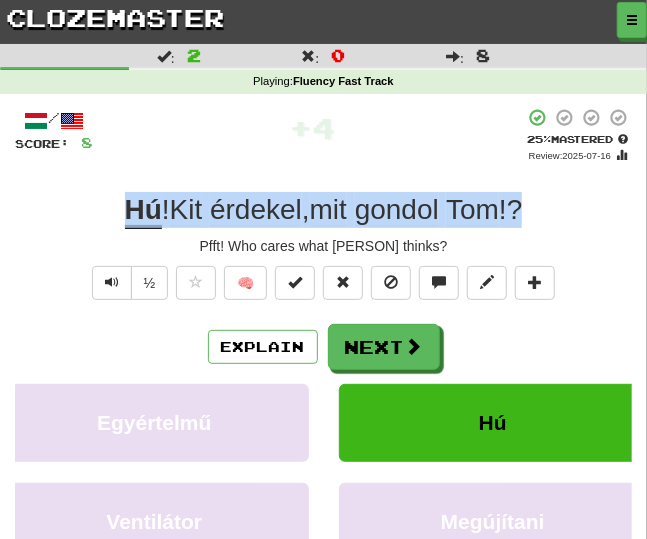 drag, startPoint x: 554, startPoint y: 214, endPoint x: 91, endPoint y: 212, distance: 463.00433 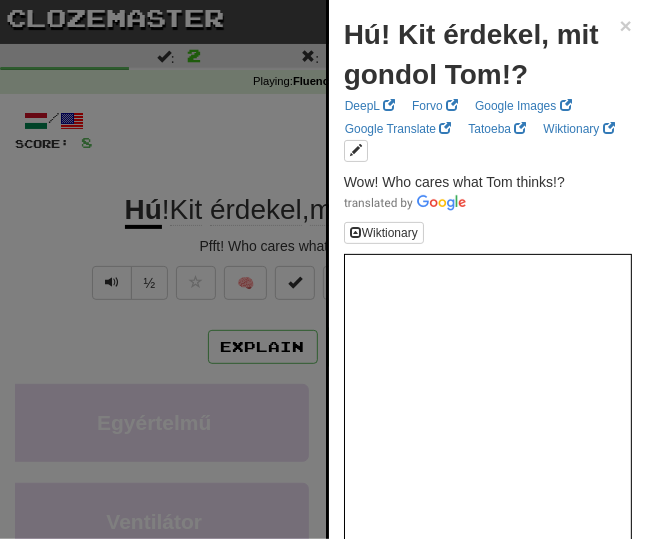 click at bounding box center [323, 269] 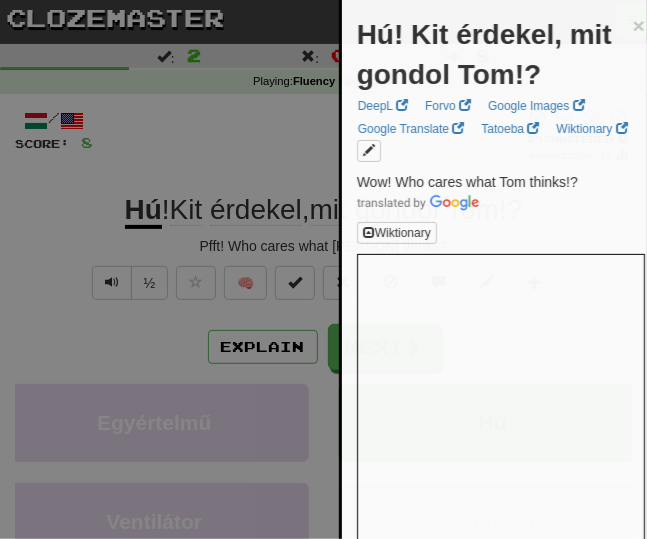 click at bounding box center [323, 269] 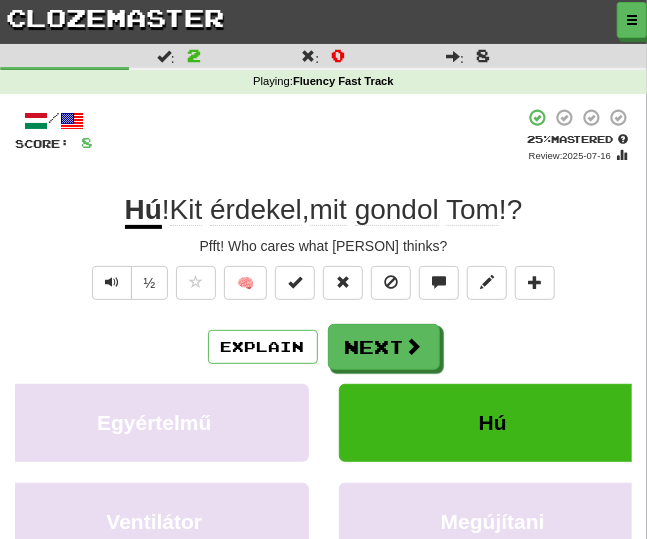 click on "Pfft! Who cares what [PERSON] thinks?" at bounding box center [323, 246] 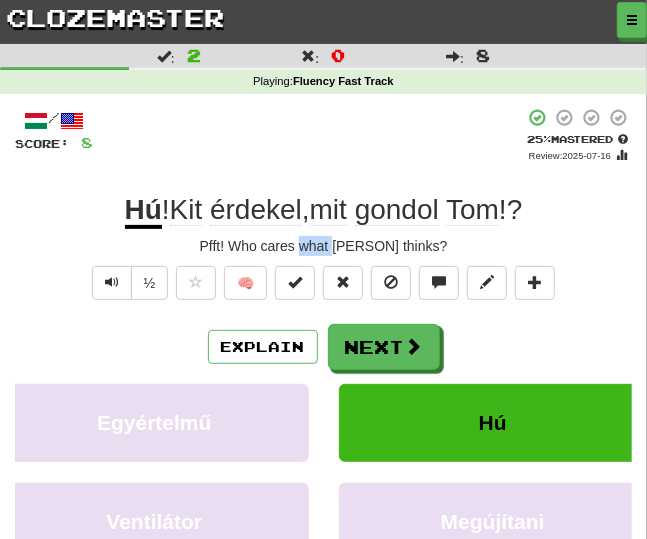 click on "Pfft! Who cares what [PERSON] thinks?" at bounding box center (323, 246) 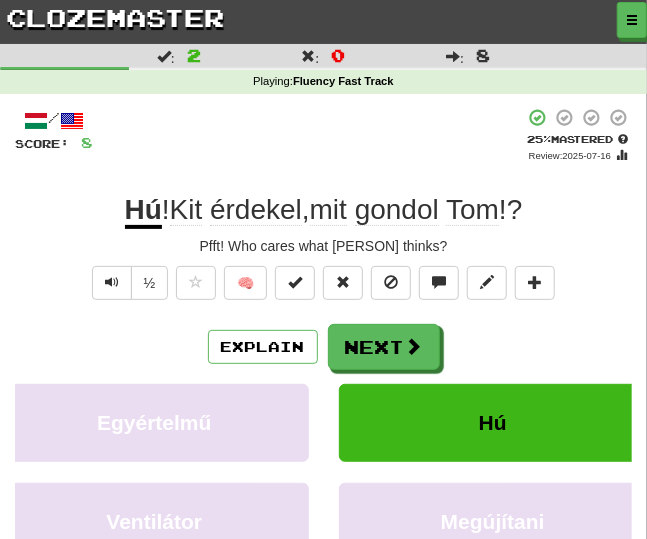 click on "Pfft! Who cares what [PERSON] thinks?" at bounding box center (323, 246) 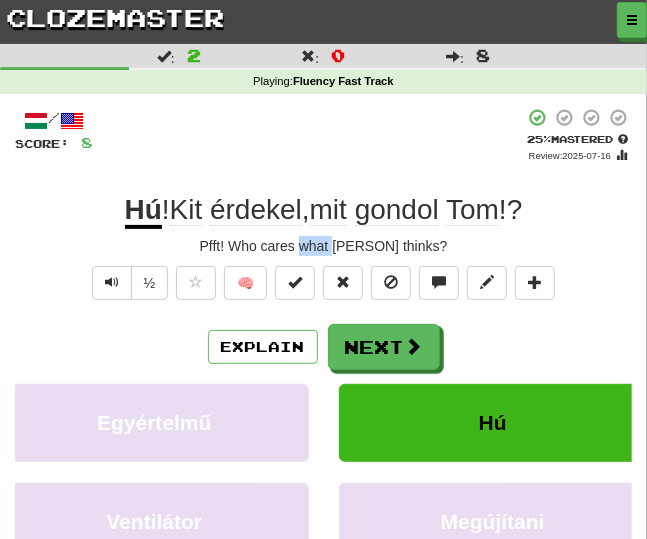 click on "Pfft! Who cares what [PERSON] thinks?" at bounding box center (323, 246) 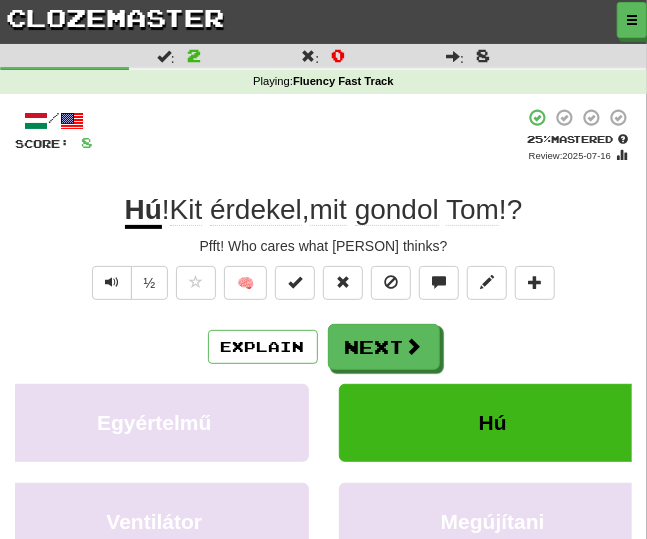 click on "Pfft! Who cares what [PERSON] thinks?" at bounding box center [323, 246] 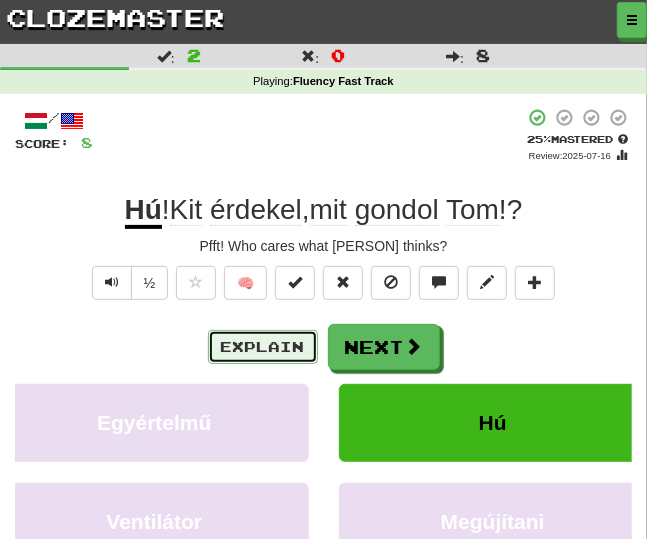 click on "Explain" at bounding box center (263, 347) 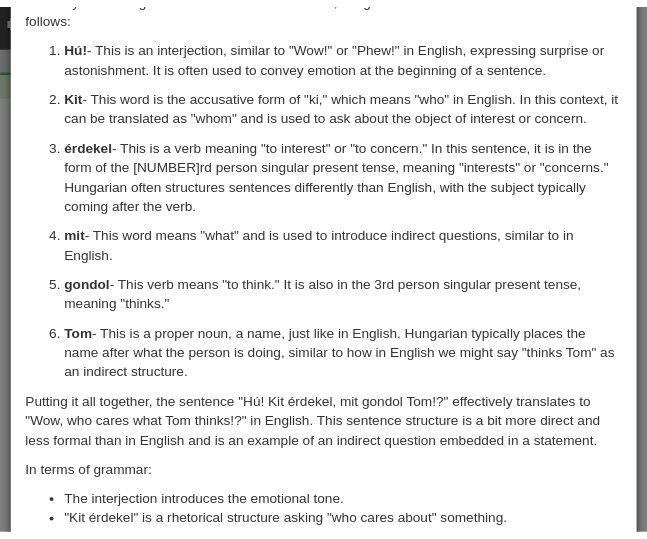 scroll, scrollTop: 0, scrollLeft: 0, axis: both 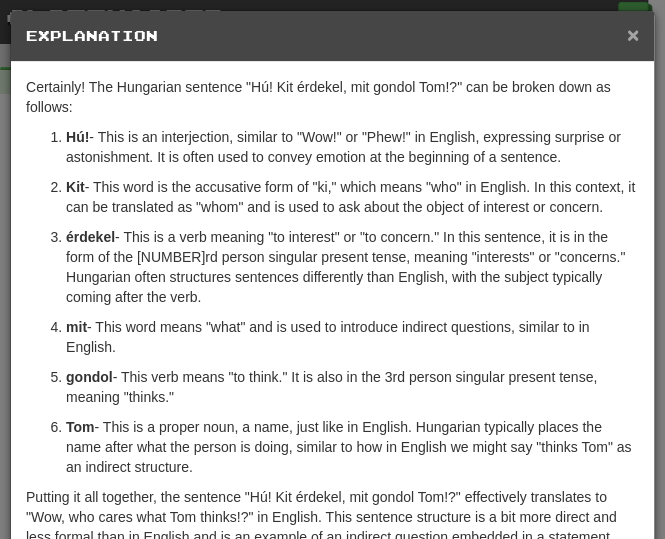 click on "×" at bounding box center [633, 34] 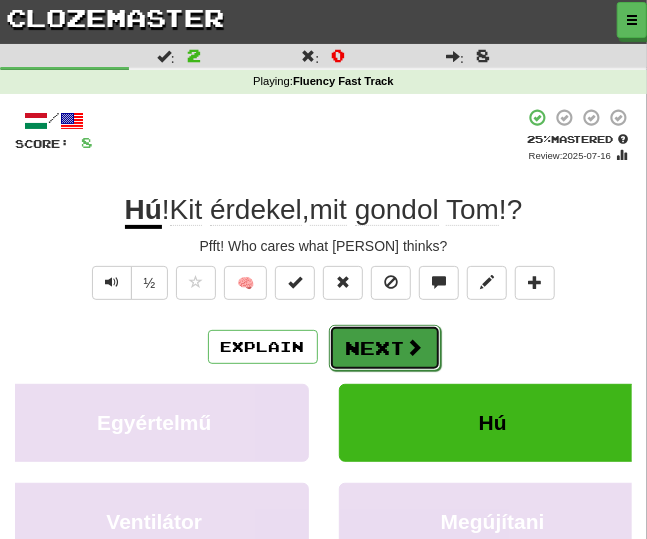 click on "Next" at bounding box center [385, 348] 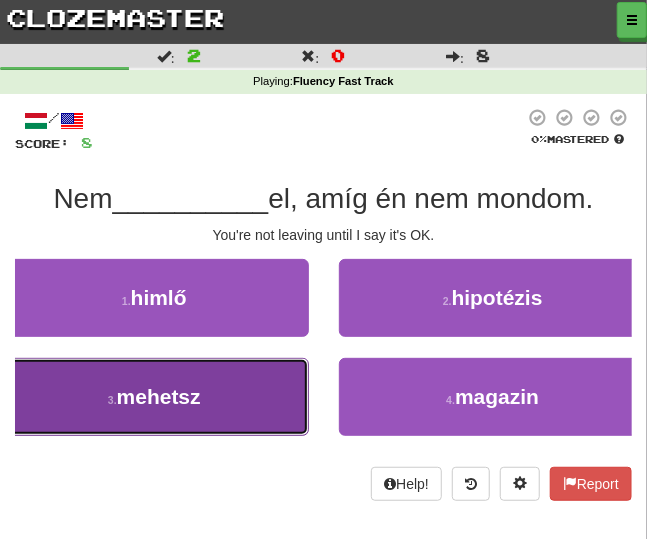 click on "3 .  mehetsz" at bounding box center [154, 397] 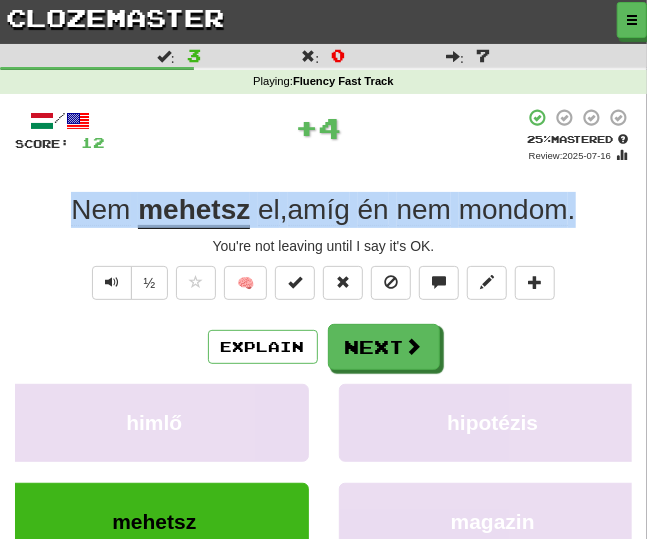 drag, startPoint x: 583, startPoint y: 209, endPoint x: 23, endPoint y: 217, distance: 560.0571 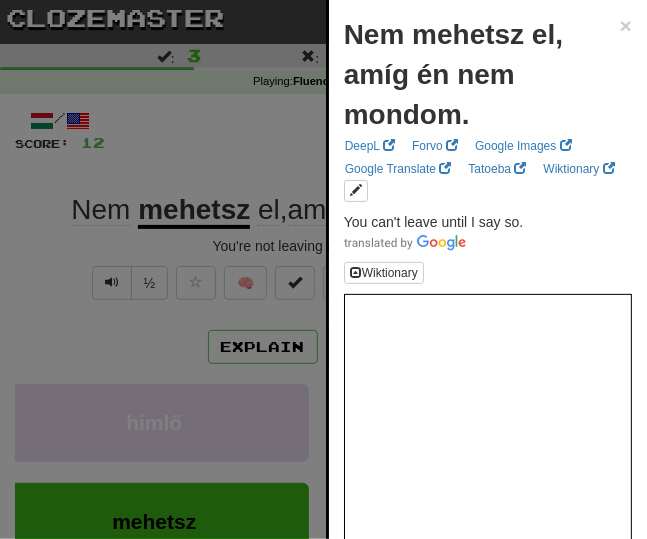 click at bounding box center (323, 269) 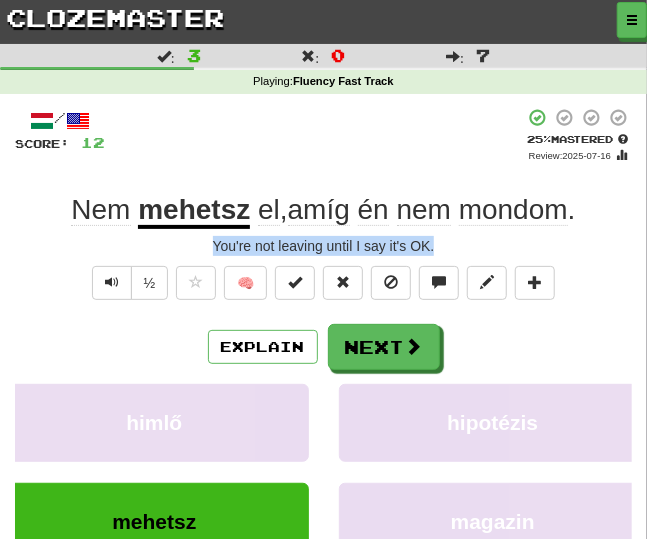 drag, startPoint x: 213, startPoint y: 242, endPoint x: 455, endPoint y: 250, distance: 242.1322 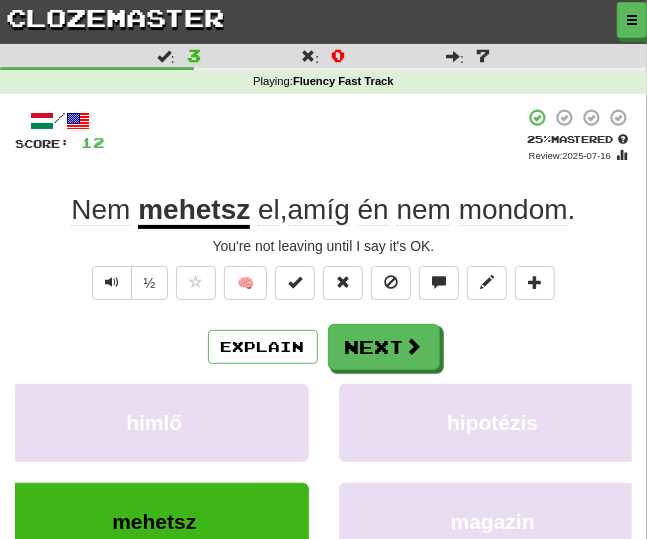 click on "/  Score:   12 + 4 25 %  Mastered Review:  2025-07-16 Nem   mehetsz   el ,  amíg   én   nem   mondom . You're not leaving until I say it's OK. ½ 🧠 Explain Next himlő hipotézis mehetsz magazin Learn more: himlő hipotézis mehetsz magazin  Help!  Report Sentence Source" at bounding box center (323, 398) 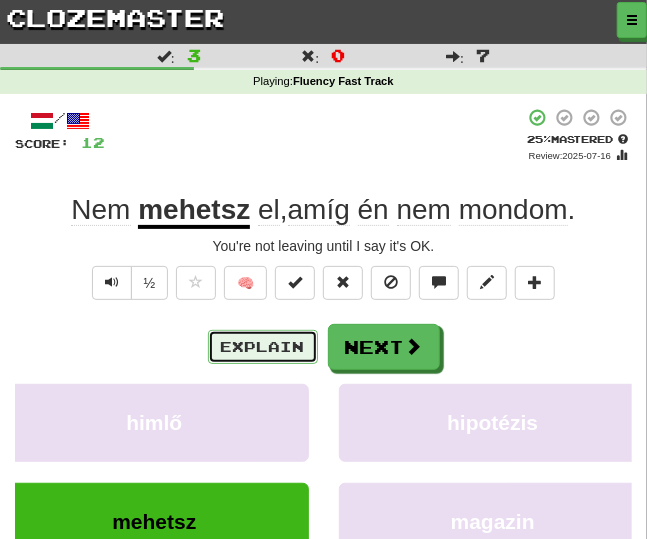 click on "Explain" at bounding box center (263, 347) 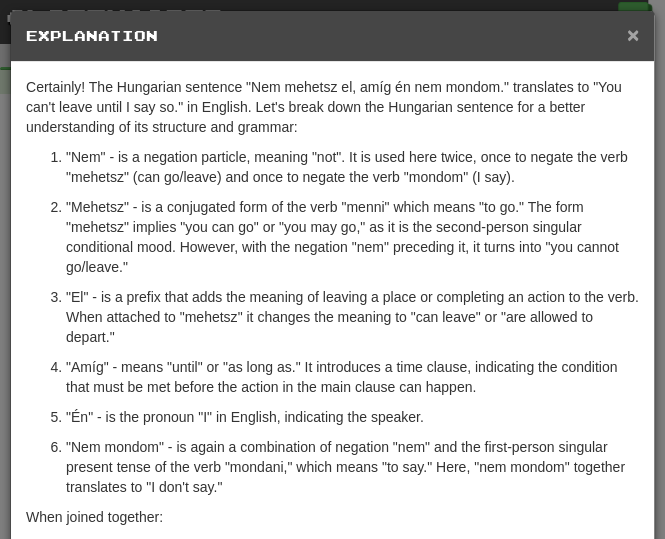 click on "×" at bounding box center (633, 34) 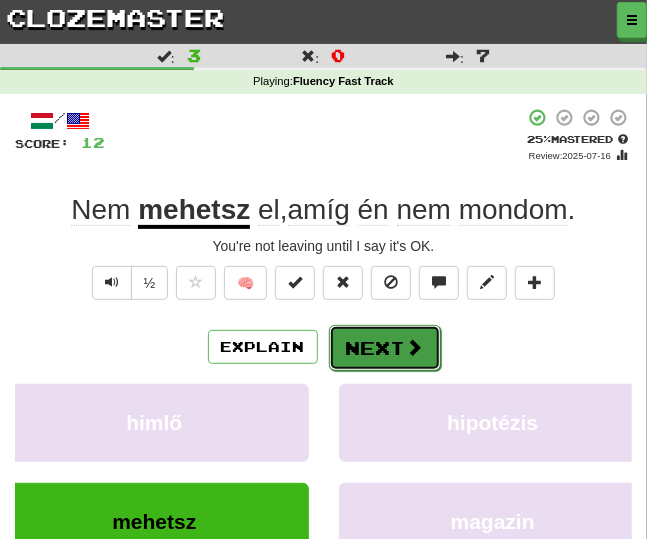 click at bounding box center [415, 347] 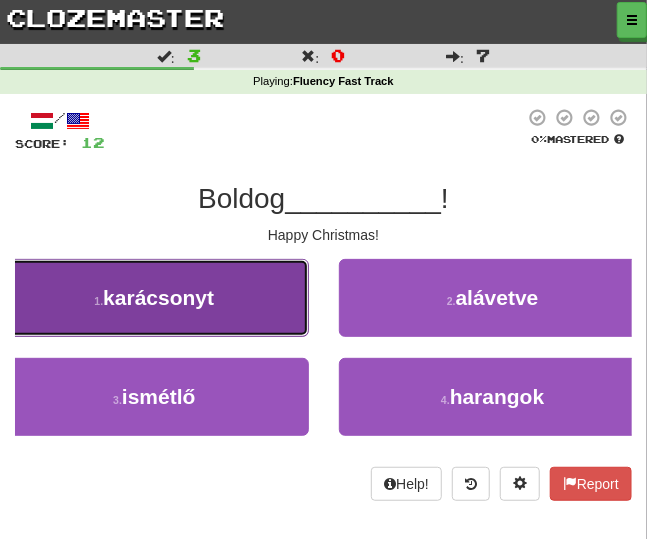 click on "[NUMBER] . karácsonyt" at bounding box center [154, 298] 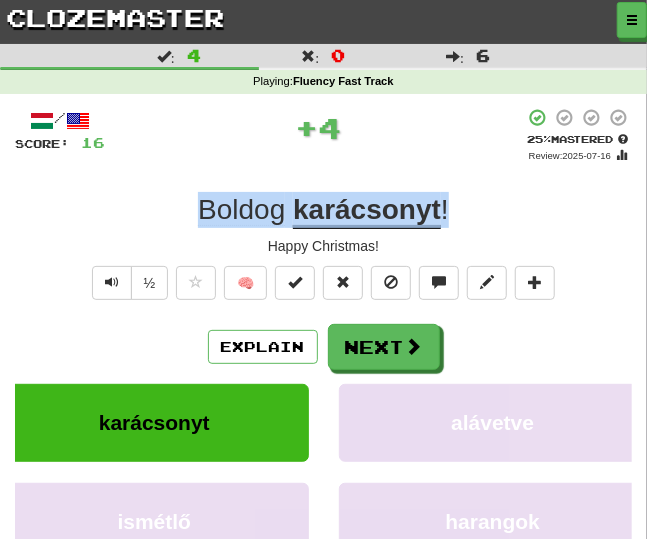 drag, startPoint x: 466, startPoint y: 218, endPoint x: 191, endPoint y: 215, distance: 275.01636 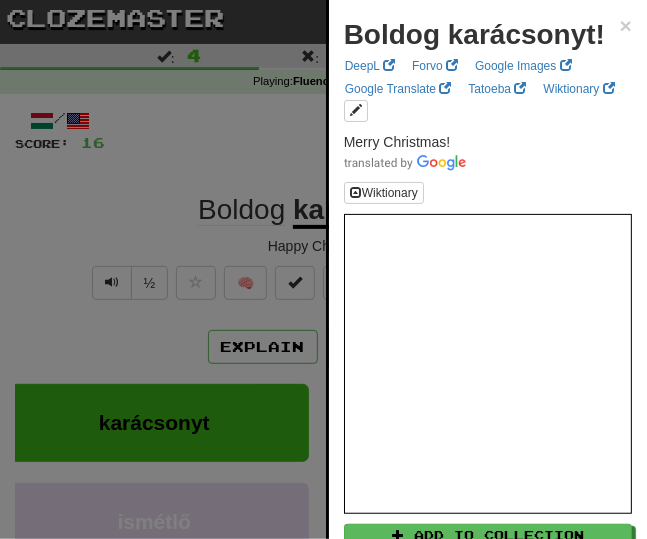 click at bounding box center [323, 269] 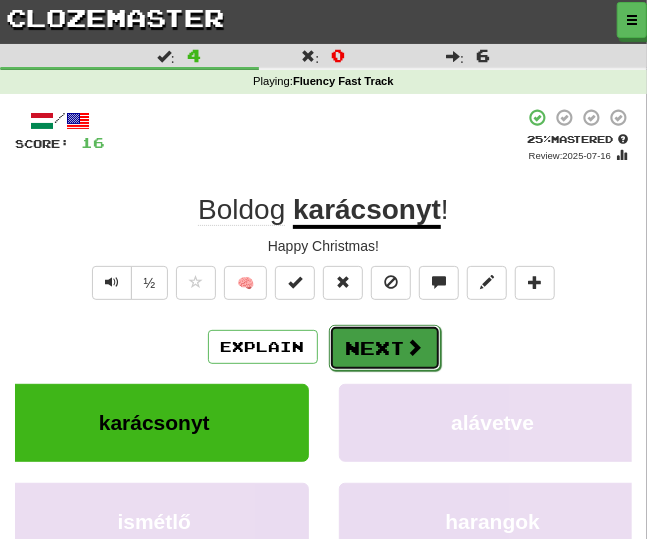 click on "Next" at bounding box center (385, 348) 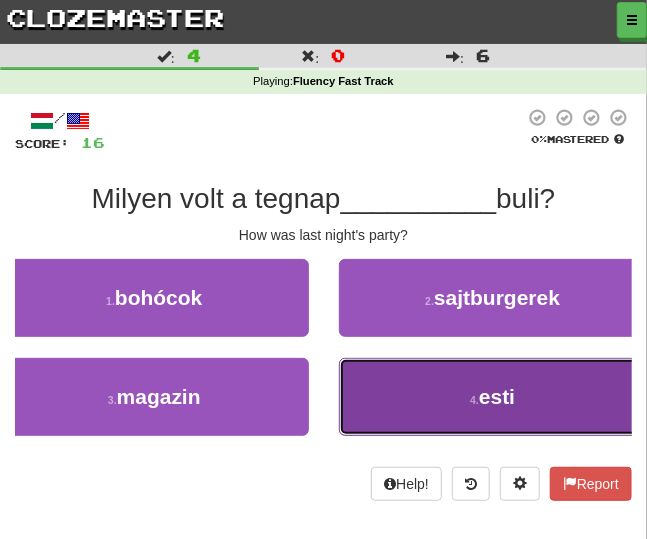 click on "4 .  esti" at bounding box center [493, 397] 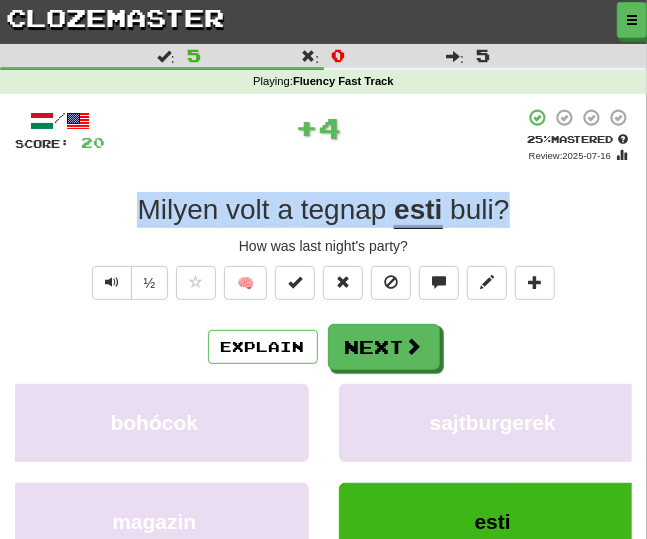 drag, startPoint x: 524, startPoint y: 218, endPoint x: 135, endPoint y: 217, distance: 389.00128 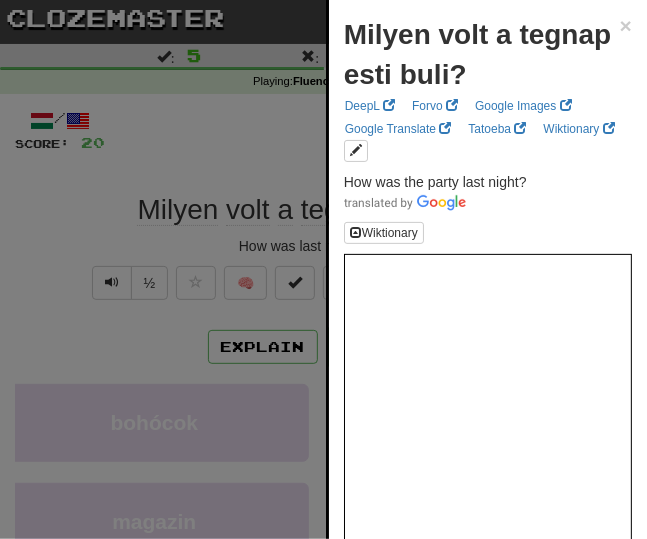 click at bounding box center [323, 269] 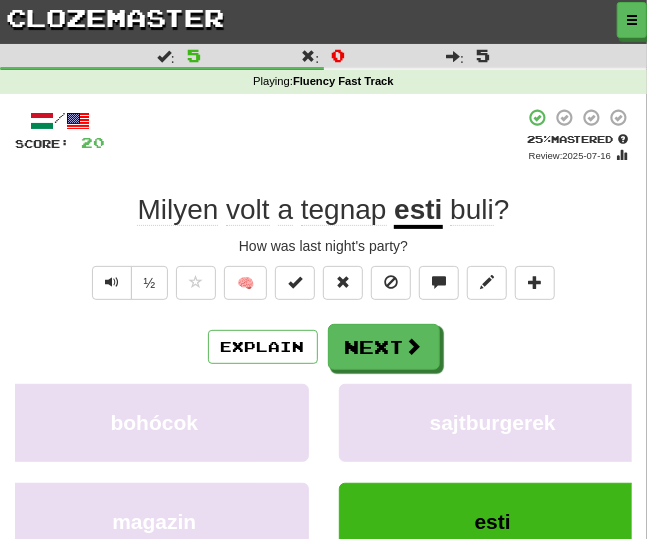 click on "How was last night's party?" at bounding box center (323, 246) 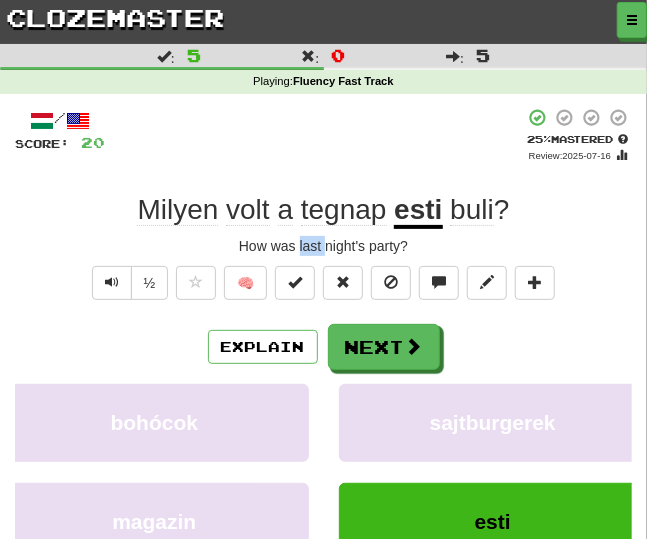 click on "How was last night's party?" at bounding box center (323, 246) 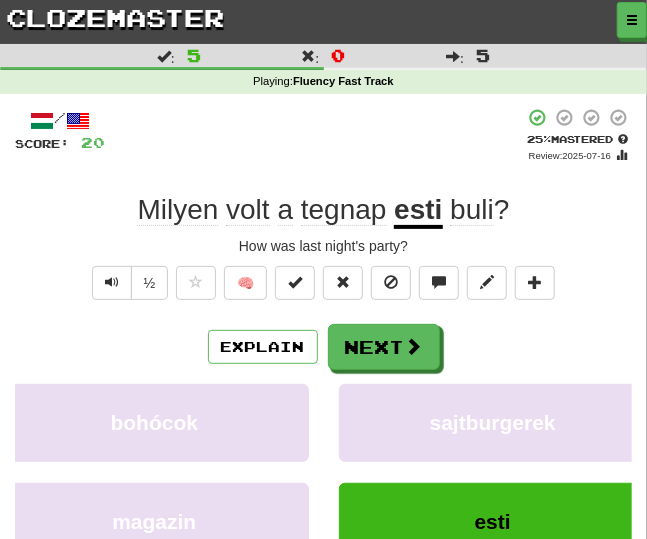 click on "How was last night's party?" at bounding box center (323, 246) 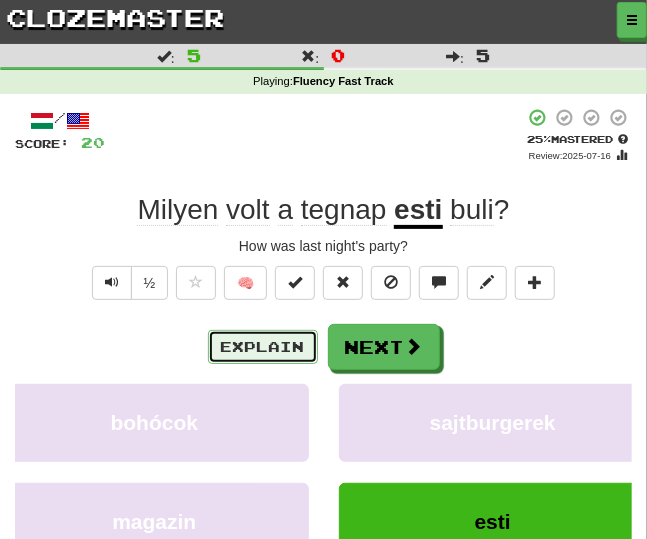click on "Explain" at bounding box center [263, 347] 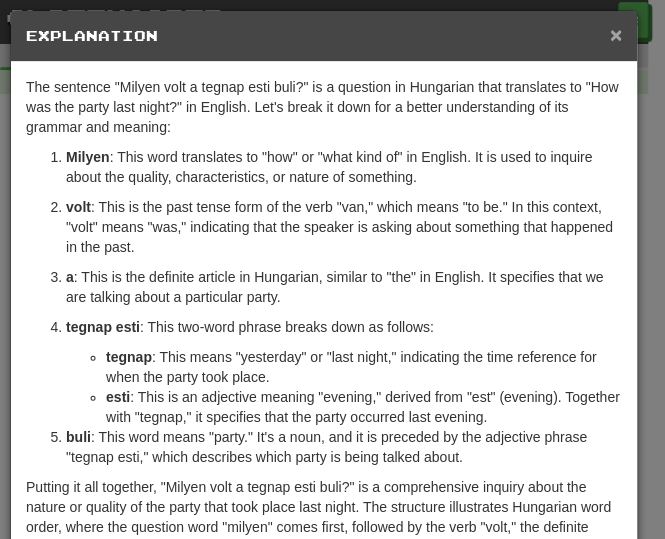 click on "×" at bounding box center (616, 34) 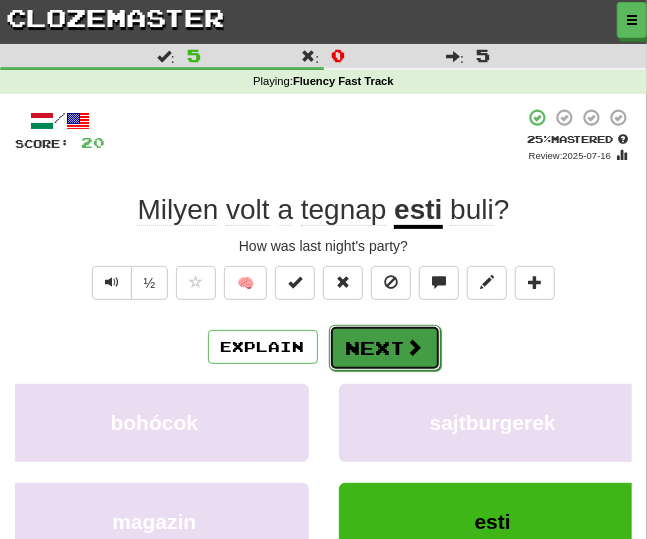 click on "Next" at bounding box center [385, 348] 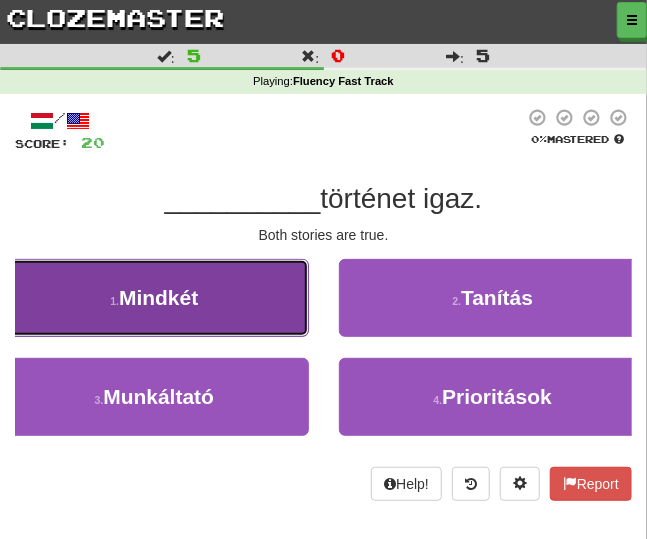 click on "1 .  Mindkét" at bounding box center (154, 298) 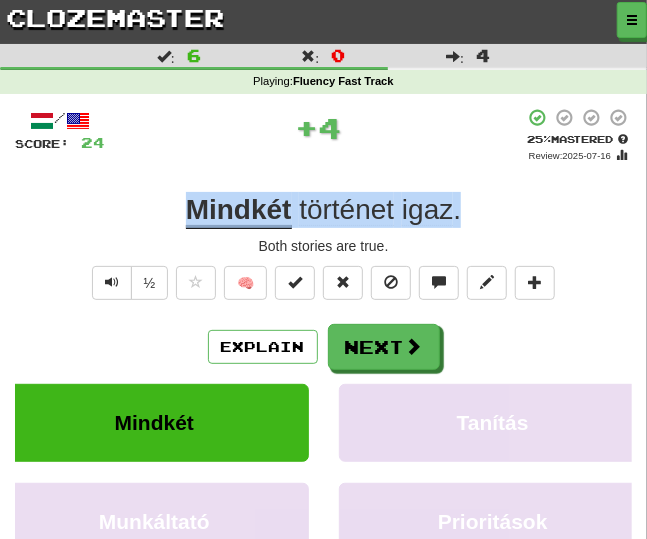 drag, startPoint x: 466, startPoint y: 219, endPoint x: 181, endPoint y: 210, distance: 285.14206 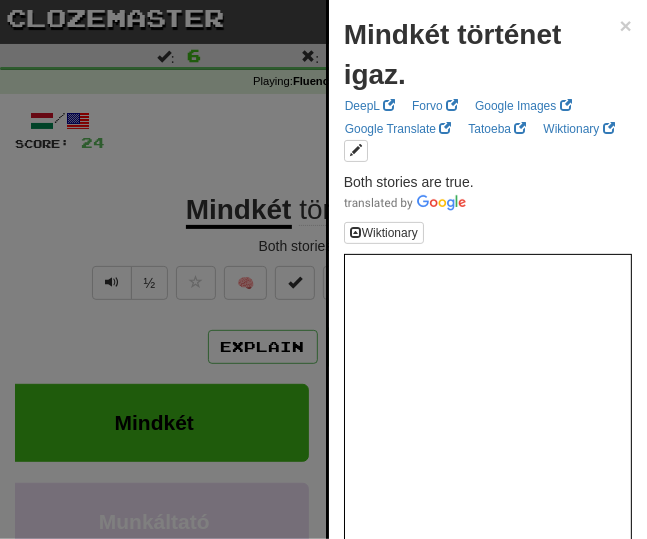 click at bounding box center (323, 269) 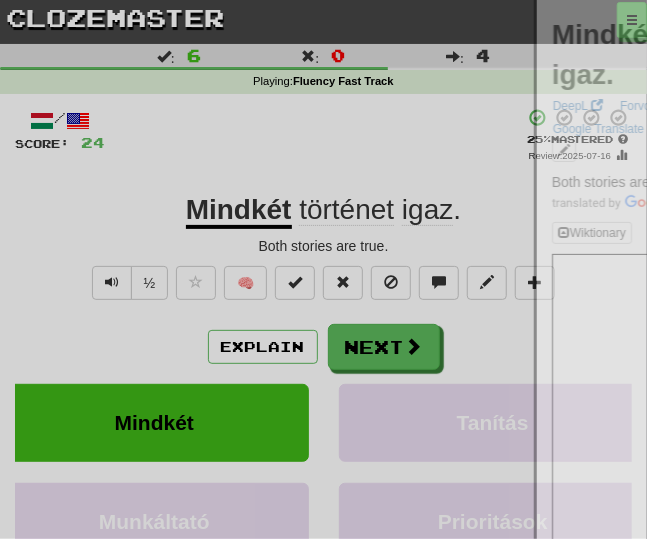 click at bounding box center (323, 269) 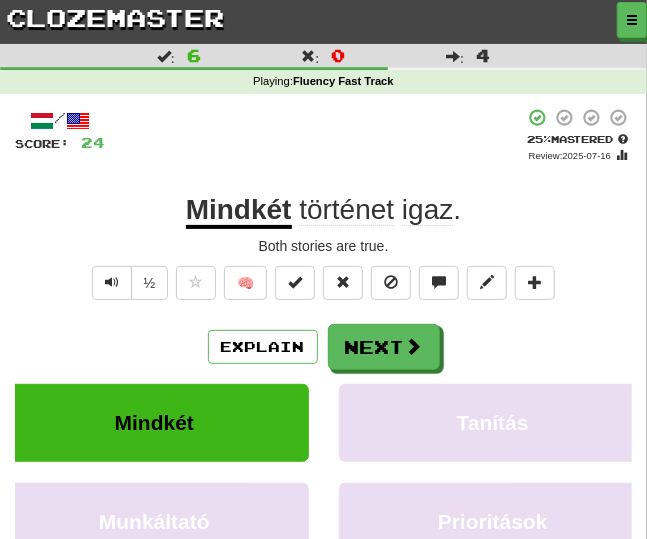 click on "Both stories are true." at bounding box center (323, 246) 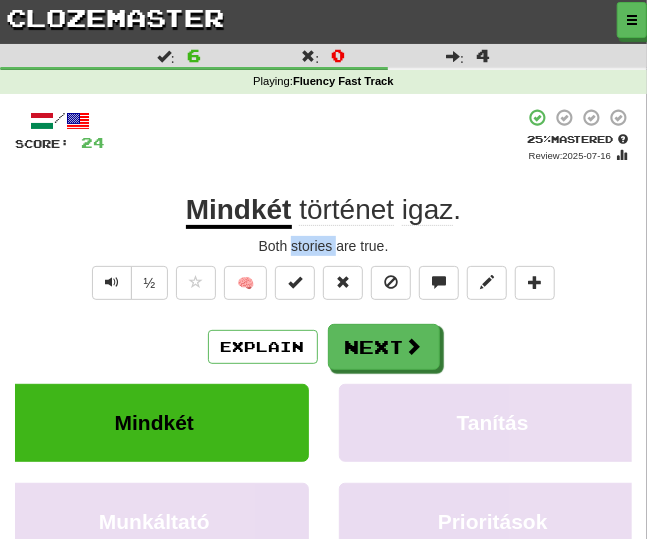 click on "Both stories are true." at bounding box center (323, 246) 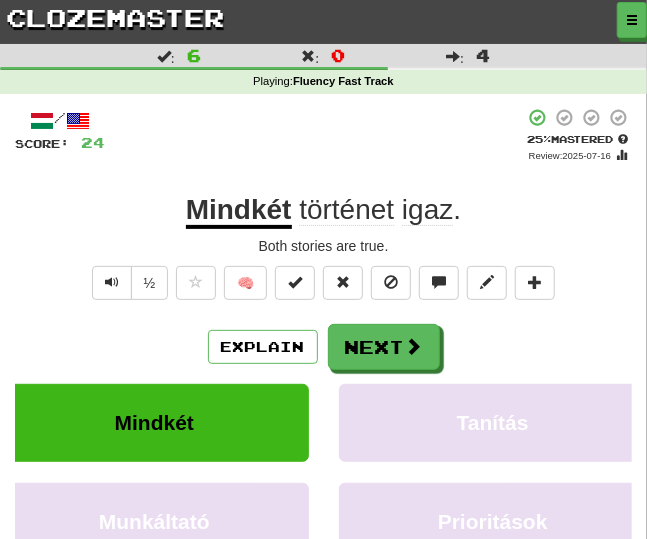click on "Both stories are true." at bounding box center [323, 246] 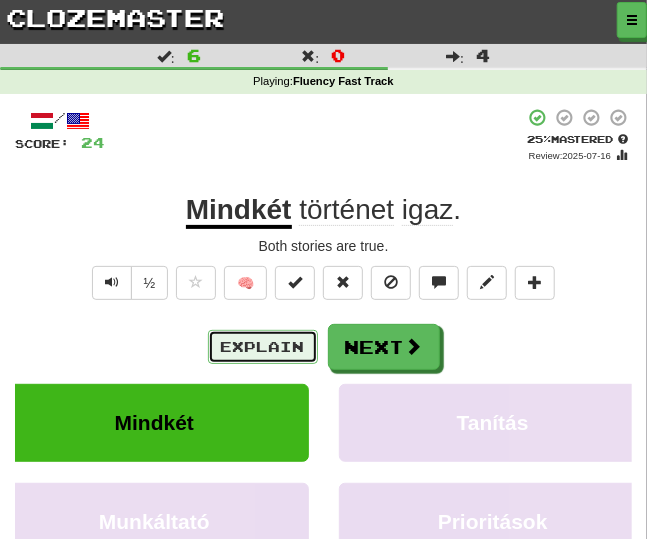 click on "Explain" at bounding box center (263, 347) 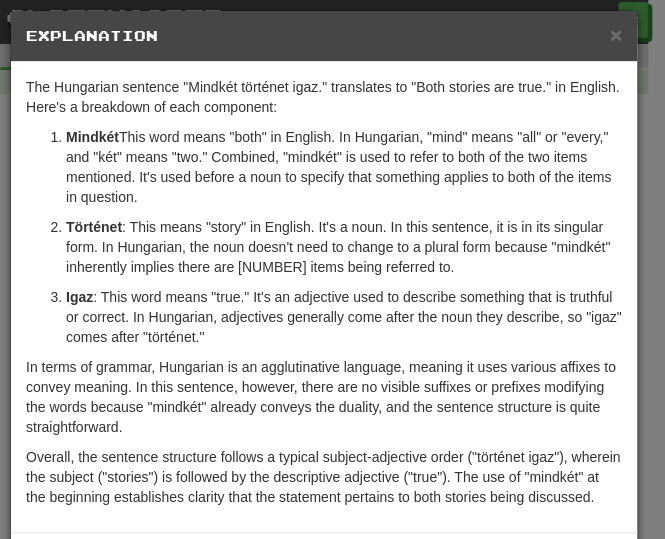 click on "Történet : This means "story" in English. It's a noun. In this sentence, it is in its singular form. In Hungarian, the noun doesn't need to change to a plural form because "mindkét" inherently implies there are two items being referred to." at bounding box center [344, 247] 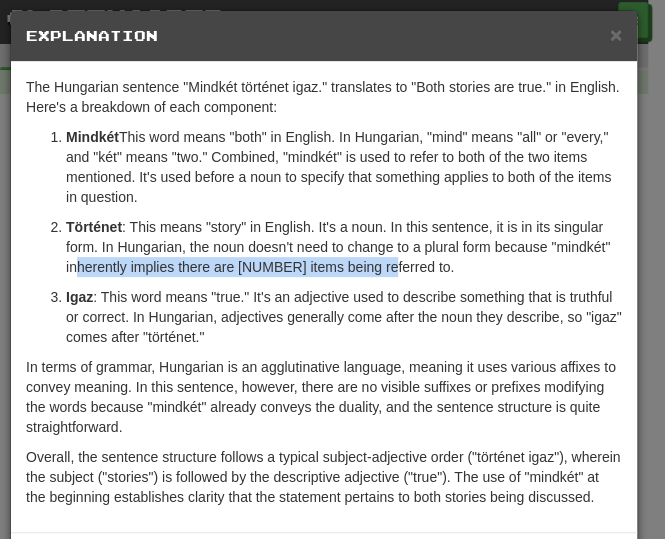 drag, startPoint x: 136, startPoint y: 265, endPoint x: 447, endPoint y: 263, distance: 311.00644 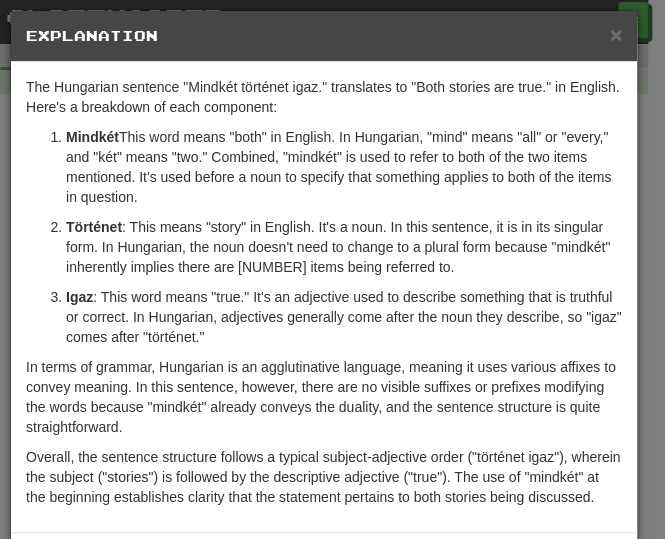 click on "Történet : This means "story" in English. It's a noun. In this sentence, it is in its singular form. In Hungarian, the noun doesn't need to change to a plural form because "mindkét" inherently implies there are two items being referred to." at bounding box center [344, 247] 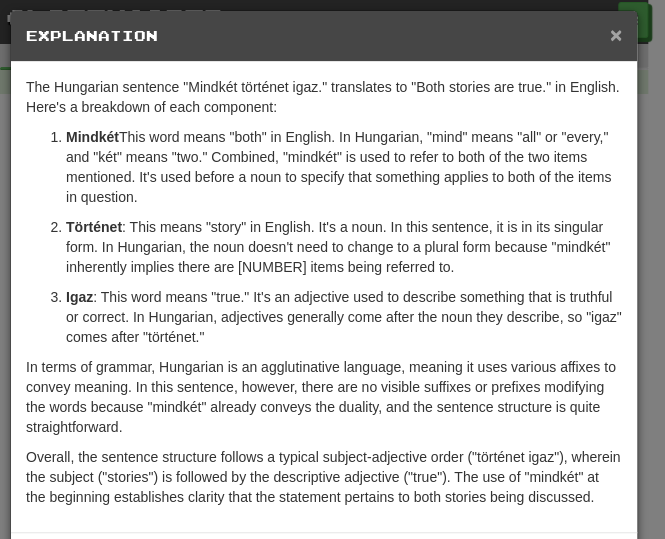 click on "×" at bounding box center [616, 34] 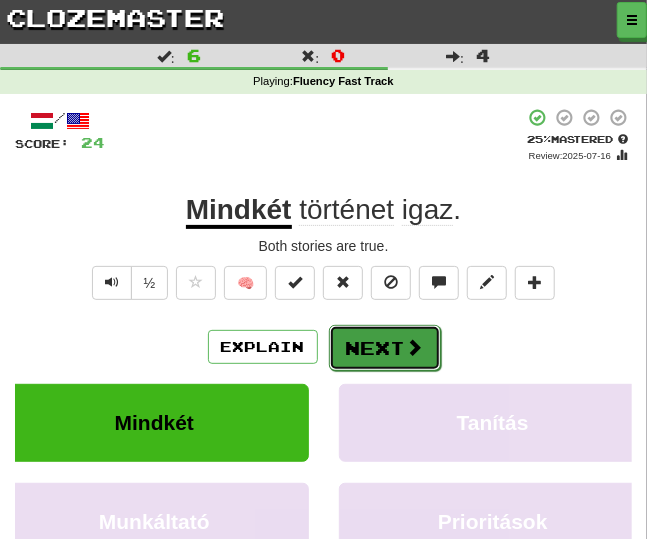 click at bounding box center [415, 347] 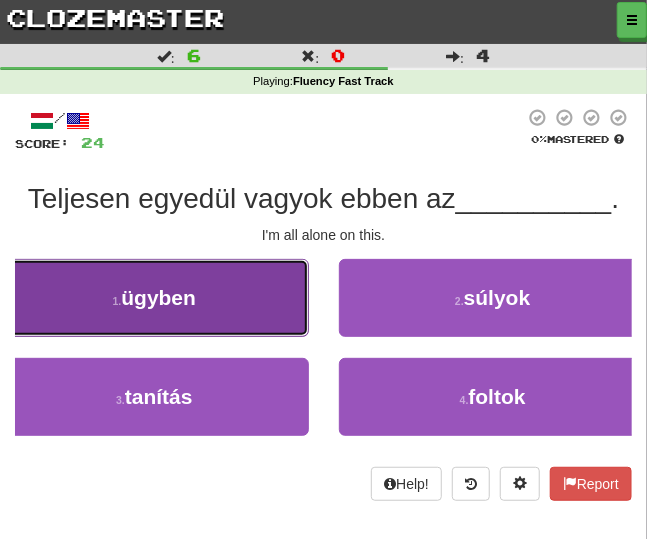 click on "1 .  ügyben" at bounding box center (154, 298) 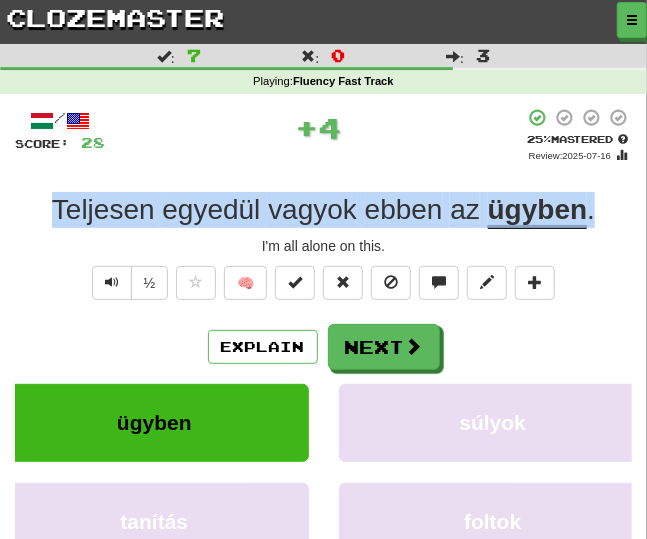 drag, startPoint x: 599, startPoint y: 217, endPoint x: 10, endPoint y: 206, distance: 589.1027 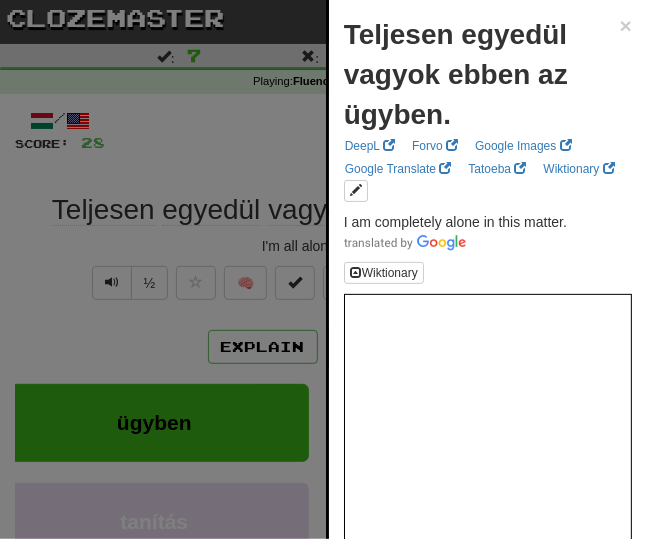 click at bounding box center (323, 269) 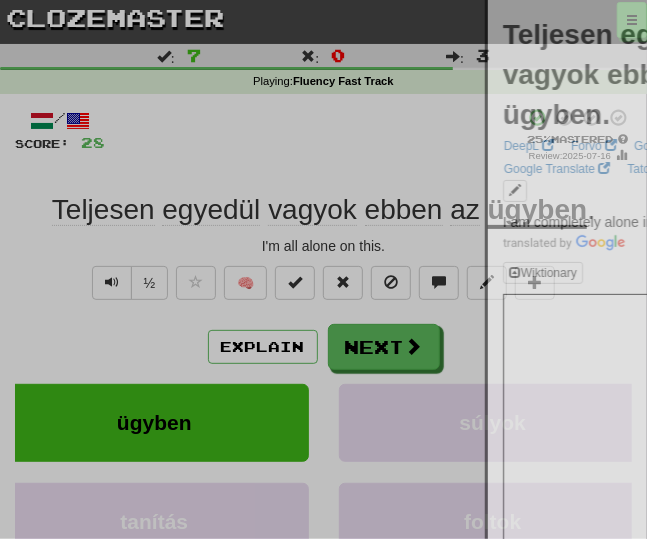 click at bounding box center (323, 269) 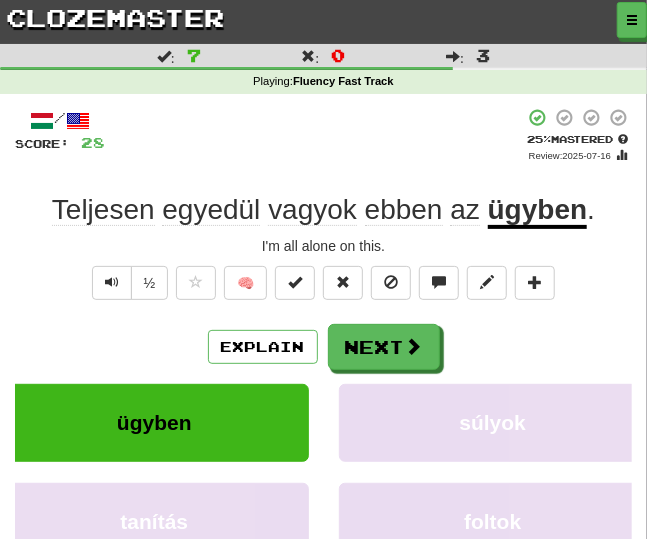 click on "I'm all alone on this." at bounding box center (323, 246) 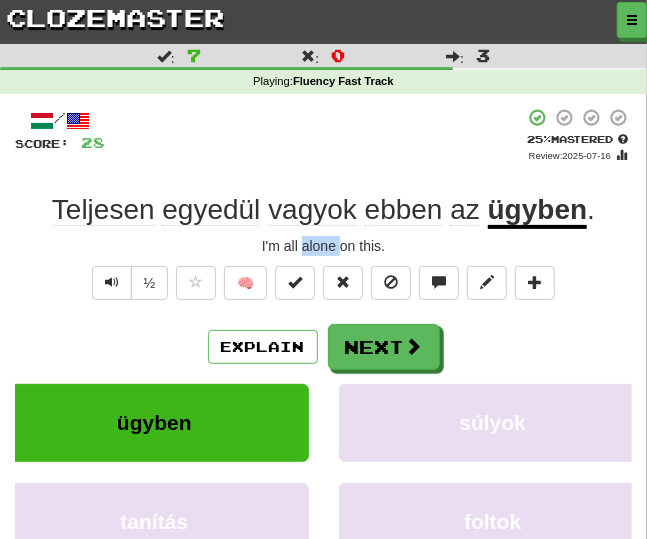 click on "I'm all alone on this." at bounding box center [323, 246] 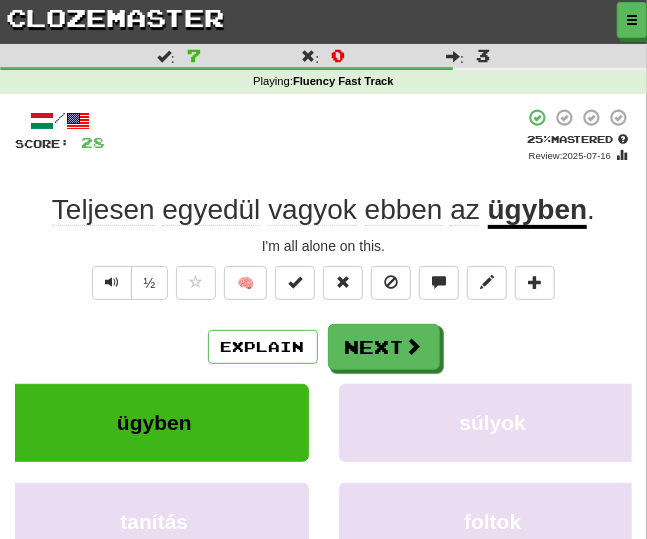 click on "I'm all alone on this." at bounding box center [323, 246] 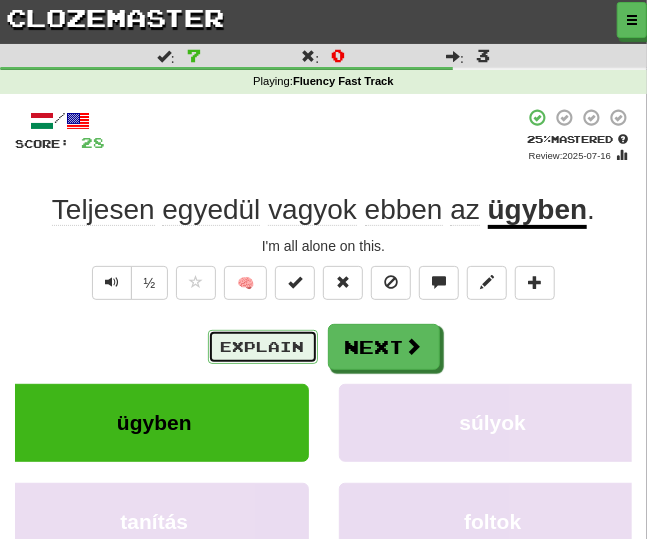 click on "Explain" at bounding box center [263, 347] 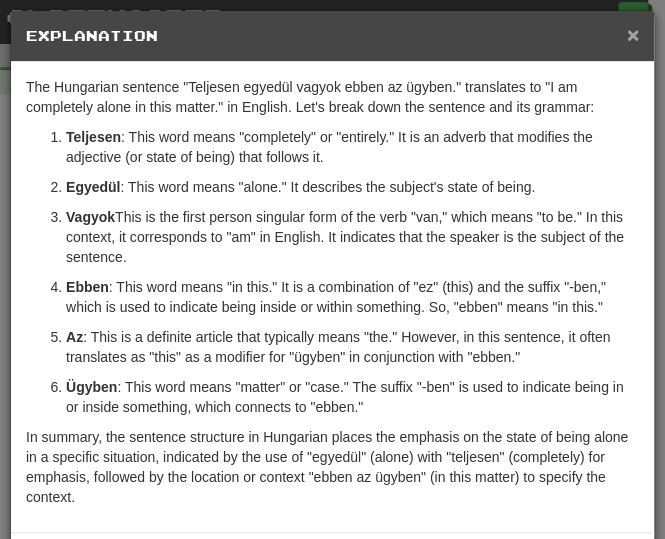 click on "×" at bounding box center (633, 34) 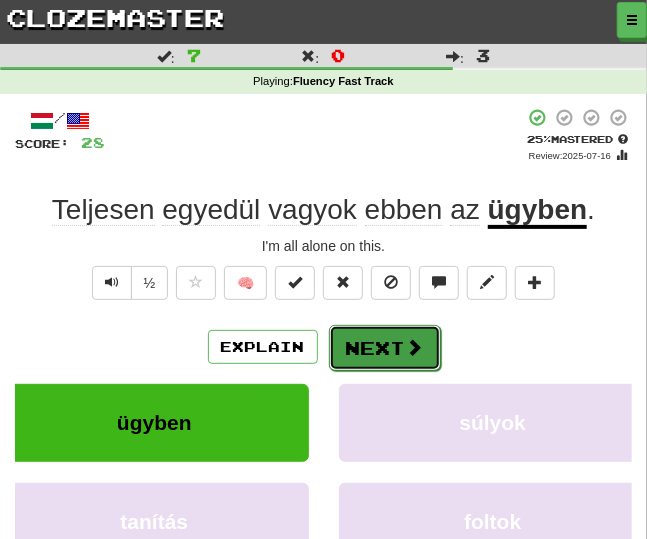 click on "Next" at bounding box center [385, 348] 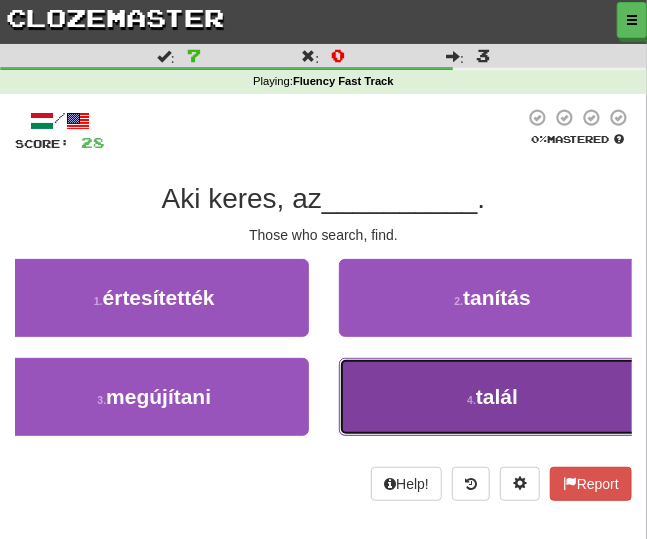 click on "4 .  talál" at bounding box center (493, 397) 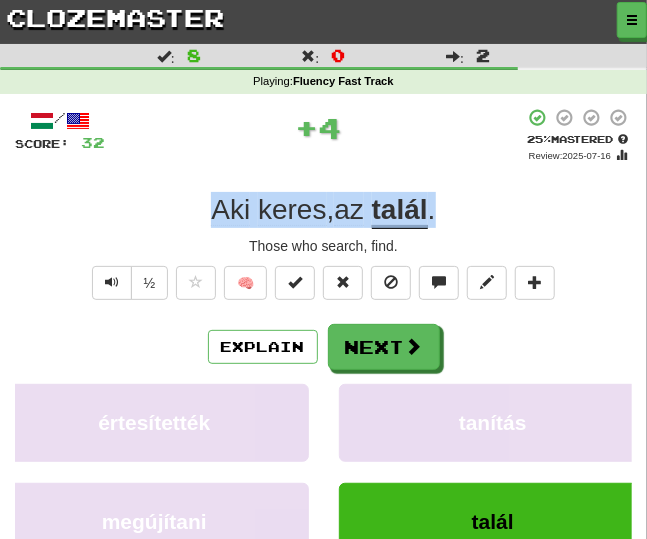 drag, startPoint x: 443, startPoint y: 214, endPoint x: 169, endPoint y: 217, distance: 274.01642 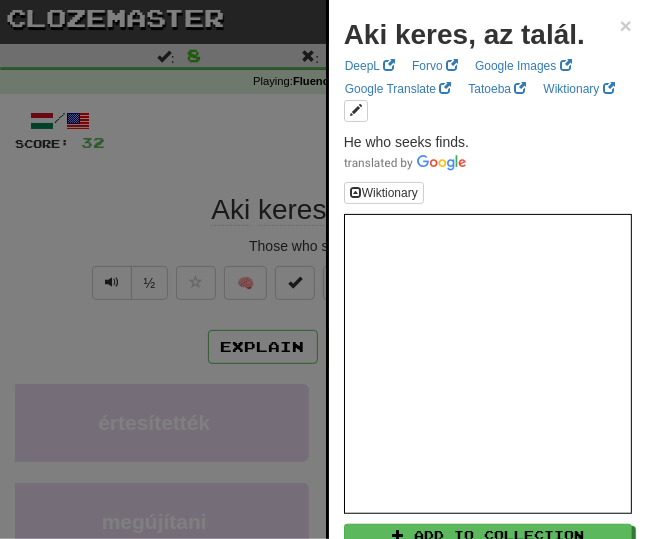 click at bounding box center (323, 269) 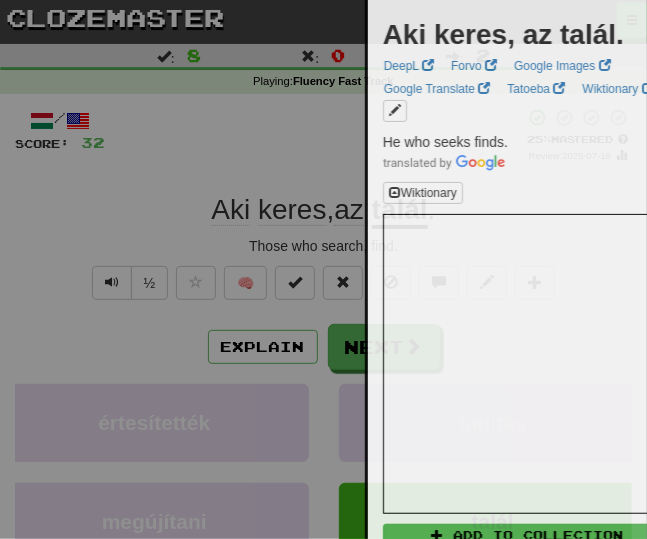 click at bounding box center [323, 269] 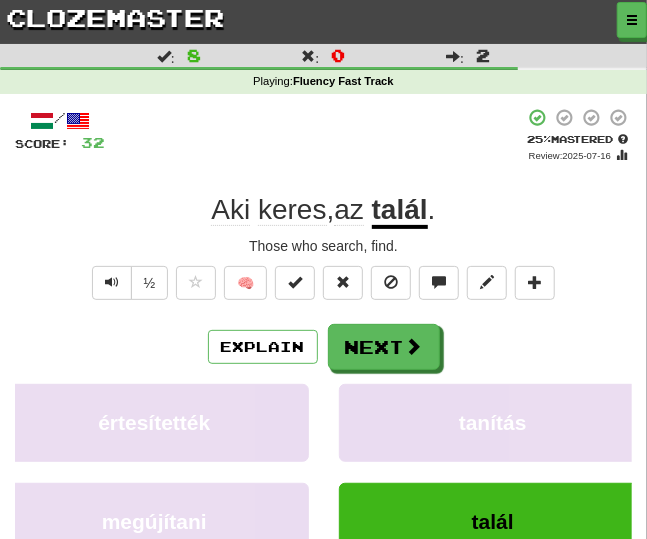 click on "Those who search, find." at bounding box center [323, 246] 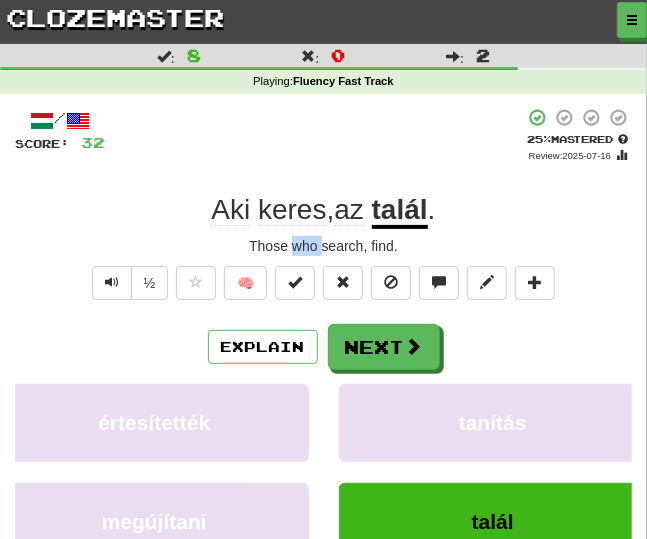click on "Those who search, find." at bounding box center [323, 246] 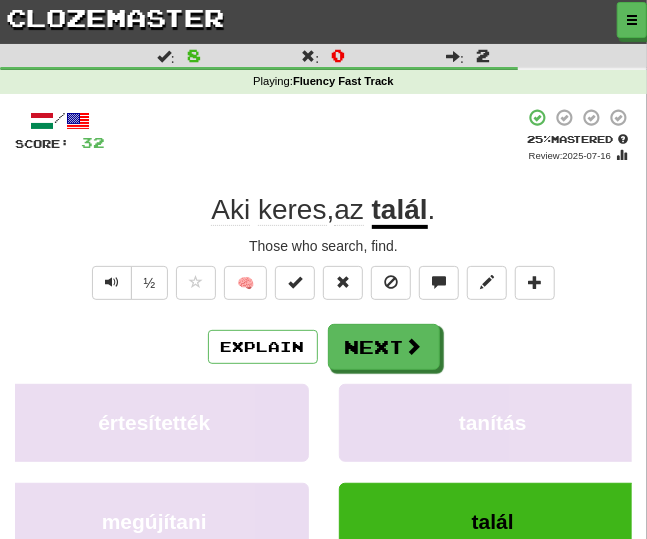 click on "Those who search, find." at bounding box center [323, 246] 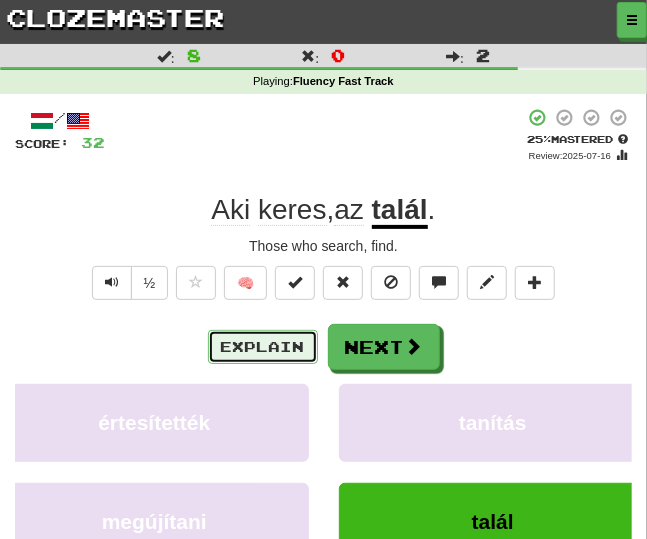 click on "Explain" at bounding box center (263, 347) 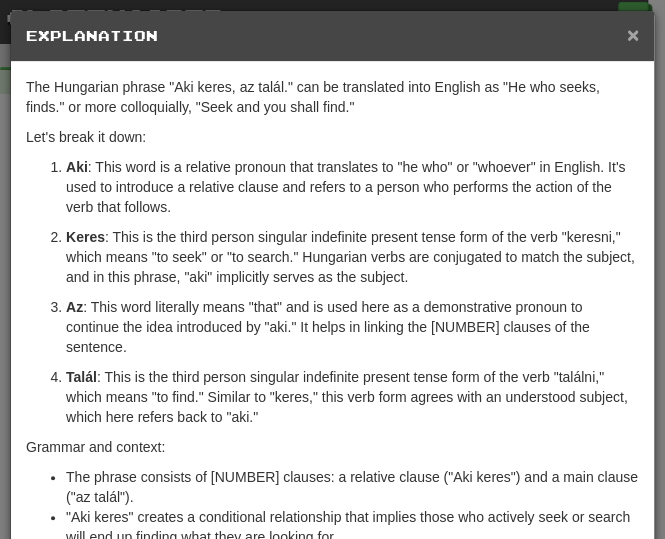 click on "×" at bounding box center [633, 34] 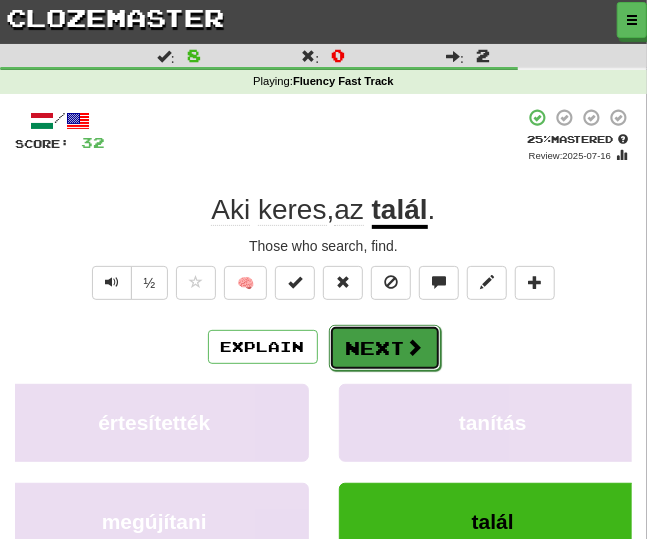 click at bounding box center [415, 347] 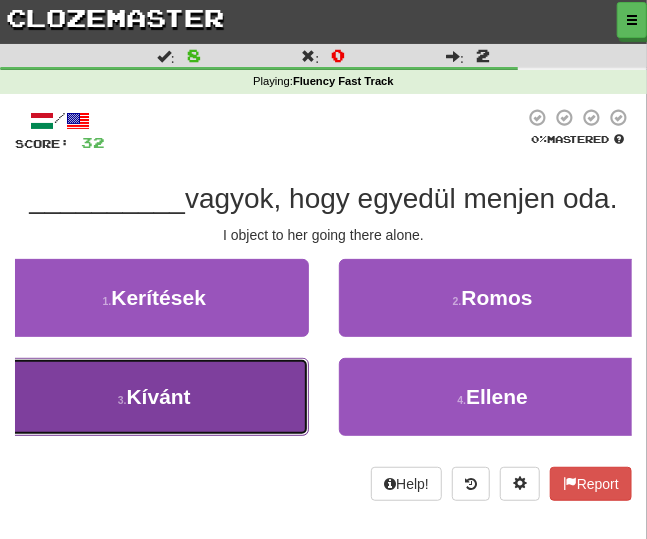 click on "3 .  Kívánt" at bounding box center (154, 397) 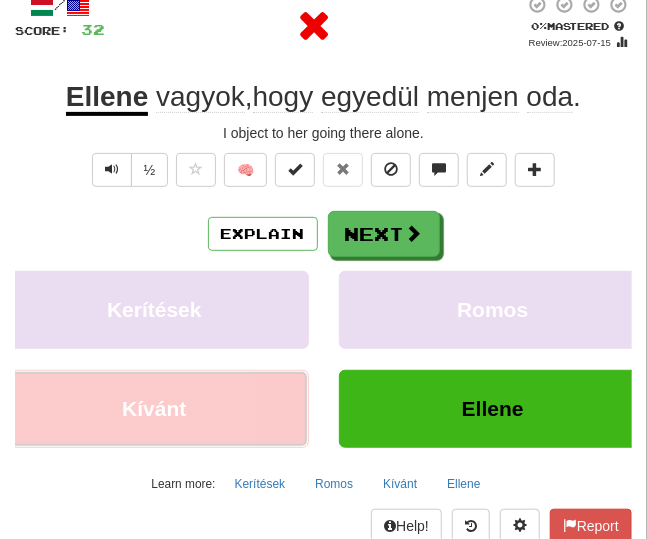 scroll, scrollTop: 208, scrollLeft: 0, axis: vertical 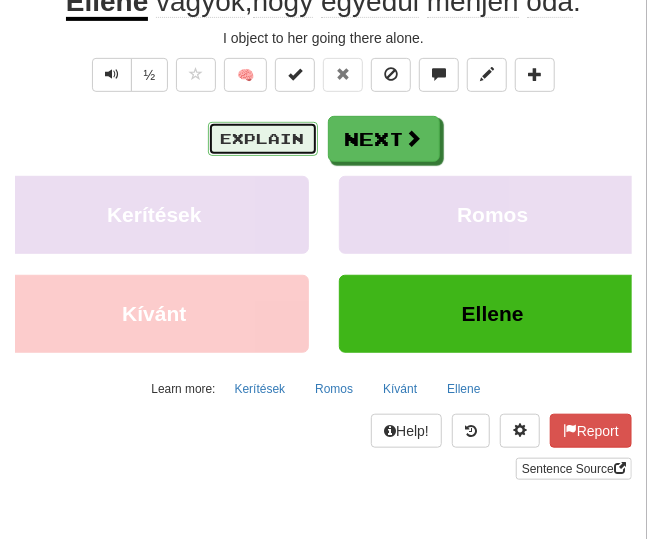 click on "Explain" at bounding box center (263, 139) 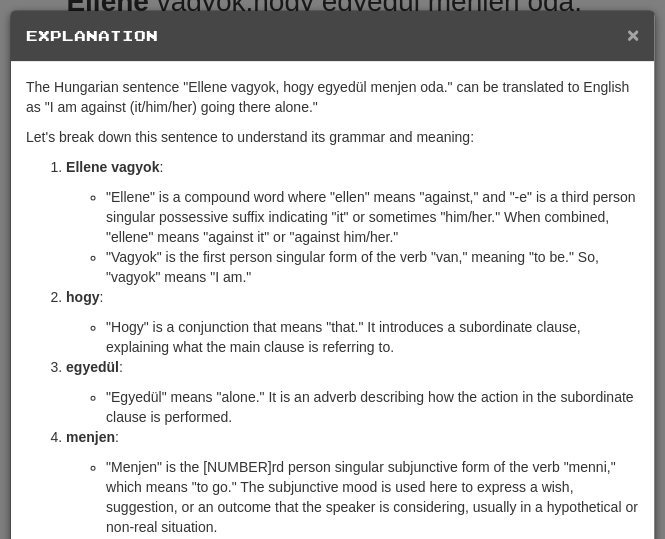 click on "×" at bounding box center (633, 34) 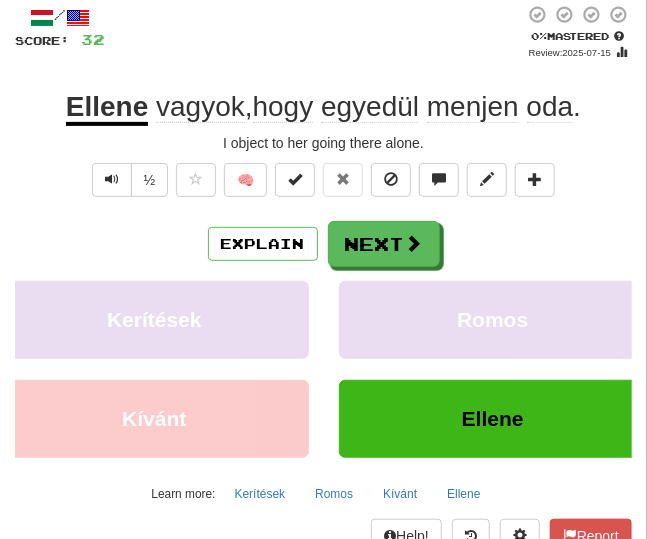 scroll, scrollTop: 0, scrollLeft: 0, axis: both 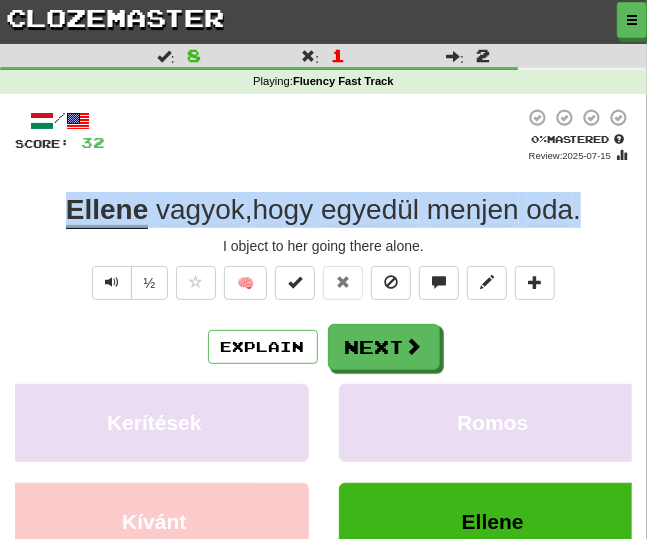 drag, startPoint x: 587, startPoint y: 207, endPoint x: 50, endPoint y: 211, distance: 537.0149 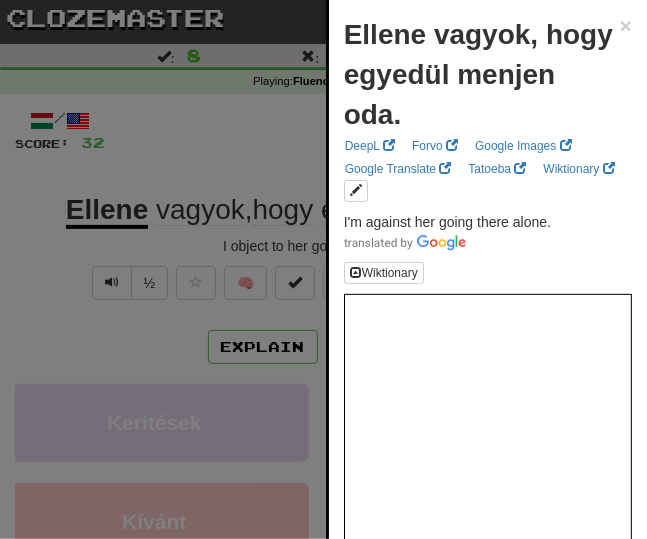 click at bounding box center (323, 269) 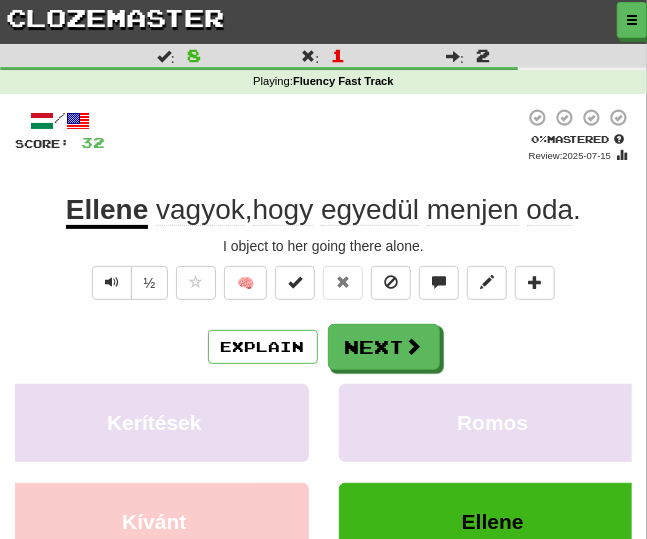 click on "I object to her going there alone." at bounding box center [323, 246] 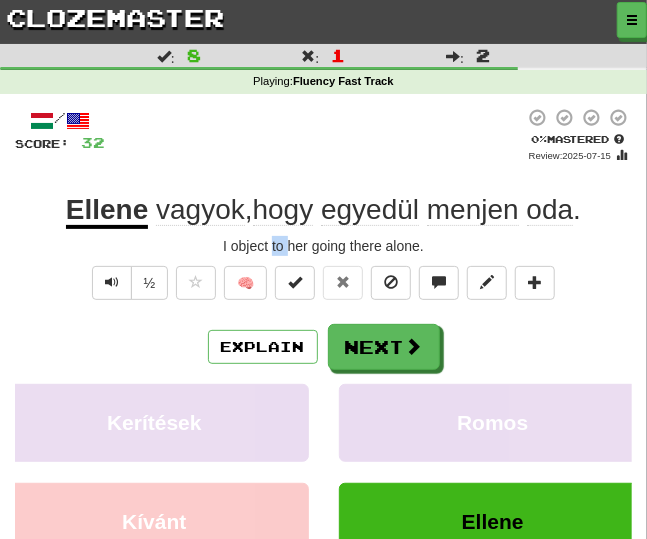 click on "I object to her going there alone." at bounding box center [323, 246] 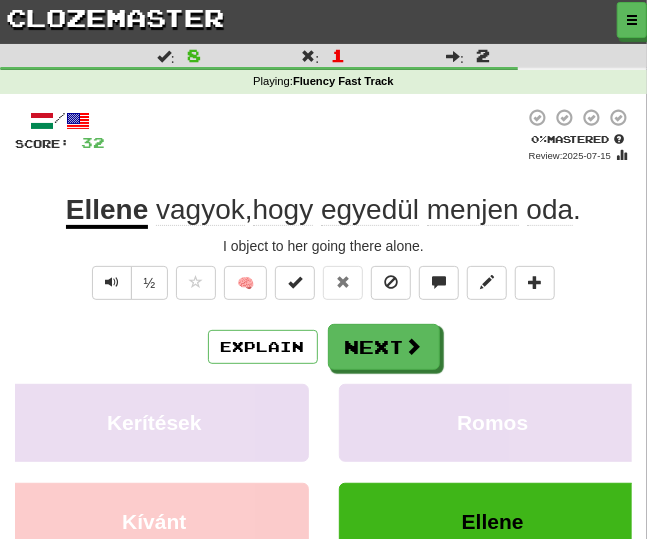 click on "I object to her going there alone." at bounding box center (323, 246) 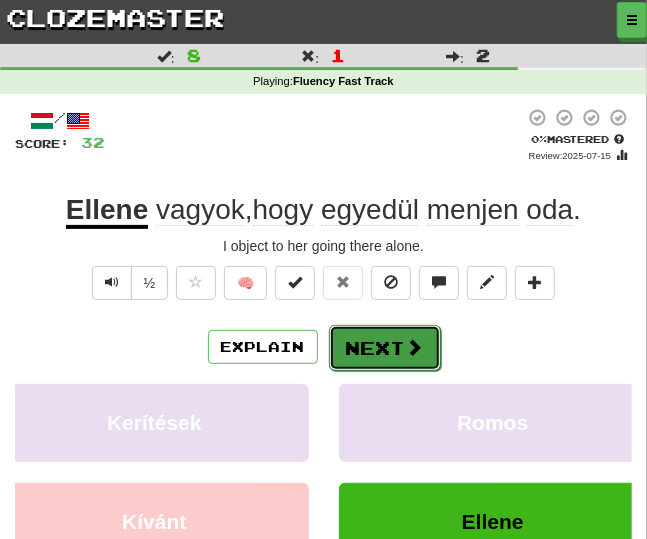click at bounding box center [415, 347] 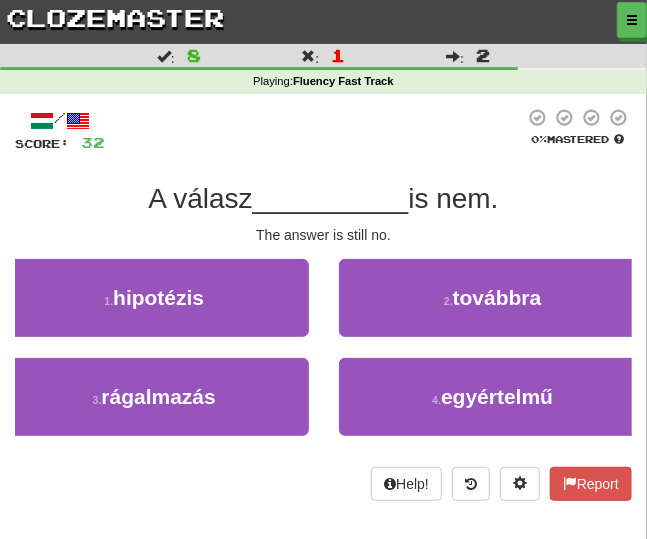 click on "The answer is still no." at bounding box center [323, 235] 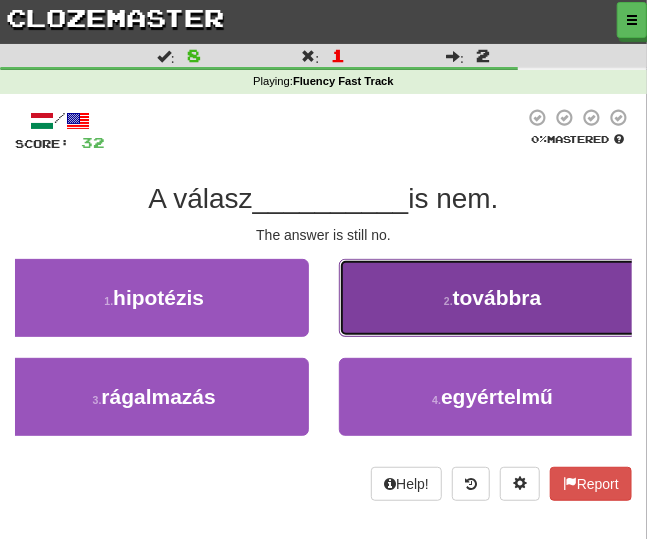 click on "2 .  továbbra" at bounding box center (493, 298) 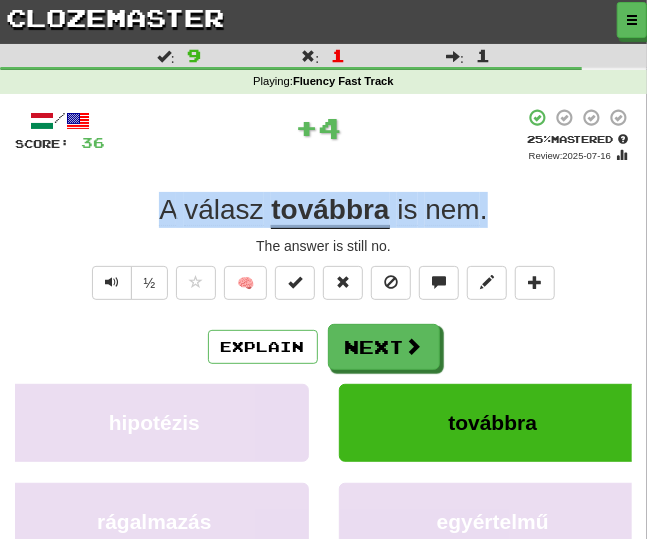 drag, startPoint x: 491, startPoint y: 209, endPoint x: 101, endPoint y: 198, distance: 390.1551 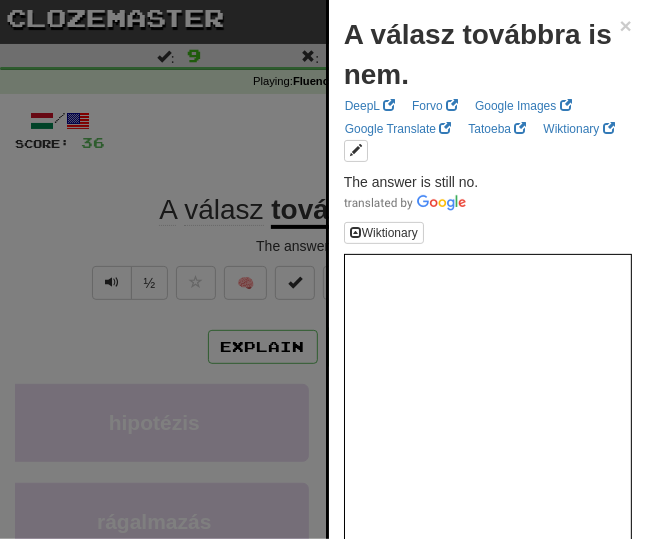 click at bounding box center (323, 269) 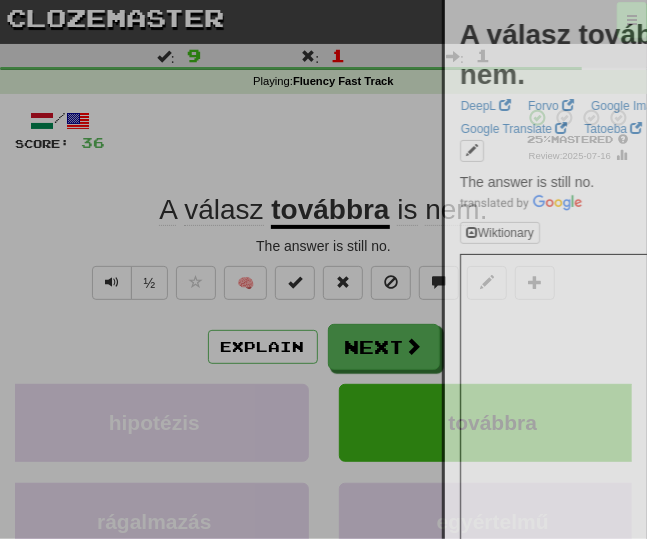 click at bounding box center [323, 269] 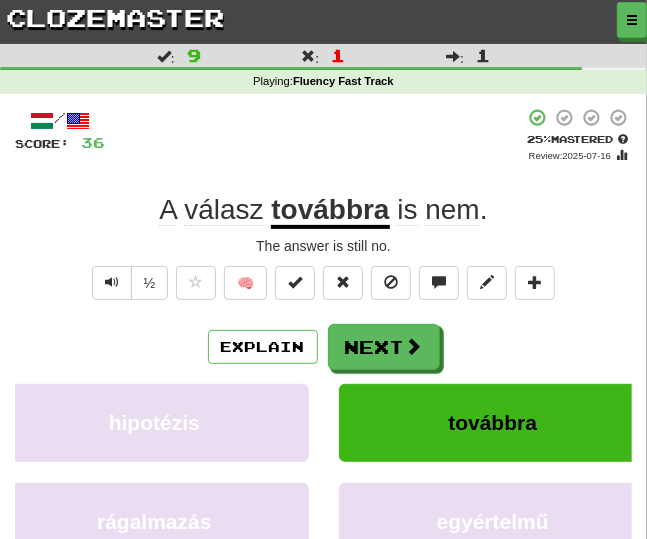 click on "The answer is still no." at bounding box center [323, 246] 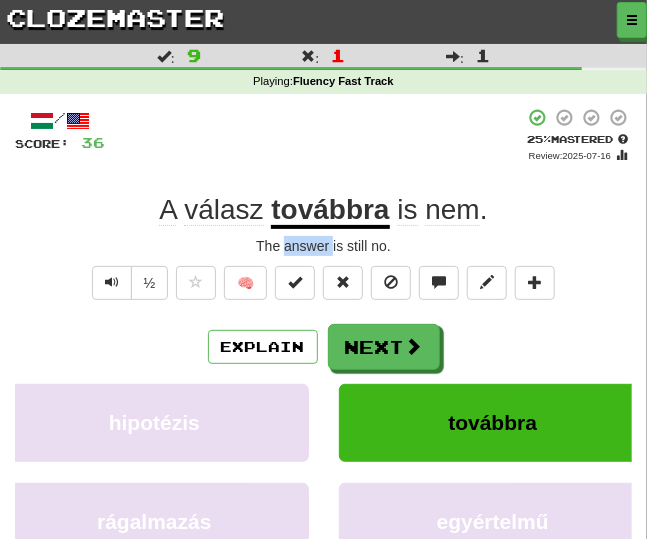 click on "The answer is still no." at bounding box center [323, 246] 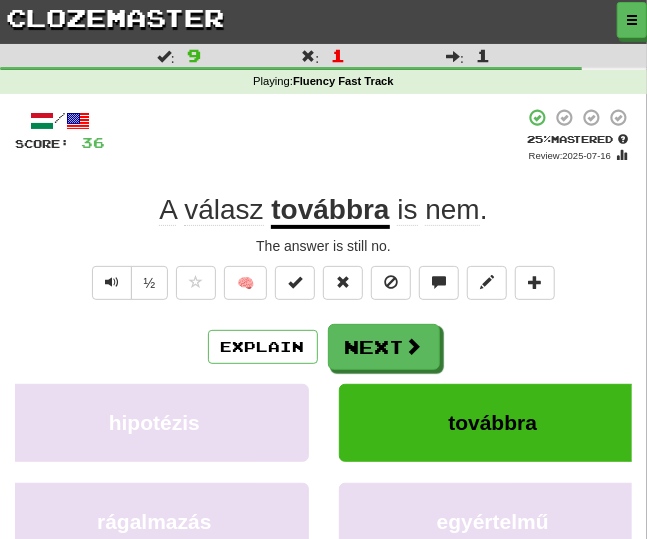click on "The answer is still no." at bounding box center [323, 246] 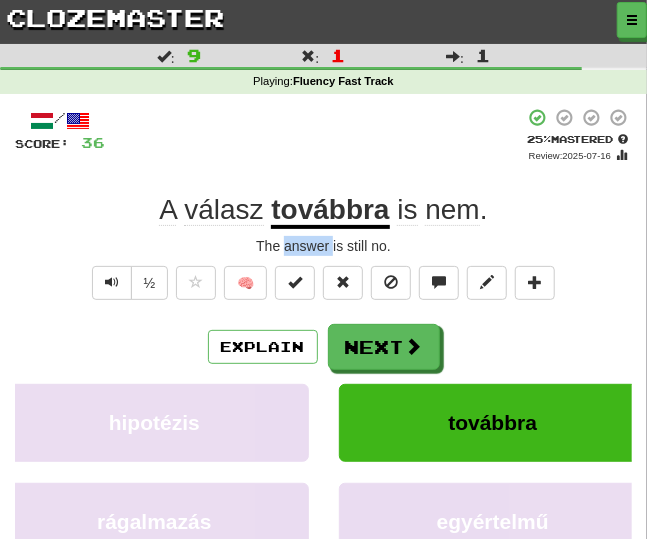 click on "The answer is still no." at bounding box center [323, 246] 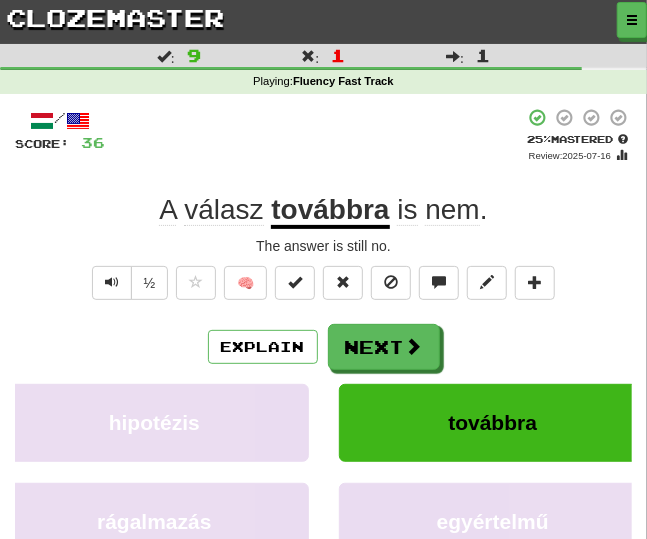 click on "The answer is still no." at bounding box center (323, 246) 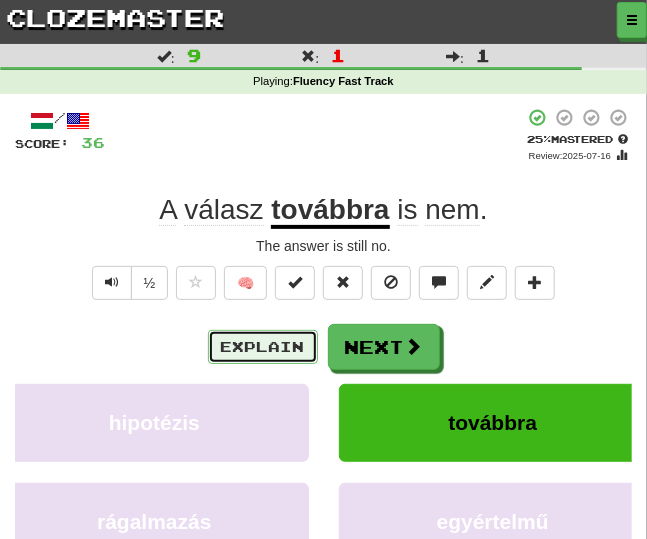 click on "Explain" at bounding box center [263, 347] 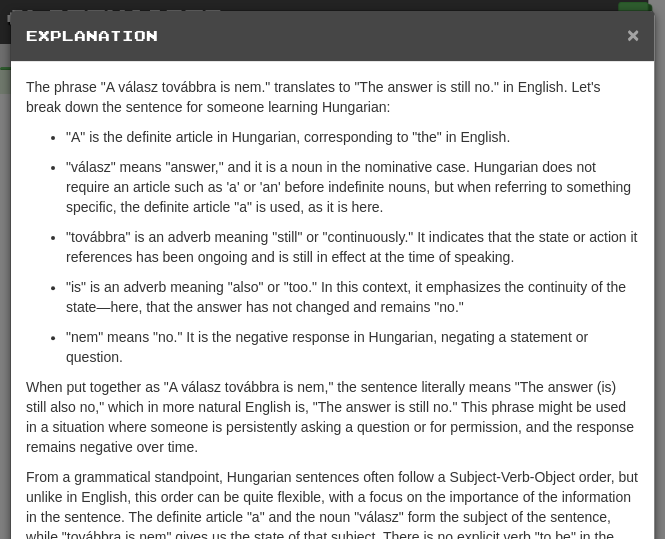 click on "×" at bounding box center (633, 34) 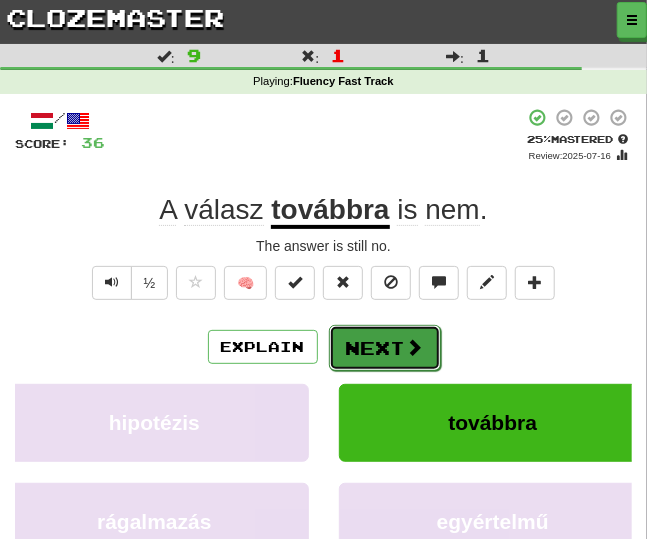 click on "Next" at bounding box center (385, 348) 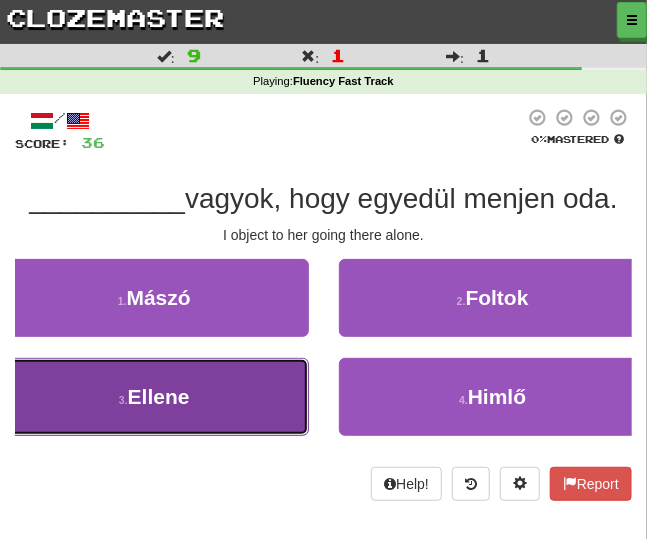 click on "3 .  Ellene" at bounding box center (154, 397) 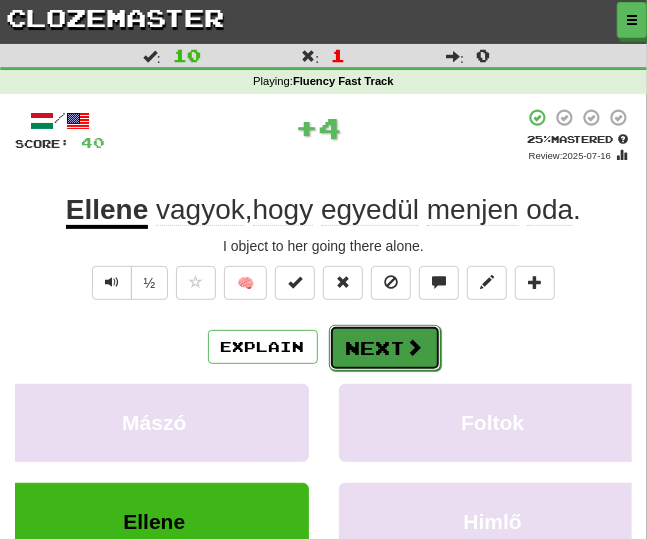 click at bounding box center [415, 347] 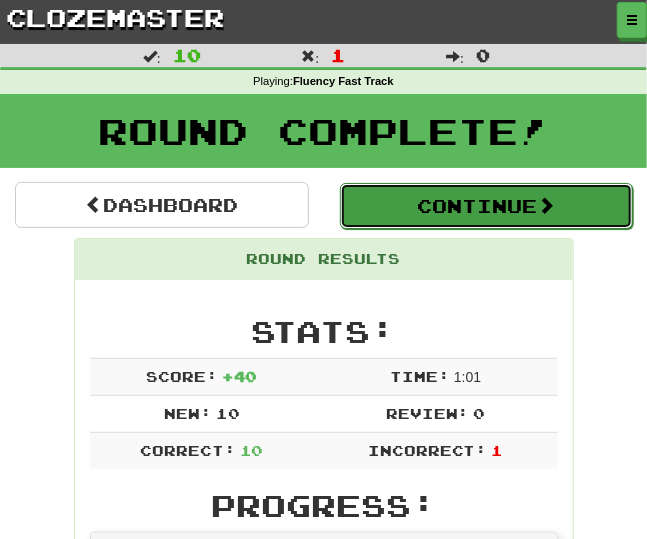 click on "Continue" at bounding box center [487, 206] 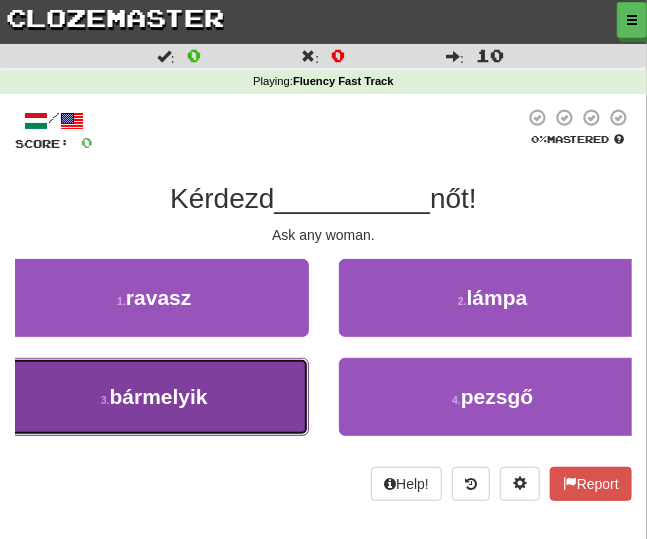 click on "[NUMBER] . bármelyik" at bounding box center (154, 397) 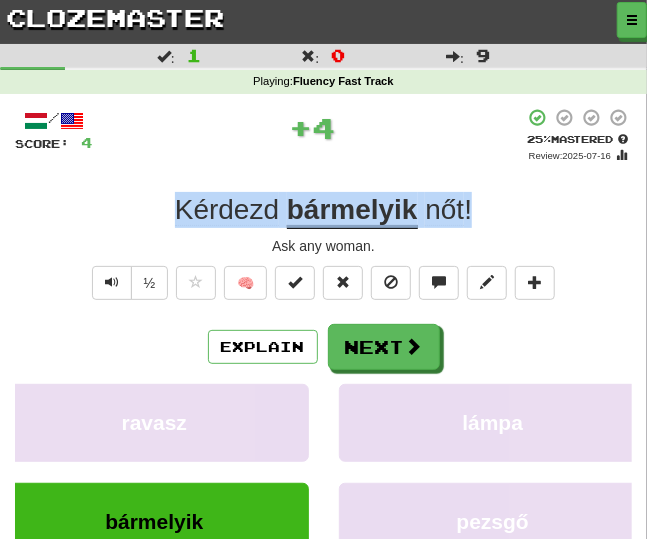 drag, startPoint x: 490, startPoint y: 204, endPoint x: 124, endPoint y: 213, distance: 366.11063 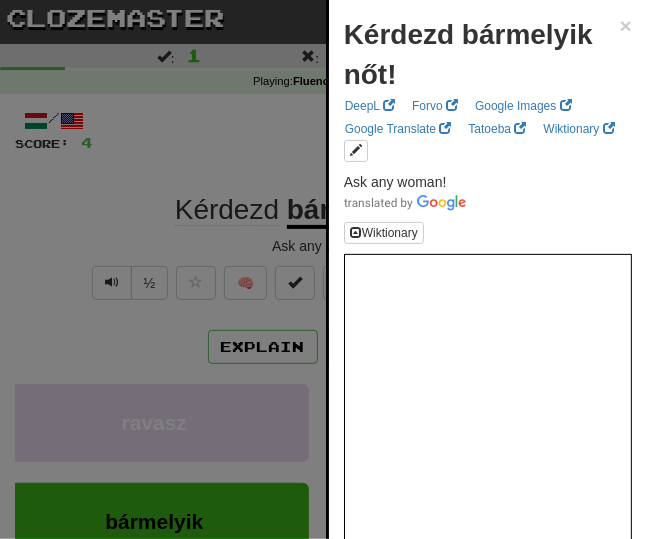 click at bounding box center (323, 269) 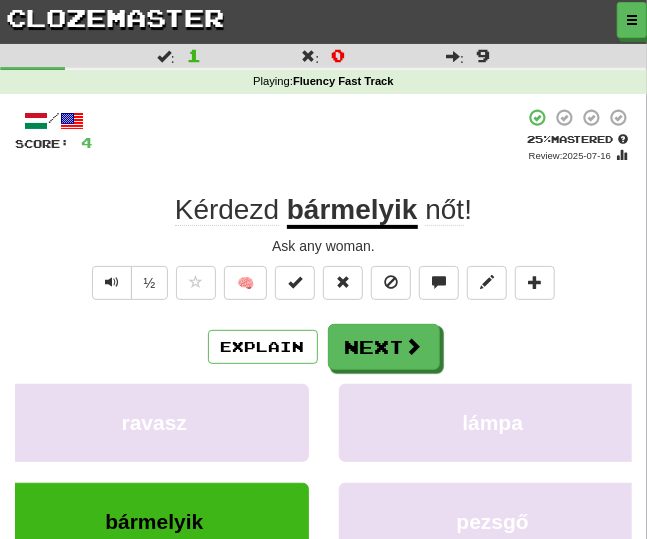 click on "Ask any woman." at bounding box center [323, 246] 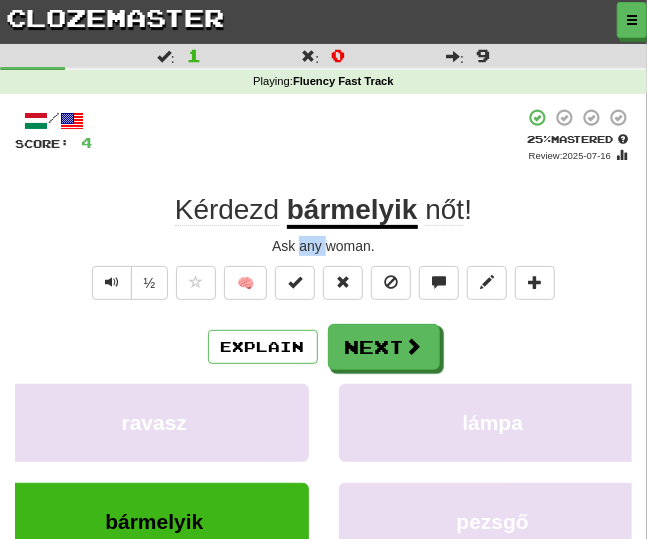 click on "Ask any woman." at bounding box center [323, 246] 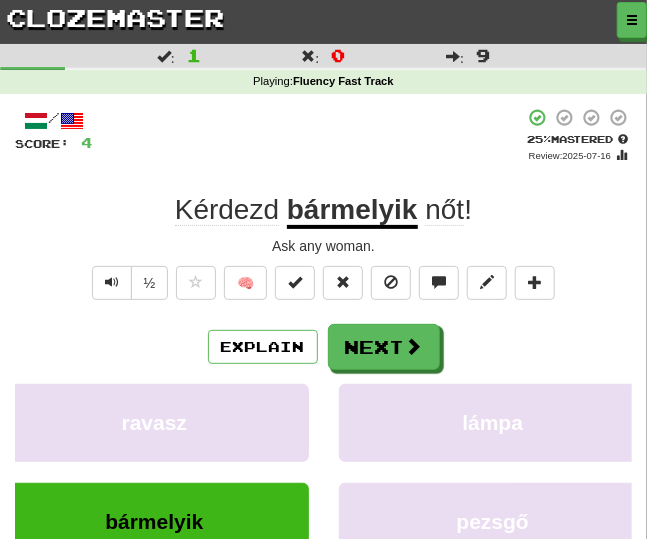 click on "Ask any woman." at bounding box center (323, 246) 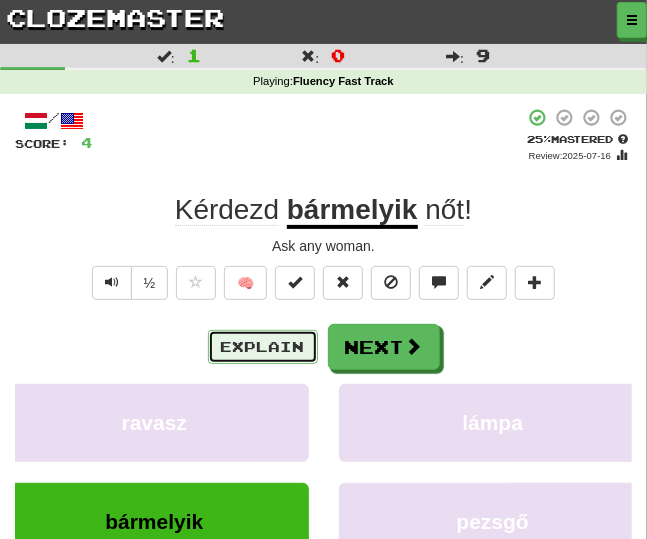 click on "Explain" at bounding box center [263, 347] 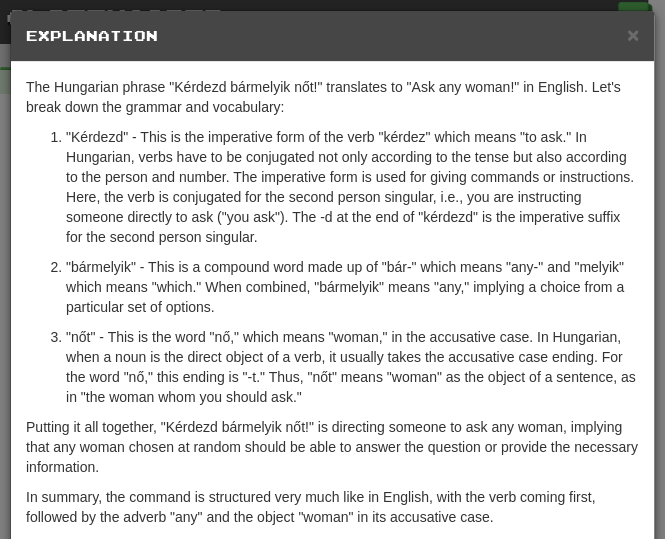 click on "Explanation" at bounding box center [332, 36] 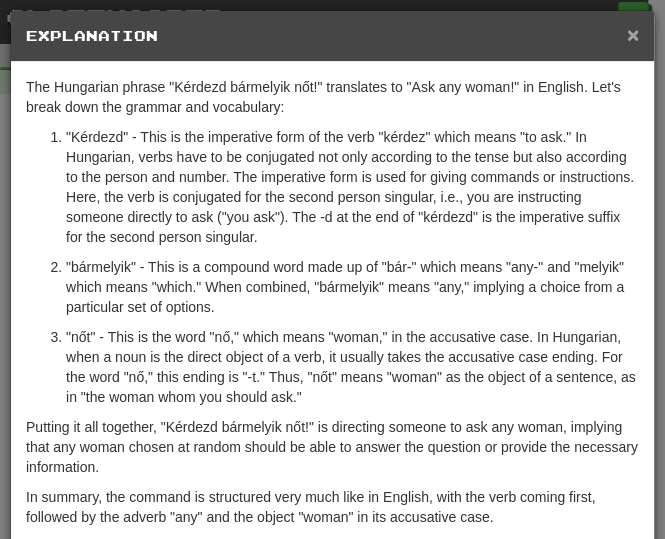 click on "×" at bounding box center (633, 34) 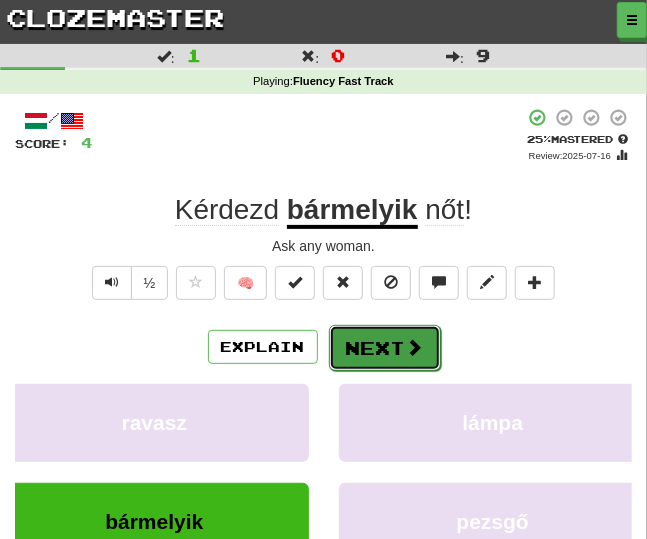 click at bounding box center (415, 347) 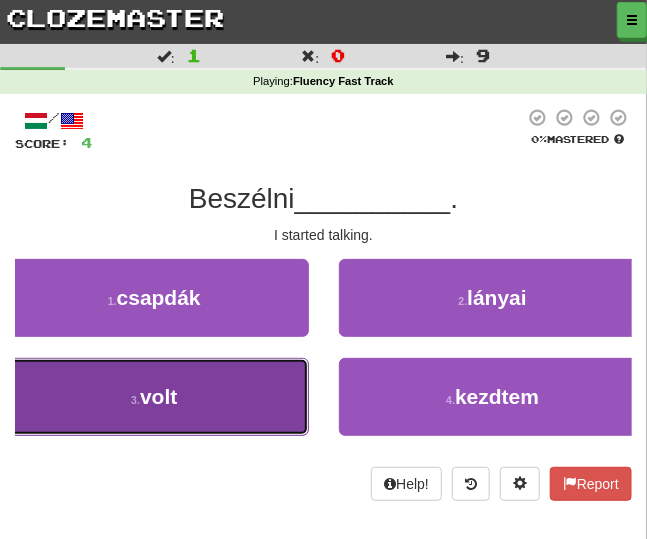 click on "3 .  volt" at bounding box center [154, 397] 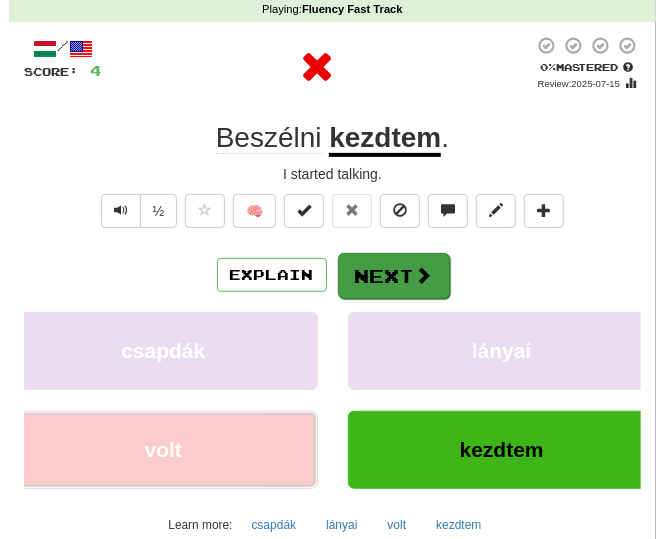 scroll, scrollTop: 104, scrollLeft: 0, axis: vertical 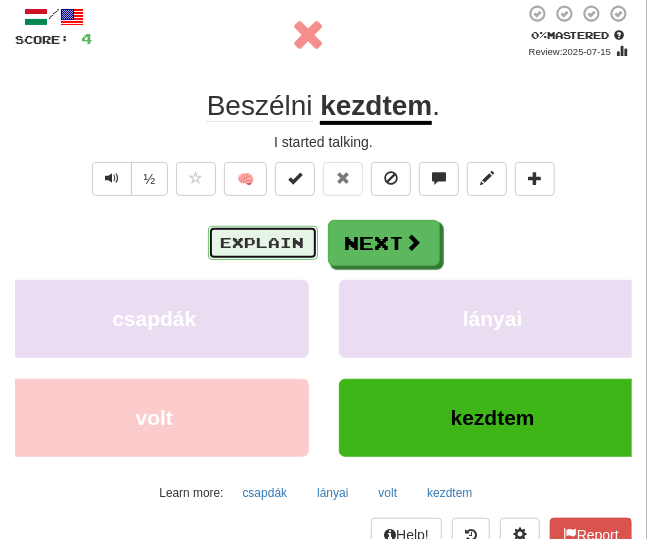 click on "Explain" at bounding box center [263, 243] 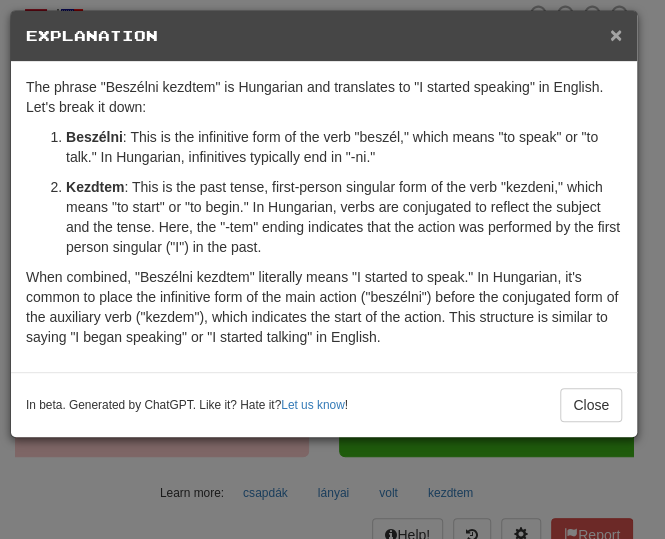 click on "×" at bounding box center (616, 34) 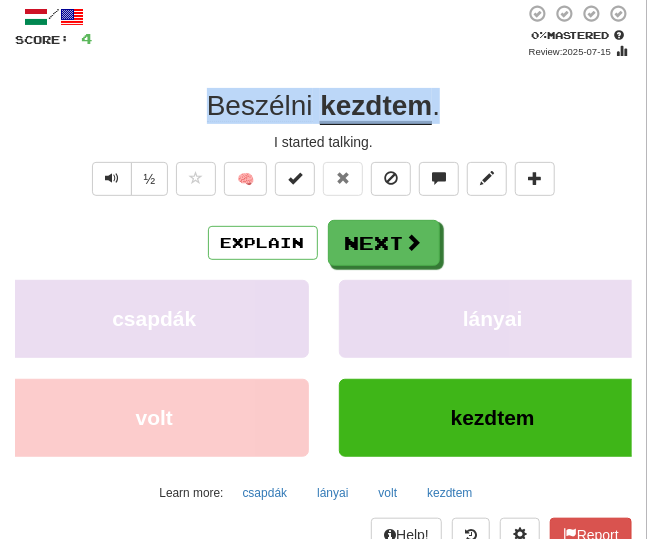 drag, startPoint x: 449, startPoint y: 113, endPoint x: 171, endPoint y: 111, distance: 278.0072 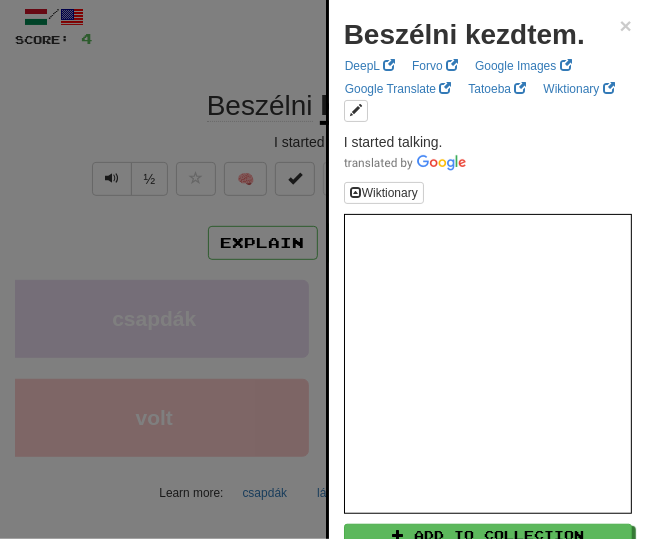 click at bounding box center (323, 269) 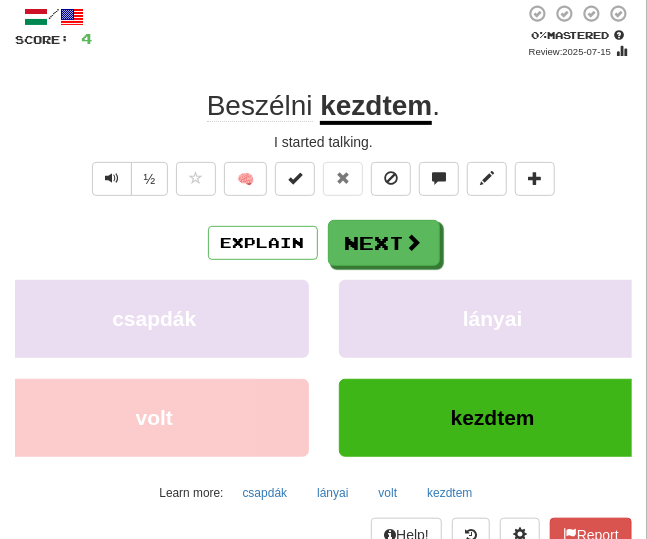 click on "I started talking." at bounding box center (323, 142) 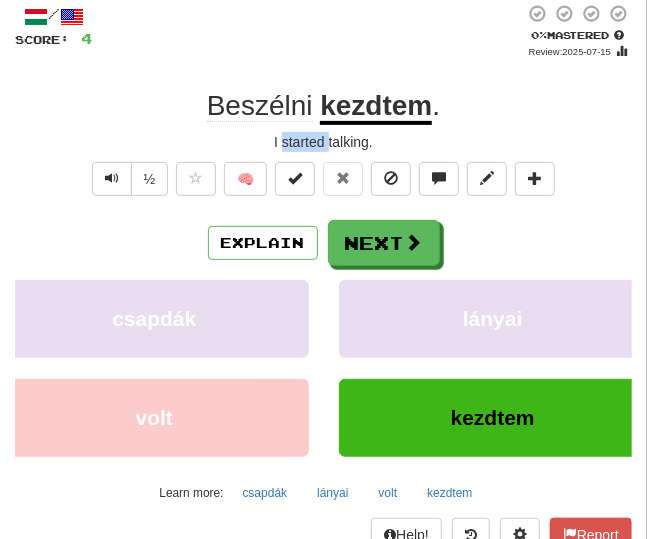 click on "I started talking." at bounding box center [323, 142] 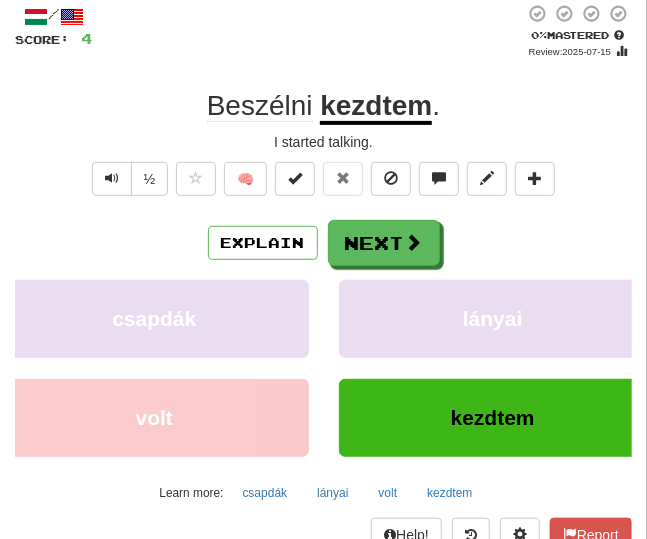 click on "I started talking." at bounding box center (323, 142) 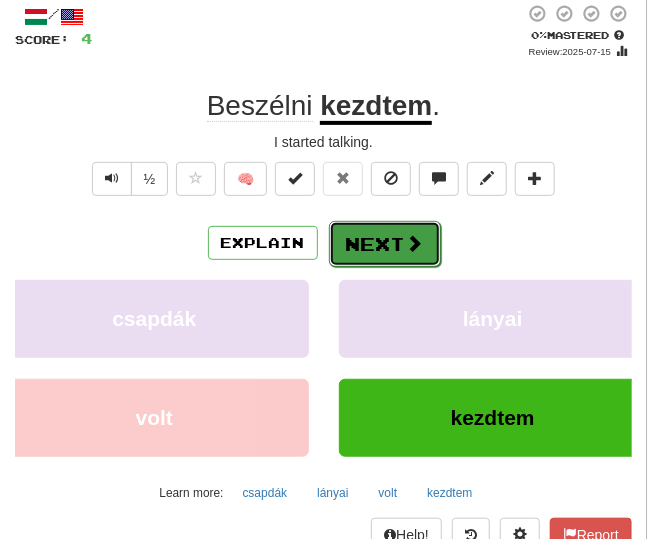 click on "Next" at bounding box center (385, 244) 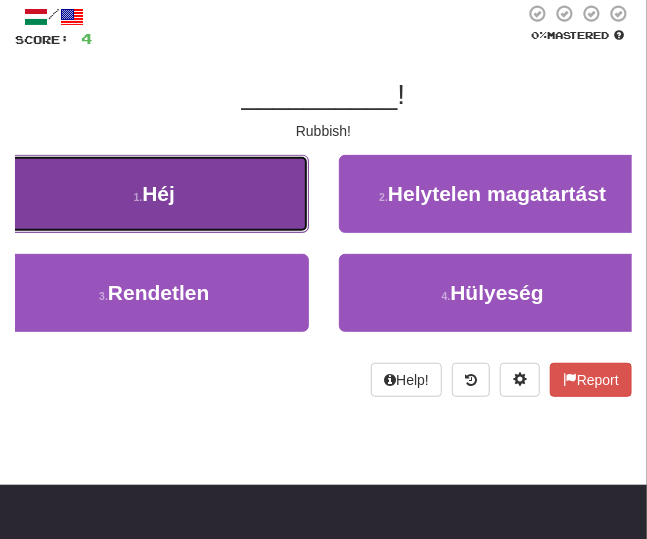 click on "1 .  Héj" at bounding box center (154, 194) 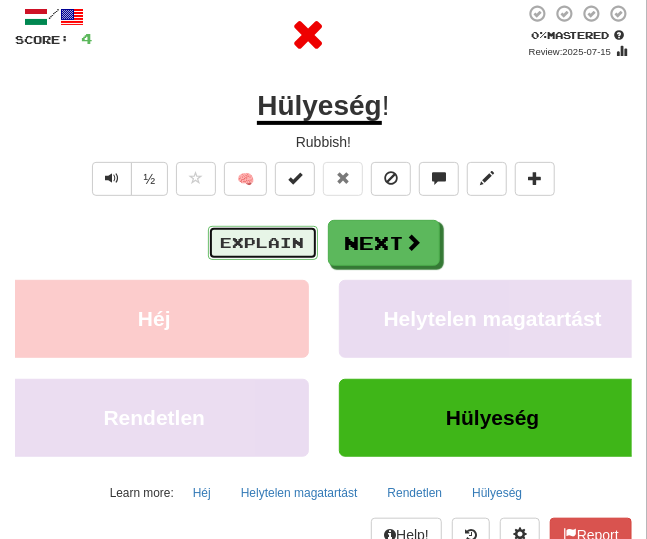 click on "Explain" at bounding box center [263, 243] 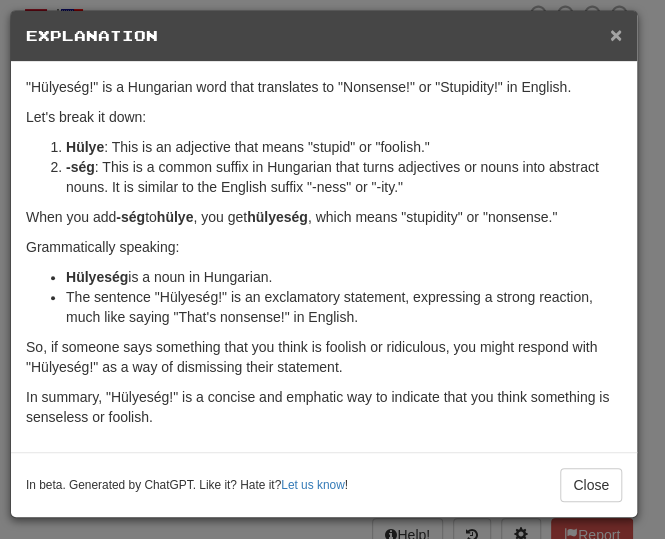 click on "×" at bounding box center (616, 34) 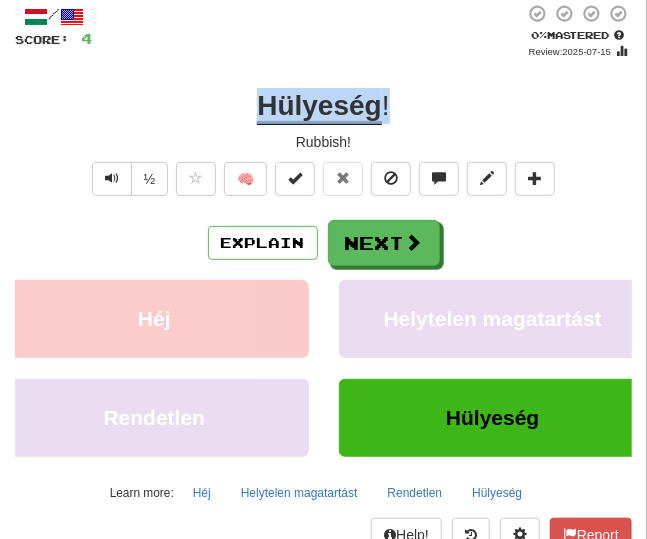 drag, startPoint x: 435, startPoint y: 117, endPoint x: 179, endPoint y: 110, distance: 256.09567 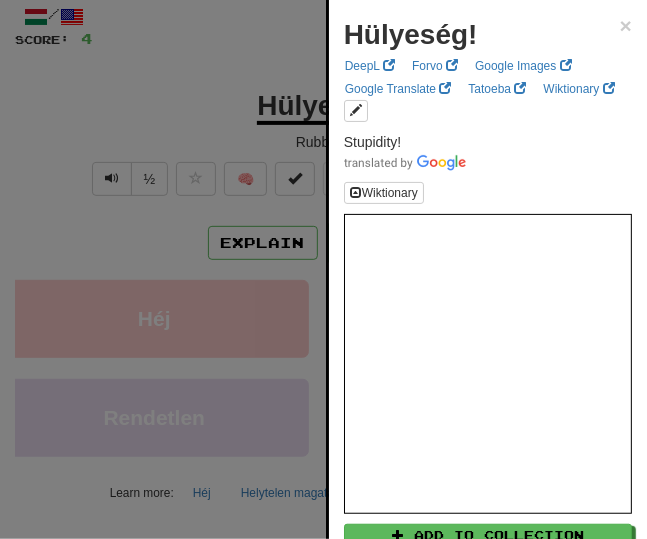 click at bounding box center [323, 269] 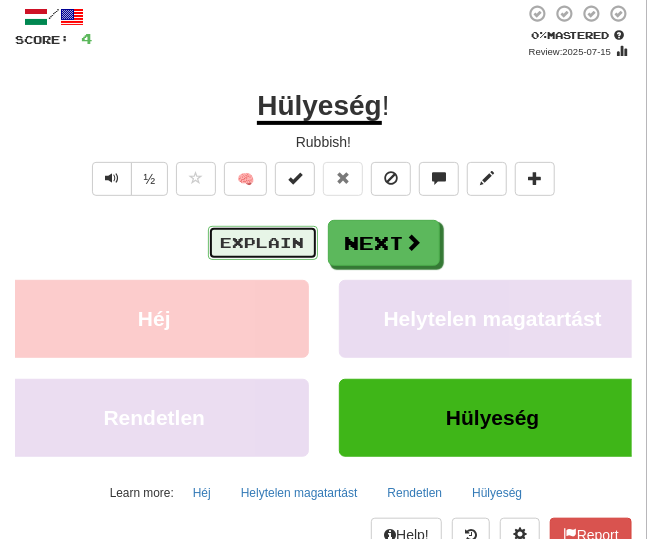 click on "Explain" at bounding box center [263, 243] 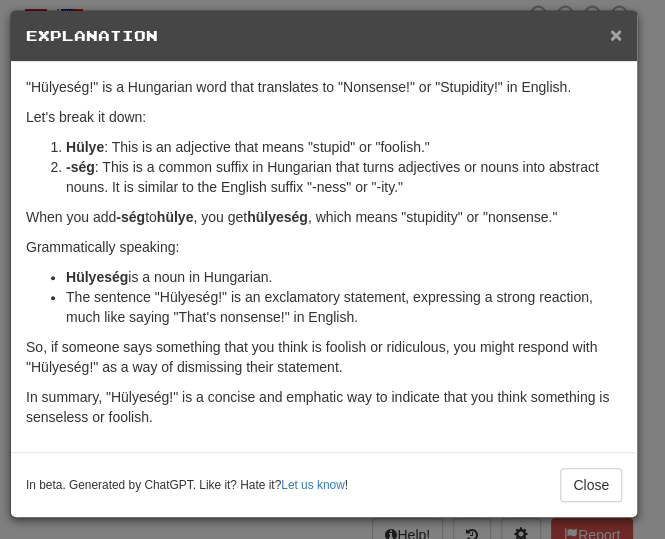 click on "×" at bounding box center (616, 34) 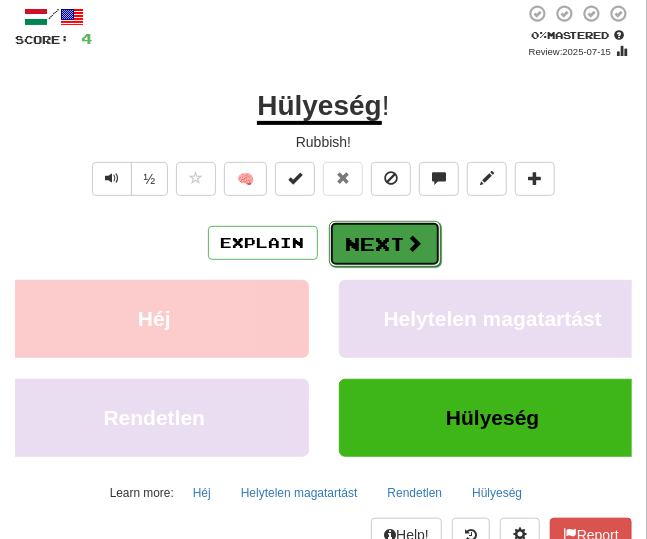 click on "Next" at bounding box center [385, 244] 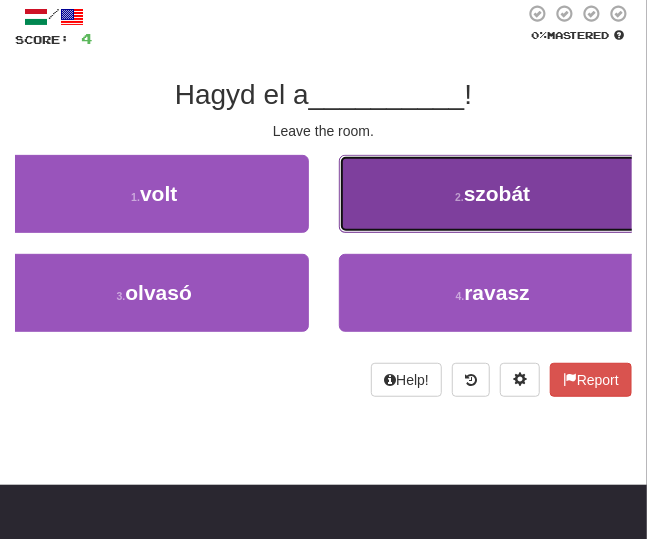 click on "2 .  szobát" at bounding box center (493, 194) 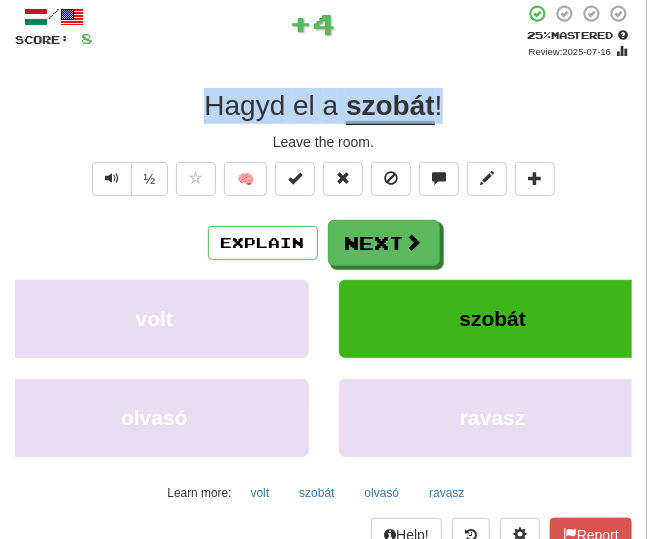 drag, startPoint x: 456, startPoint y: 114, endPoint x: 159, endPoint y: 100, distance: 297.32977 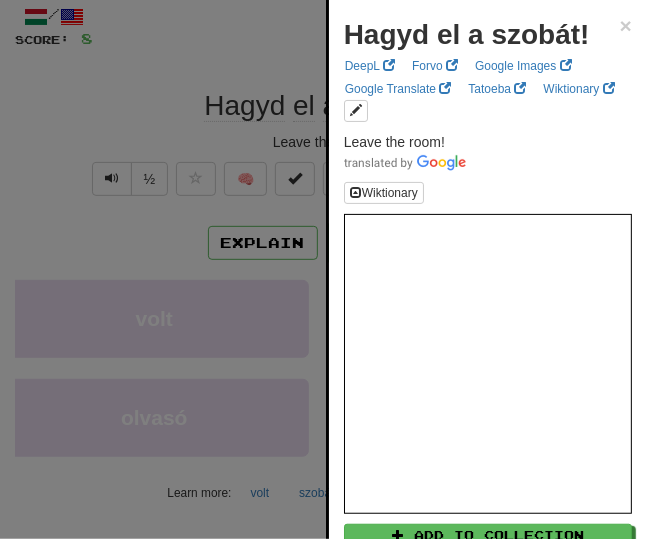 click at bounding box center (323, 269) 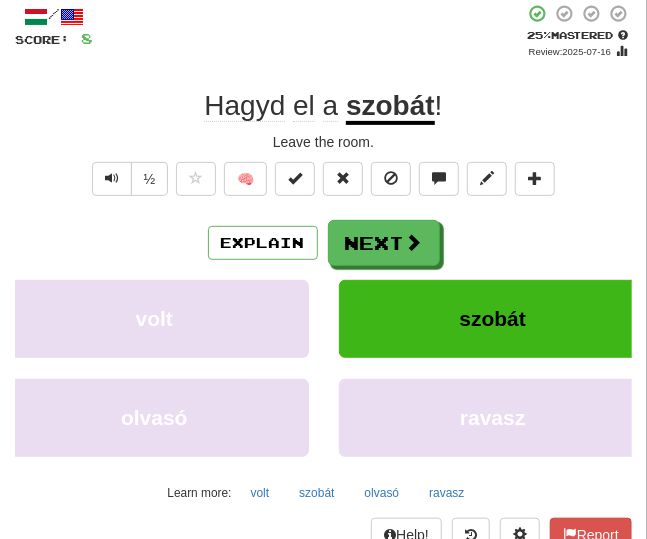 click on "Leave the room." at bounding box center (323, 142) 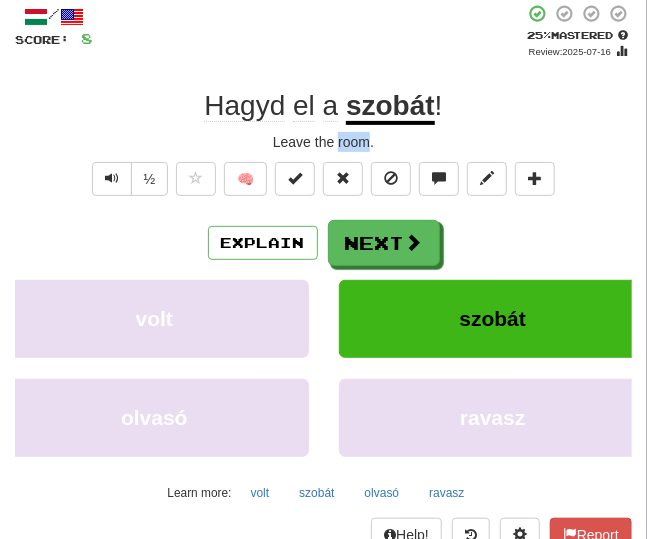 click on "Leave the room." at bounding box center (323, 142) 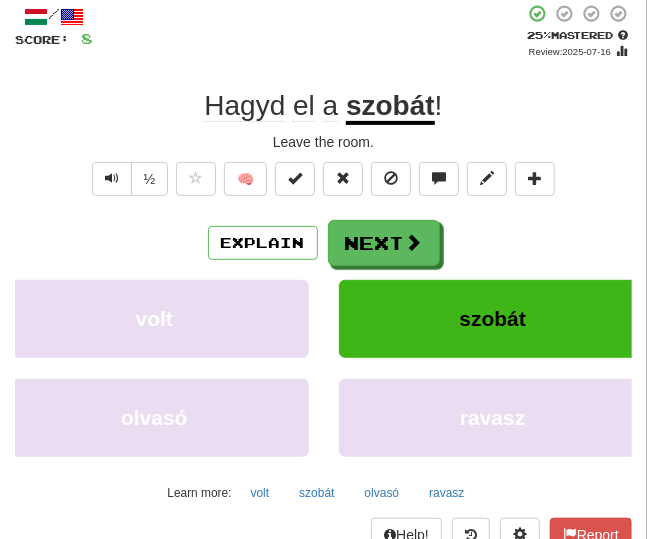 click on "Leave the room." at bounding box center [323, 142] 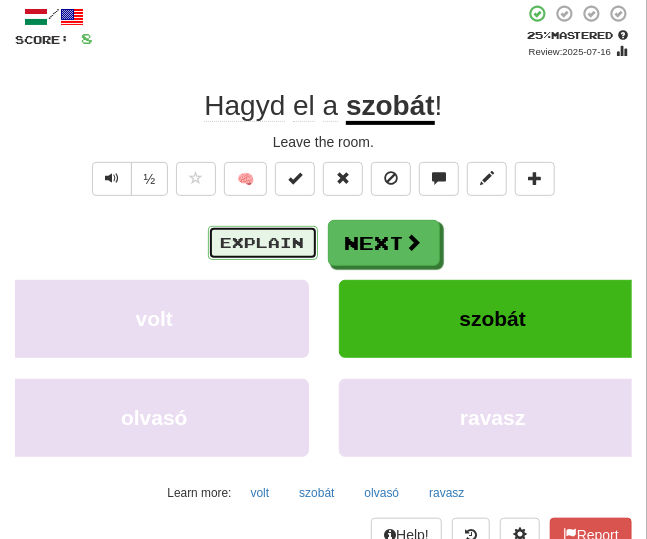 click on "Explain" at bounding box center (263, 243) 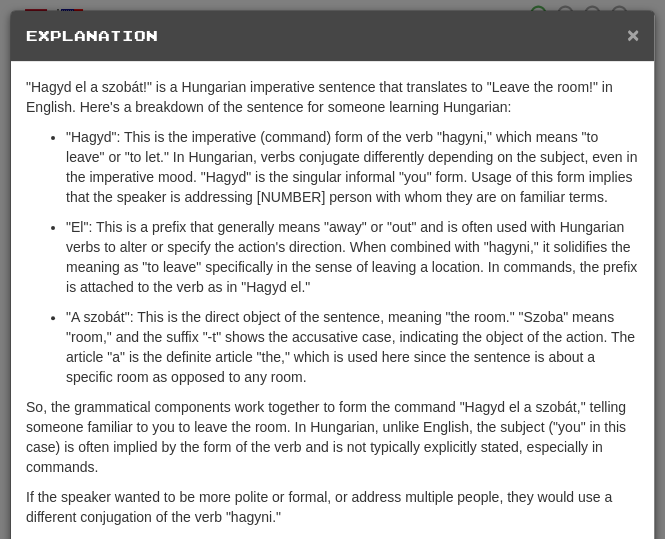 click on "×" at bounding box center [633, 34] 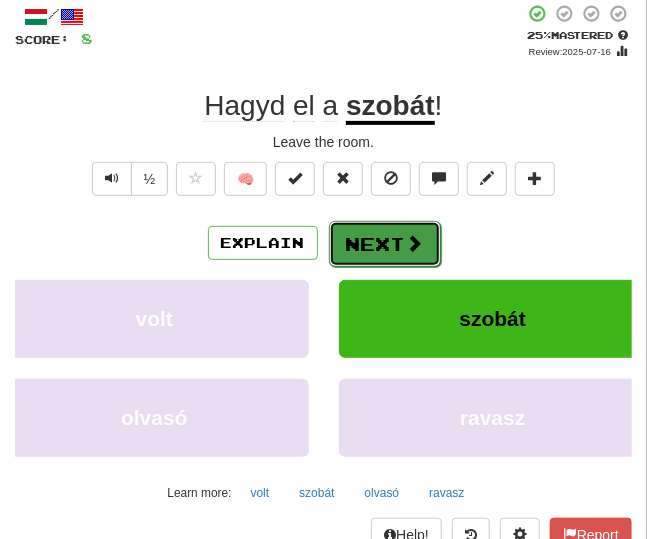 click on "Next" at bounding box center (385, 244) 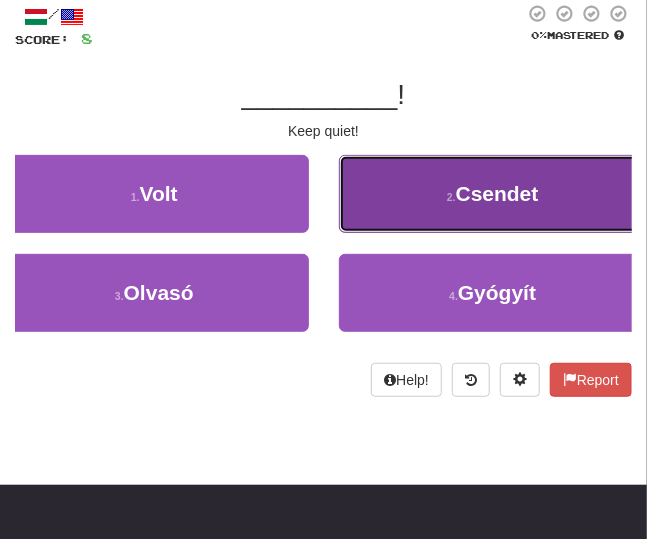 click on "Csendet" at bounding box center [497, 193] 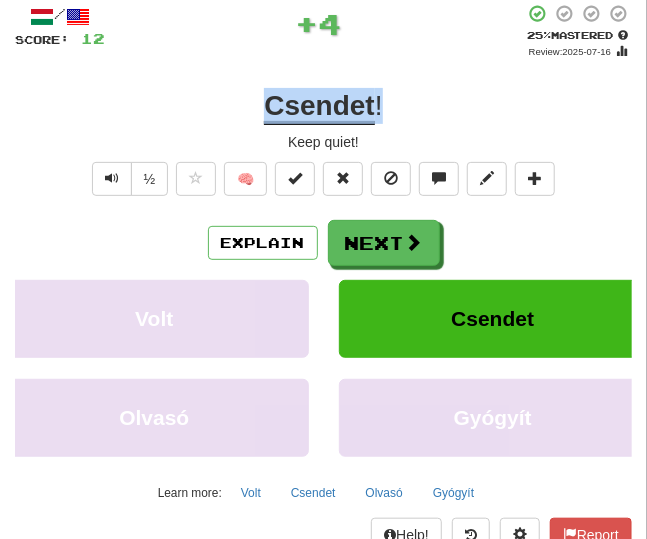 drag, startPoint x: 395, startPoint y: 111, endPoint x: 202, endPoint y: 114, distance: 193.02332 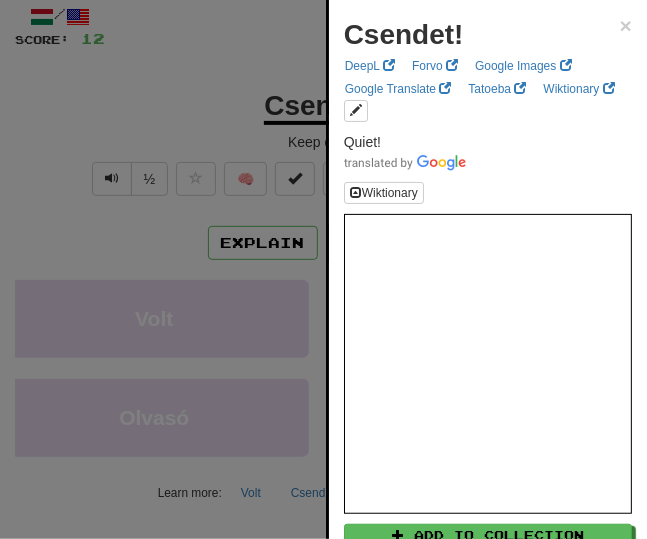 click at bounding box center (323, 269) 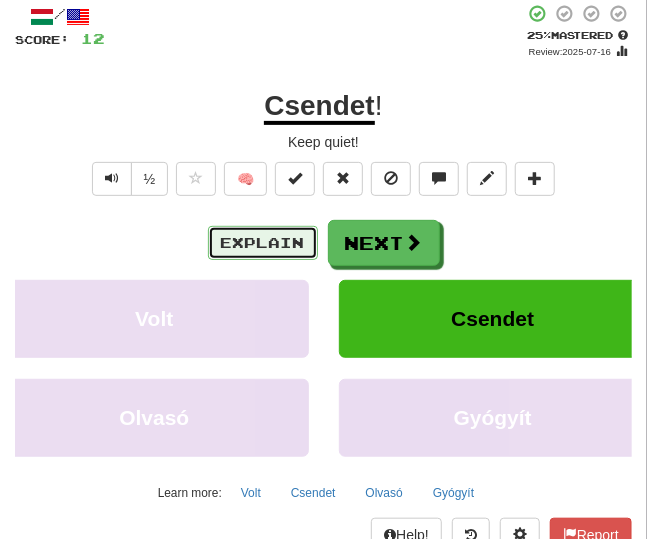 click on "Explain" at bounding box center [263, 243] 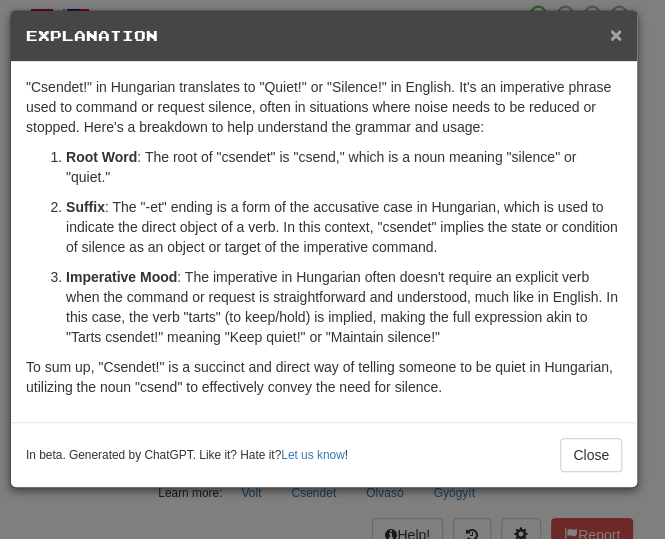 click on "×" at bounding box center (616, 34) 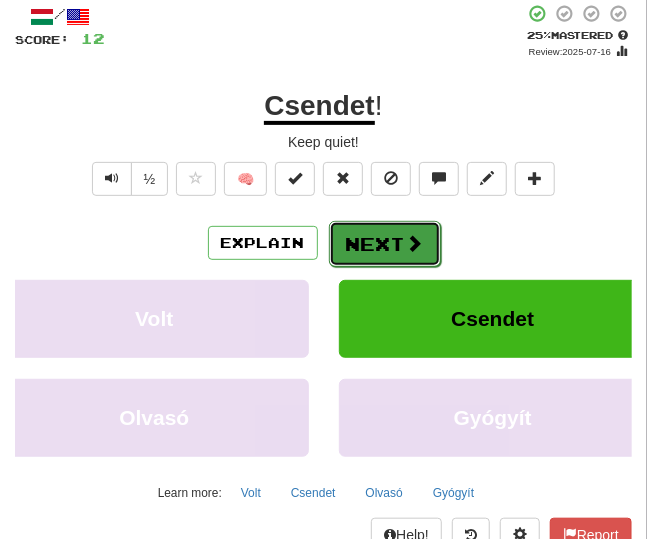 click on "Next" at bounding box center [385, 244] 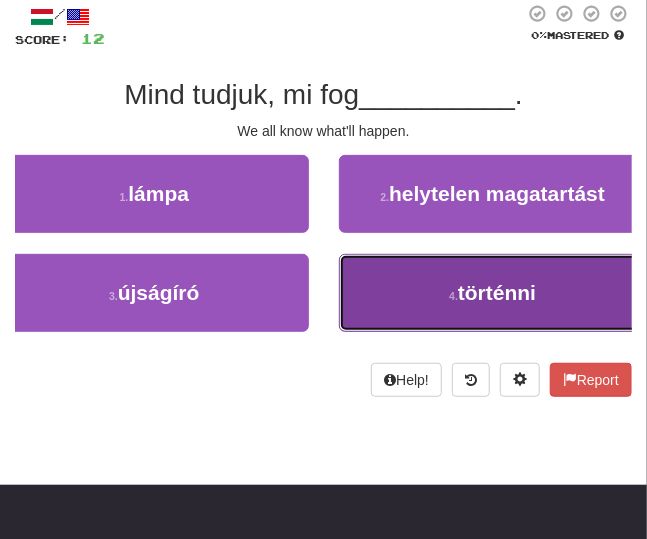 click on "4 .  történni" at bounding box center [493, 293] 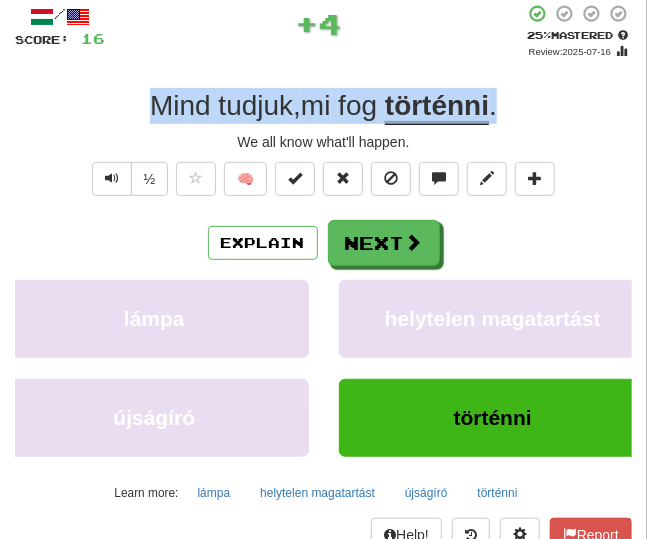 drag, startPoint x: 518, startPoint y: 114, endPoint x: 105, endPoint y: 107, distance: 413.05933 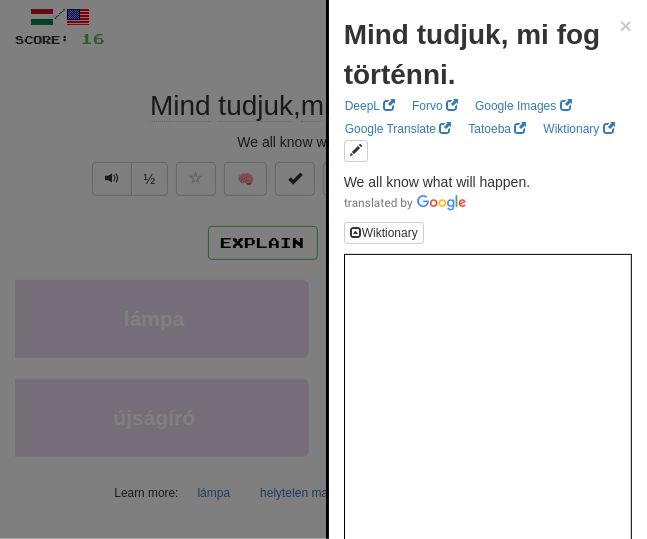 click at bounding box center (323, 269) 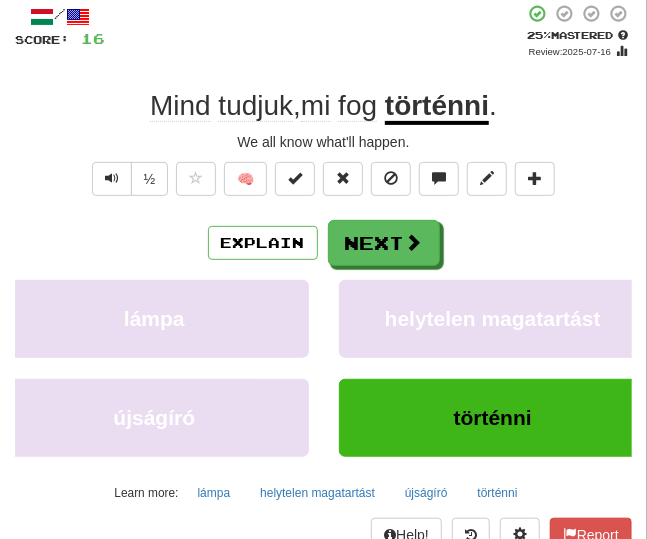 click on "We all know what'll happen." at bounding box center [323, 142] 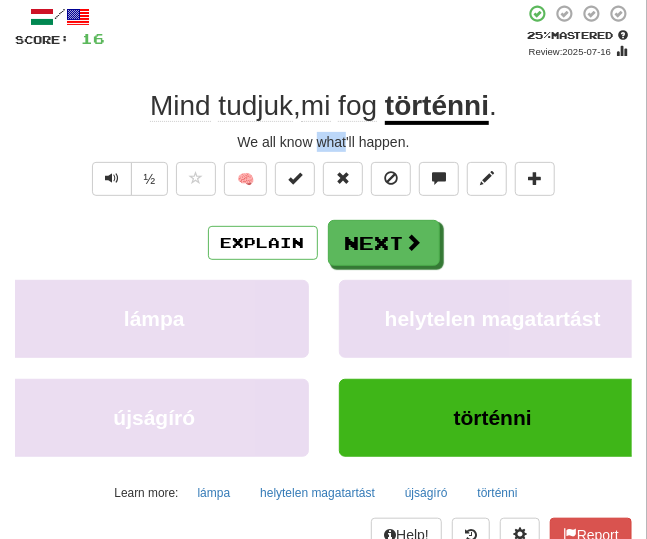 click on "We all know what'll happen." at bounding box center [323, 142] 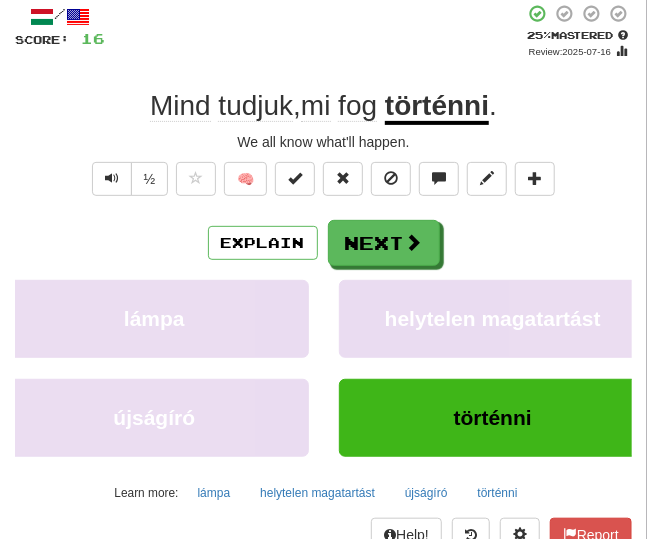click on "We all know what'll happen." at bounding box center [323, 142] 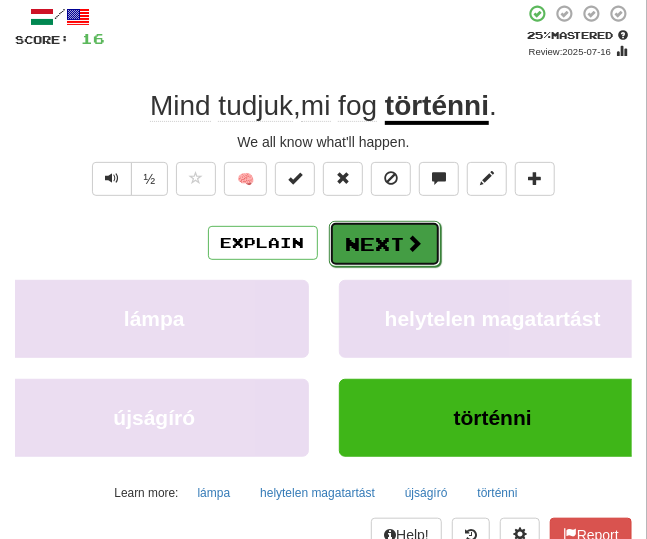 click on "Next" at bounding box center (385, 244) 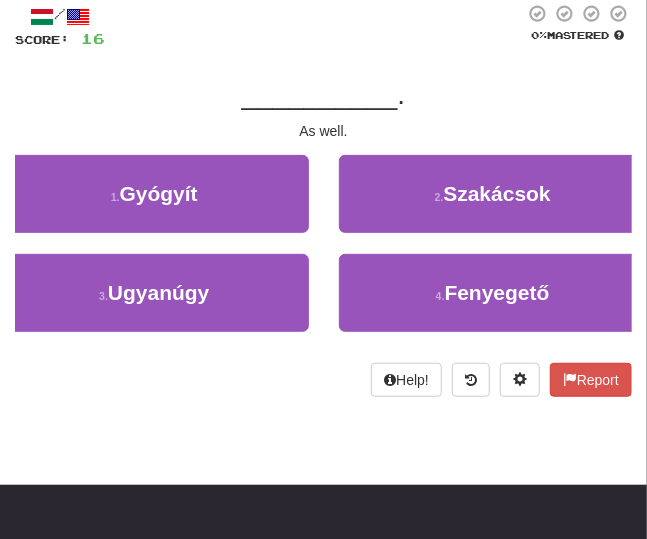 click on "Help!  Report" at bounding box center (323, 380) 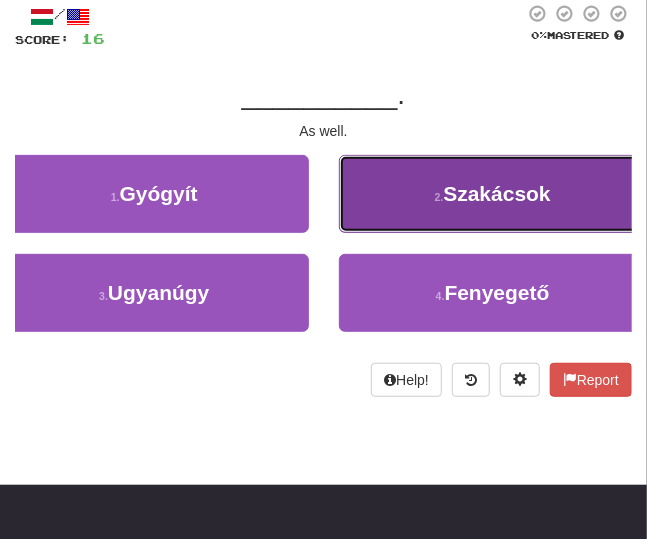 click on "2 .  Szakácsok" at bounding box center (493, 194) 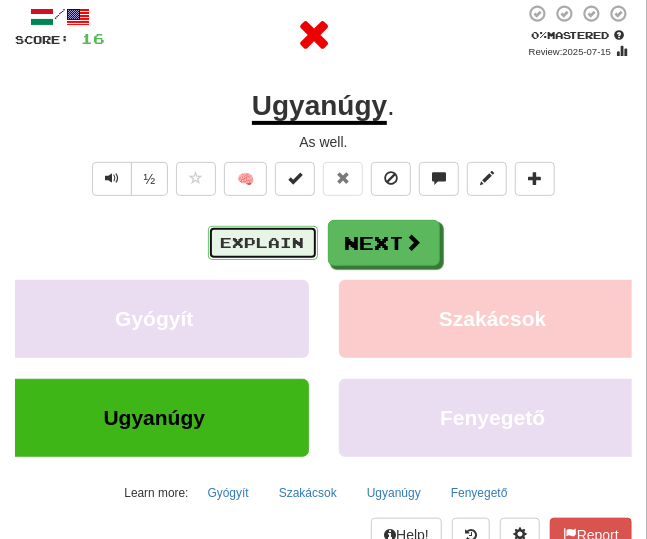 click on "Explain" at bounding box center [263, 243] 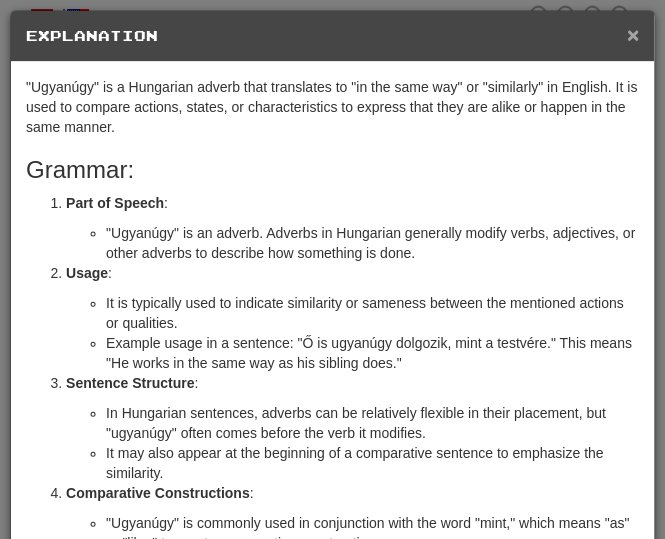 click on "×" at bounding box center [633, 34] 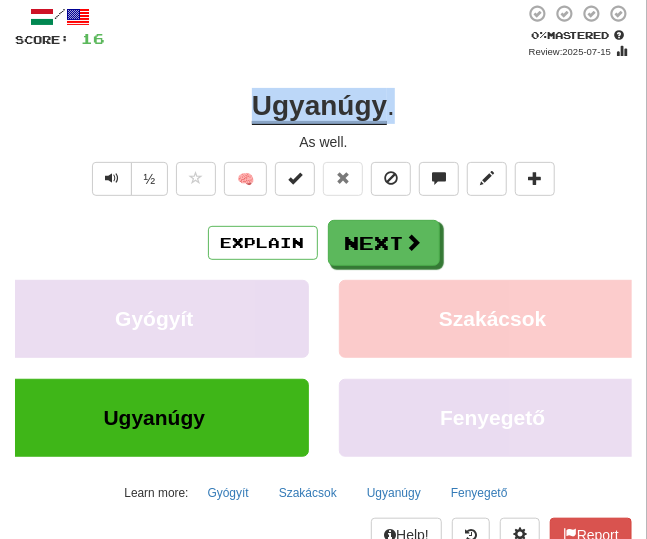 drag, startPoint x: 415, startPoint y: 107, endPoint x: 194, endPoint y: 102, distance: 221.05655 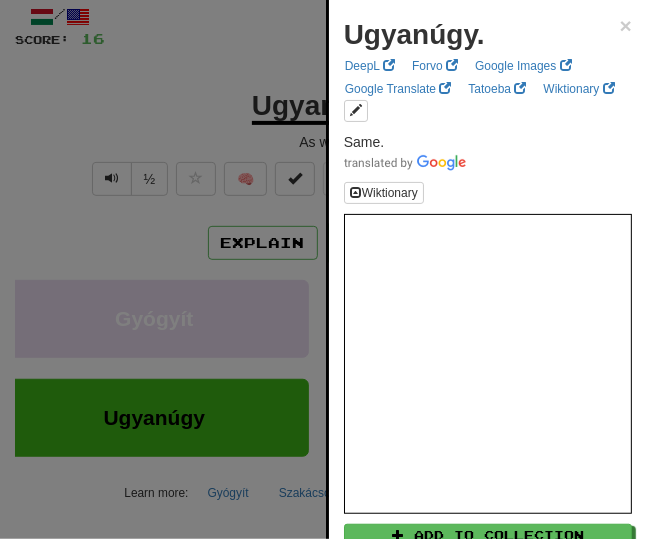 click at bounding box center [323, 269] 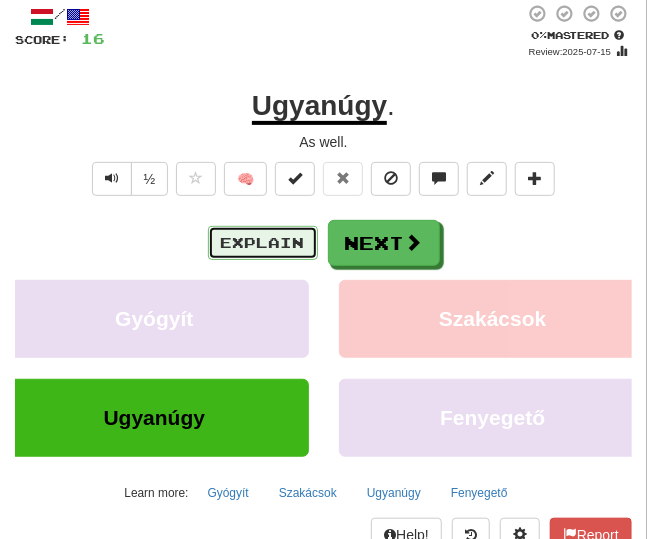 click on "Explain" at bounding box center (263, 243) 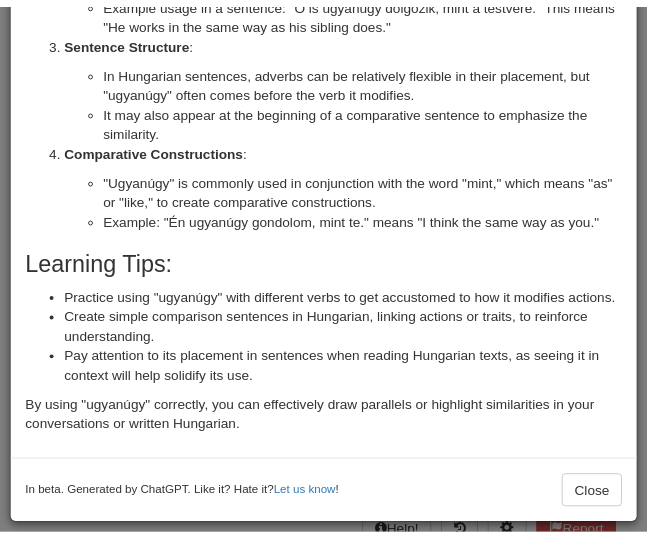 scroll, scrollTop: 0, scrollLeft: 0, axis: both 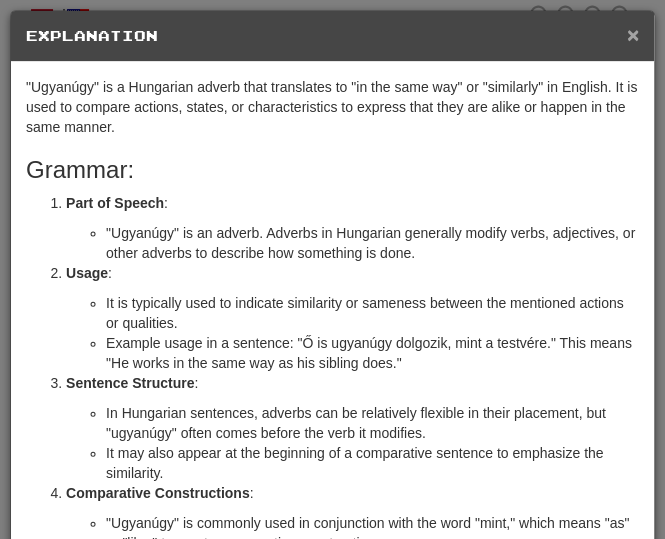 click on "×" at bounding box center (633, 34) 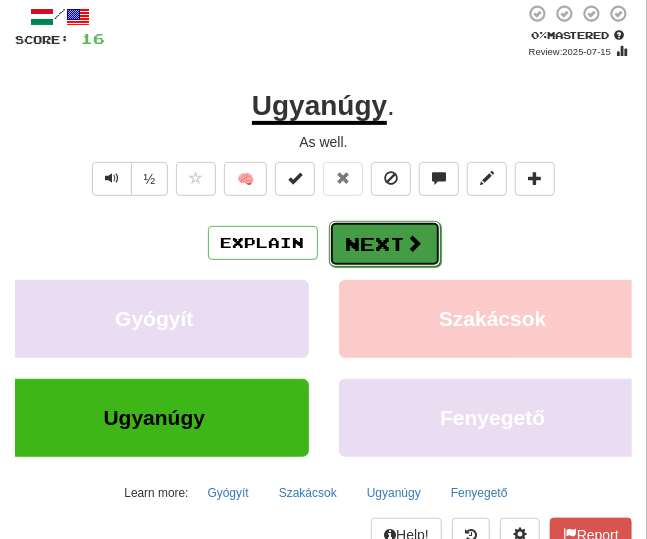 click on "Next" at bounding box center [385, 244] 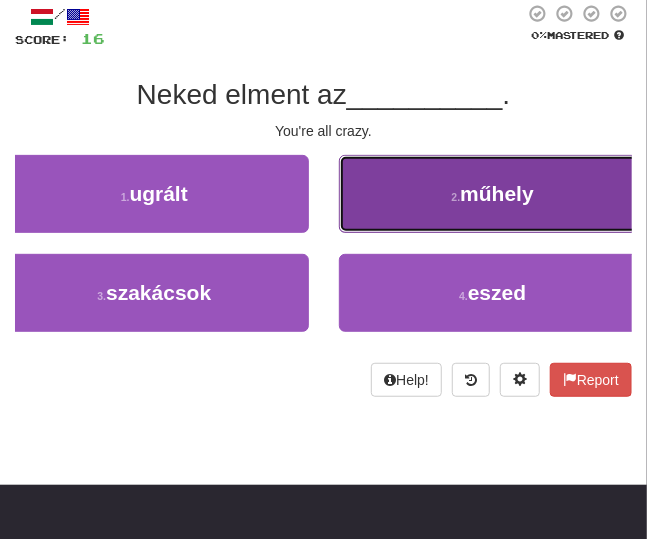 click on "2 .  műhely" at bounding box center (493, 194) 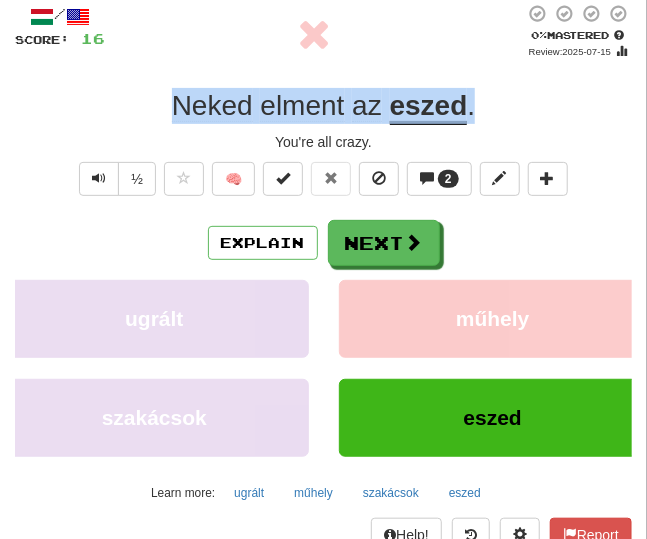 drag, startPoint x: 488, startPoint y: 104, endPoint x: 166, endPoint y: 106, distance: 322.00623 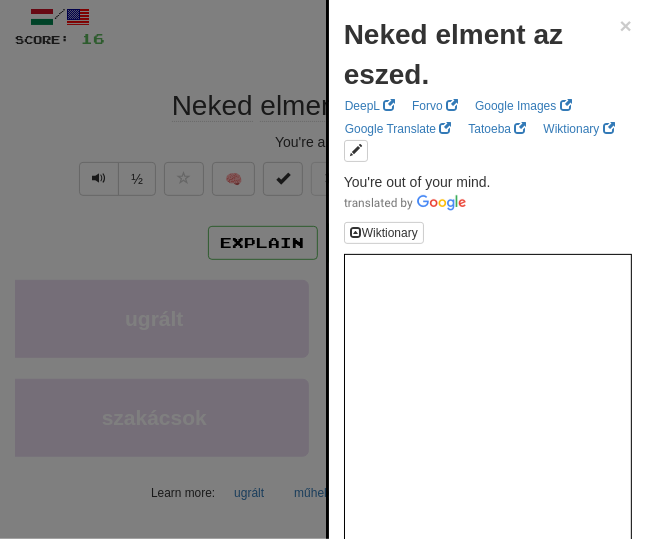 click at bounding box center [323, 269] 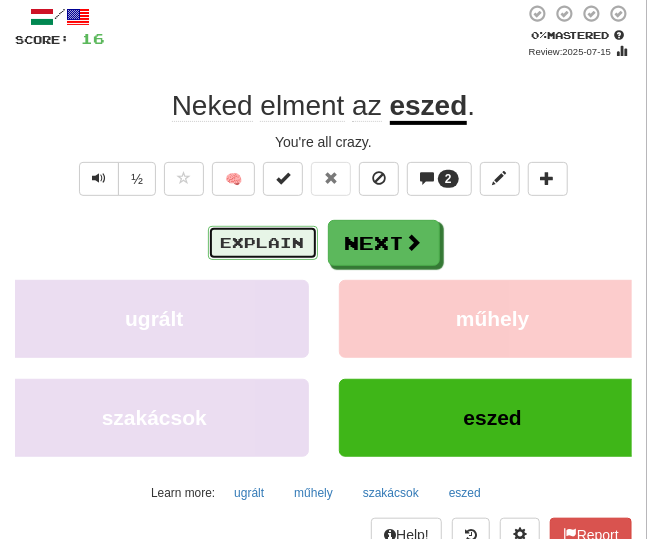click on "Explain" at bounding box center [263, 243] 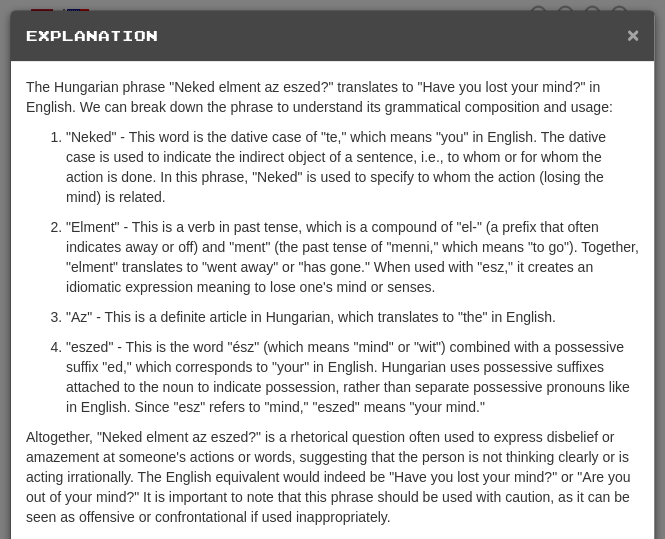click on "×" at bounding box center (633, 34) 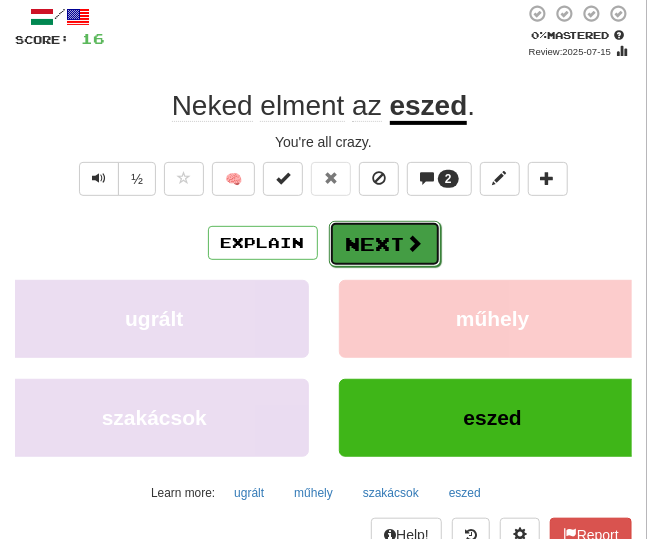 click at bounding box center [415, 243] 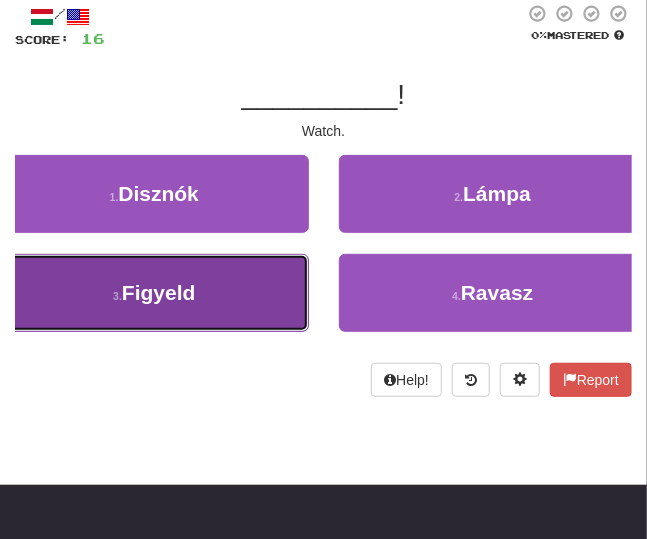 click on "[NUMBER] . Figyeld" at bounding box center [154, 293] 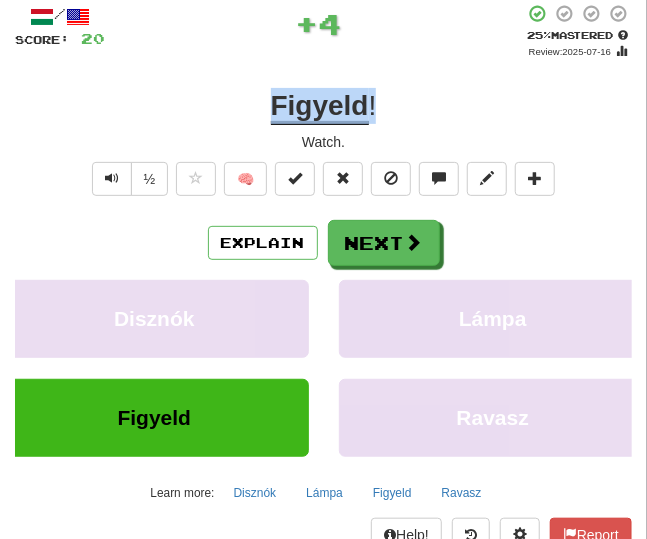 drag, startPoint x: 380, startPoint y: 102, endPoint x: 258, endPoint y: 110, distance: 122.26202 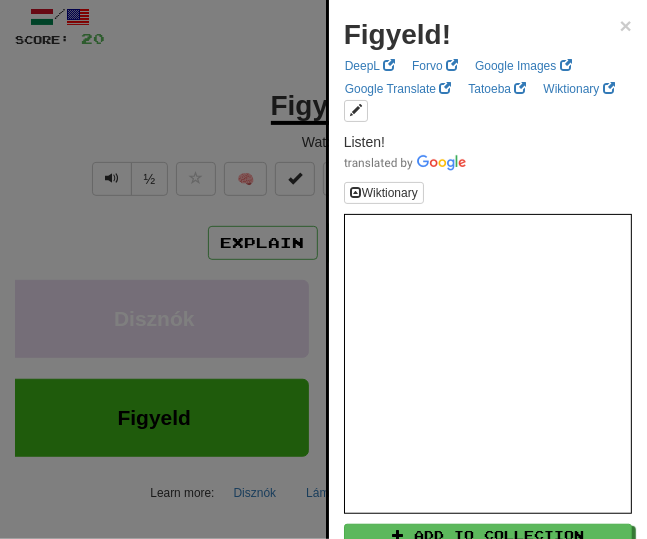 click at bounding box center [323, 269] 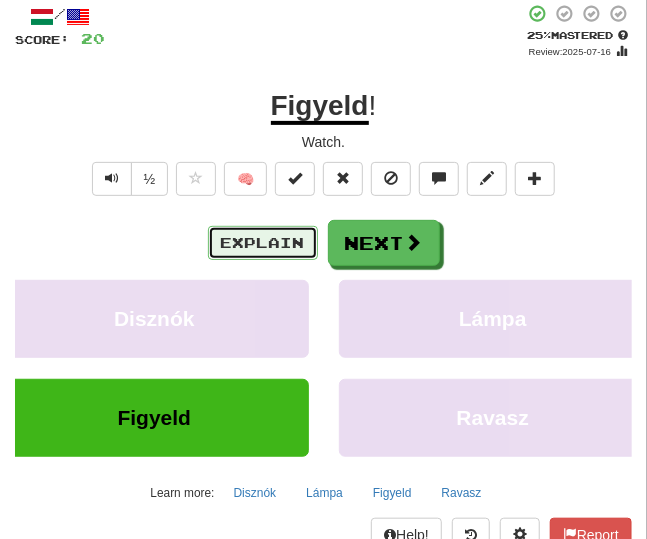 click on "Explain" at bounding box center [263, 243] 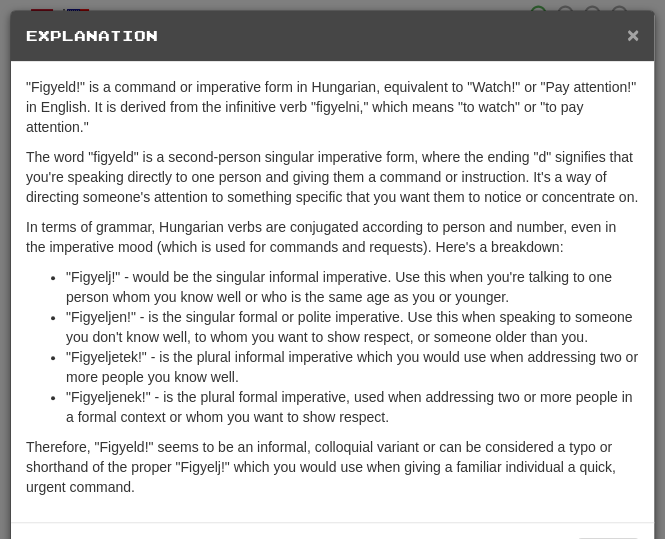 click on "×" at bounding box center (633, 34) 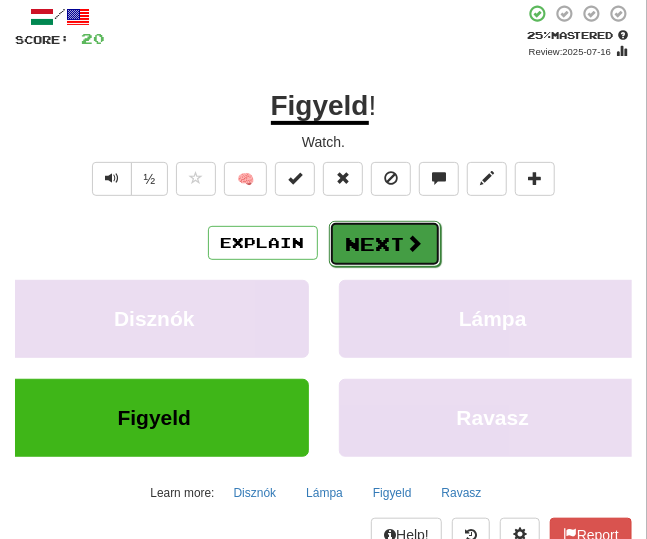 click on "Next" at bounding box center (385, 244) 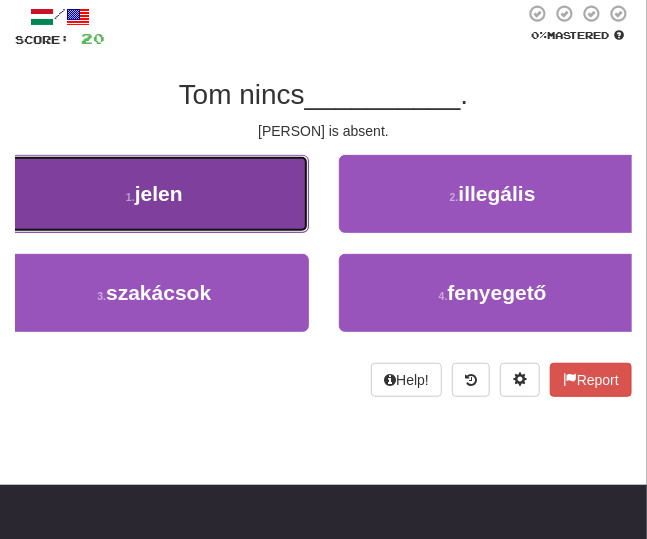 click on "1 .  jelen" at bounding box center (154, 194) 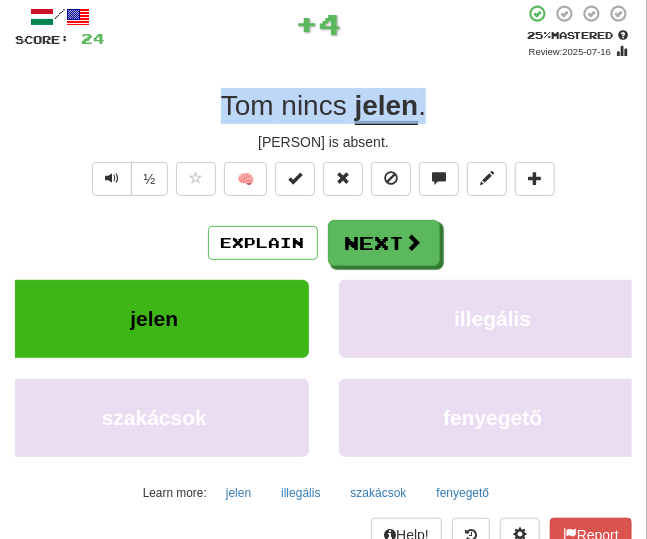 drag, startPoint x: 434, startPoint y: 109, endPoint x: 187, endPoint y: 104, distance: 247.0506 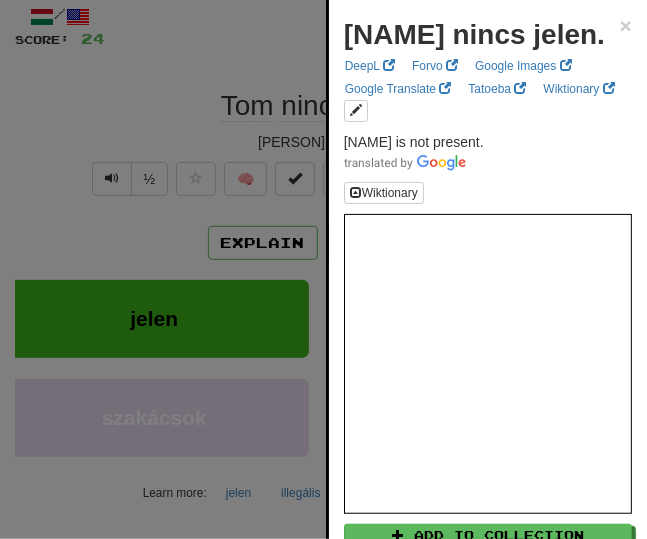 click at bounding box center (323, 269) 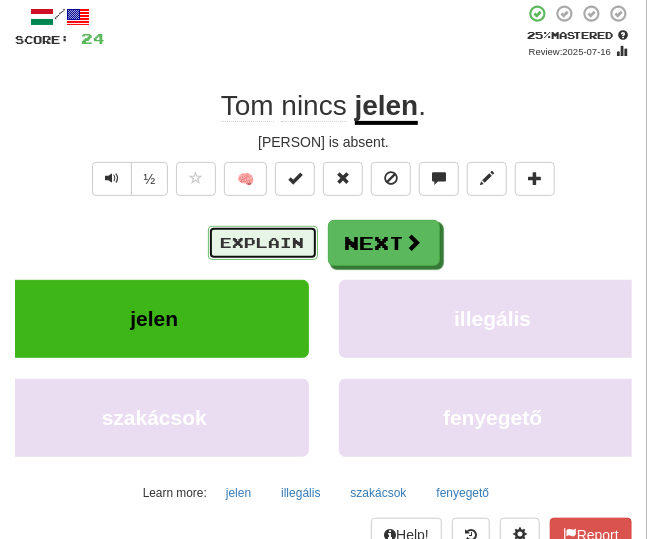 click on "Explain" at bounding box center [263, 243] 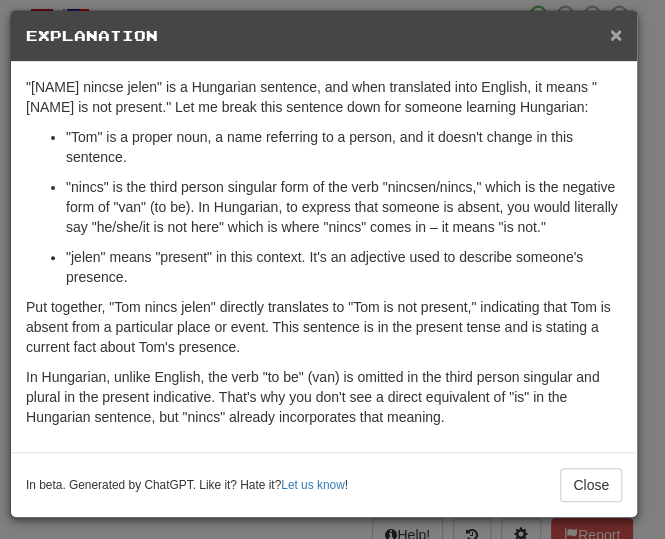 click on "×" at bounding box center (616, 34) 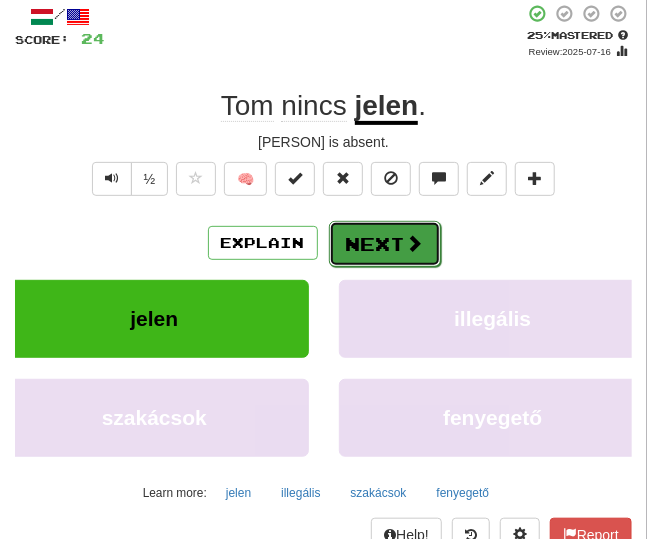 click on "Next" at bounding box center [385, 244] 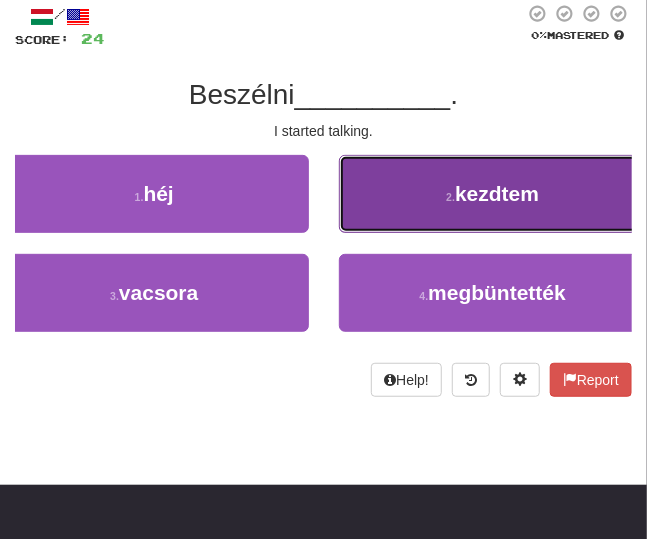 click on "kezdtem" at bounding box center [497, 193] 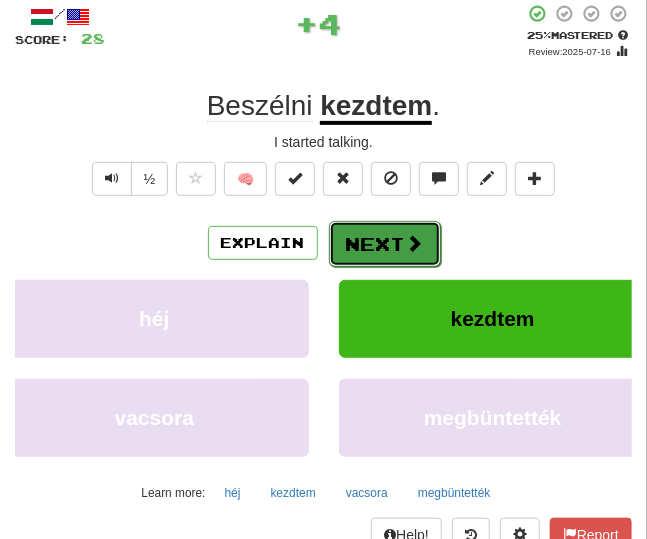 click on "Next" at bounding box center (385, 244) 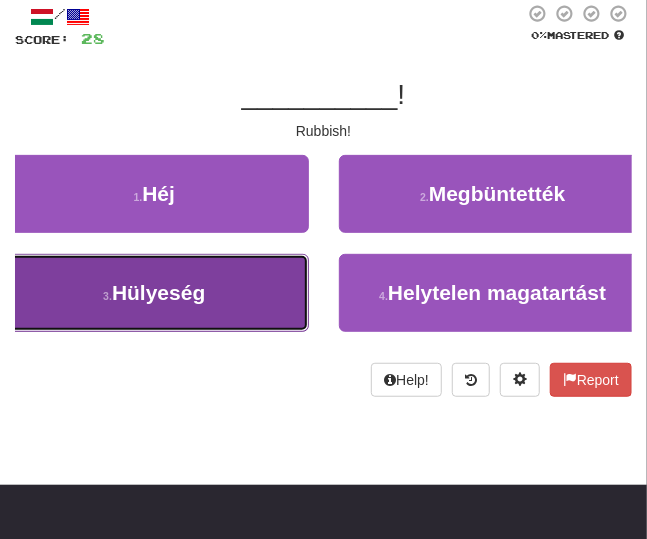 click on "3 .  Hülyeség" at bounding box center (154, 293) 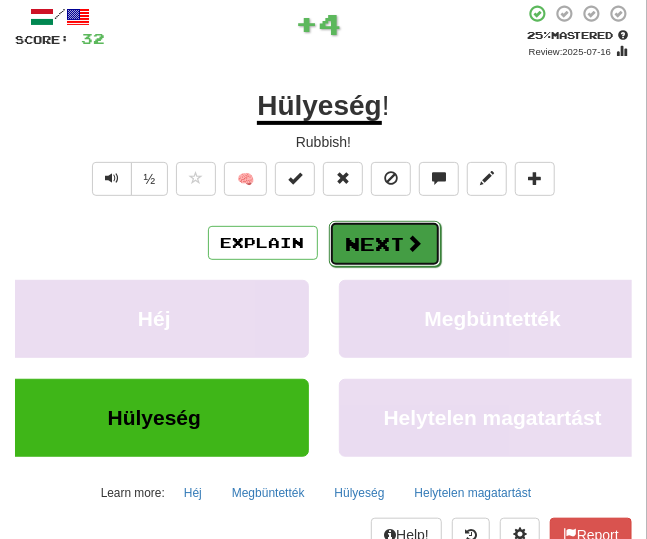 click on "Next" at bounding box center [385, 244] 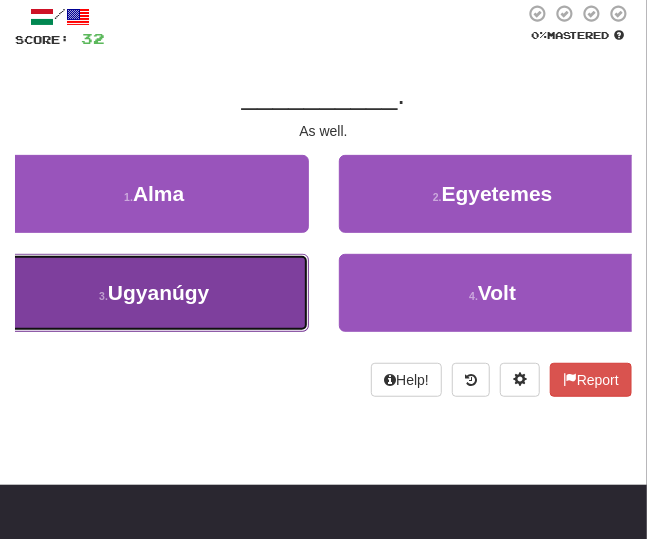click on "[NUMBER] . Ugyanúgy" at bounding box center [154, 293] 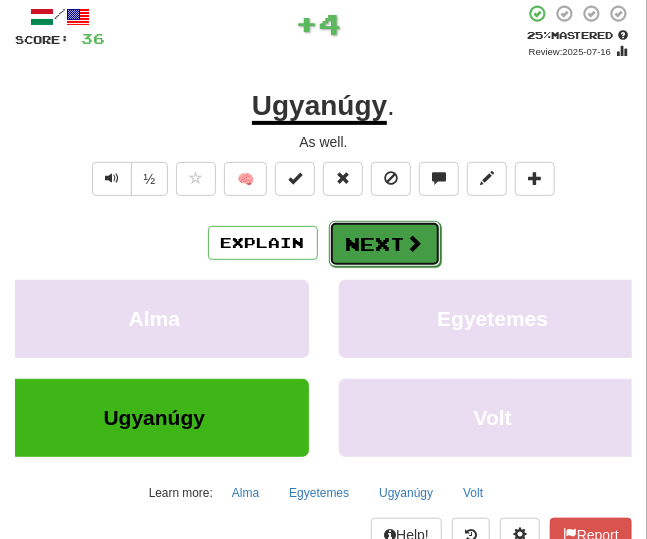 click on "Next" at bounding box center [385, 244] 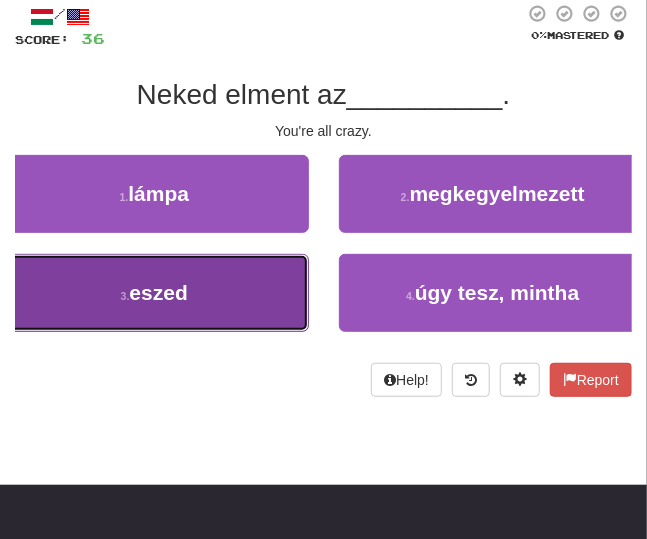 click on "3 .  eszed" at bounding box center [154, 293] 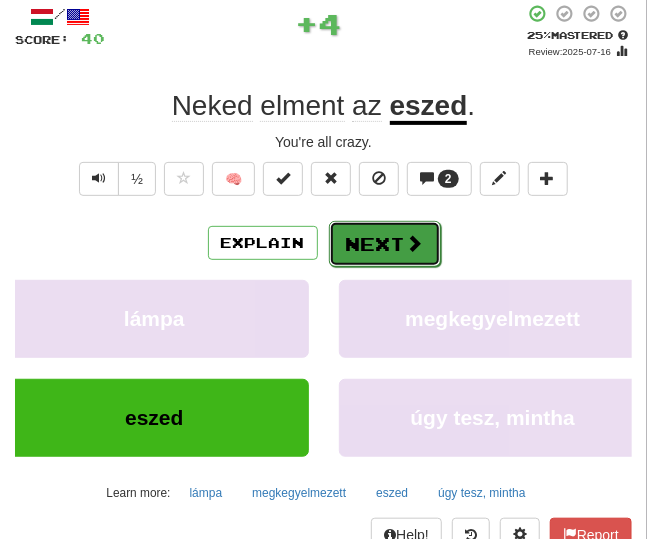 click on "Next" at bounding box center (385, 244) 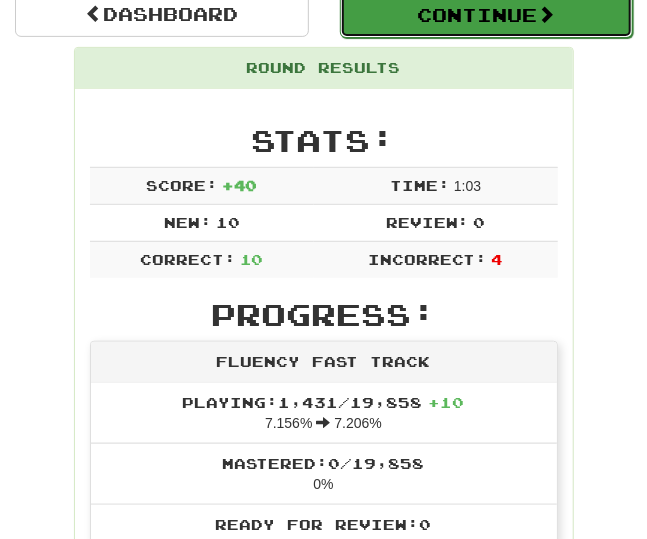 click on "Continue" at bounding box center (487, 15) 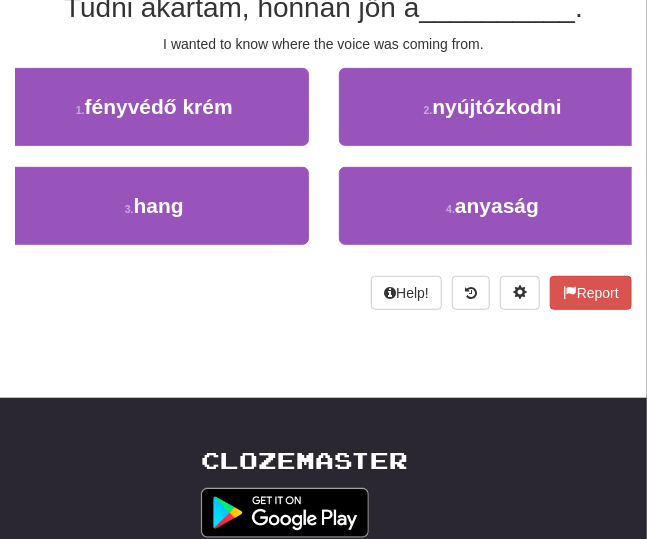 scroll, scrollTop: 87, scrollLeft: 0, axis: vertical 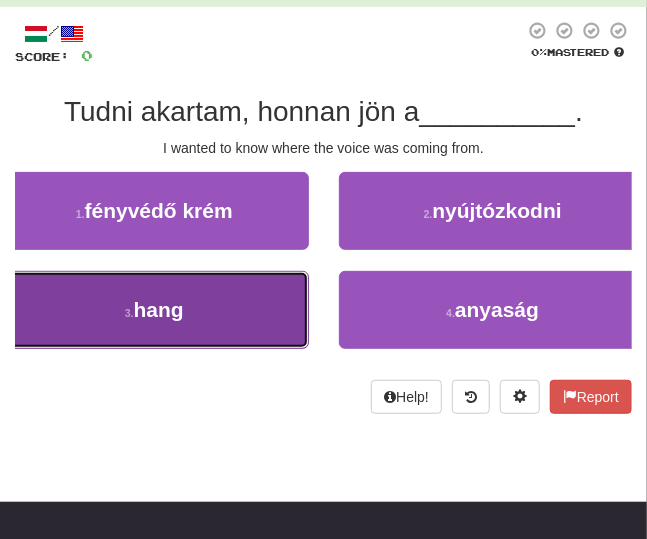 click on "3 .  hang" at bounding box center (154, 310) 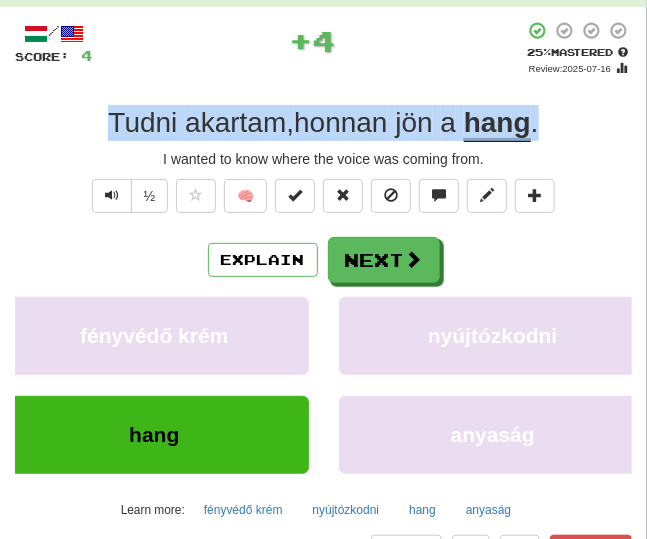 drag, startPoint x: 539, startPoint y: 125, endPoint x: 52, endPoint y: 122, distance: 487.00925 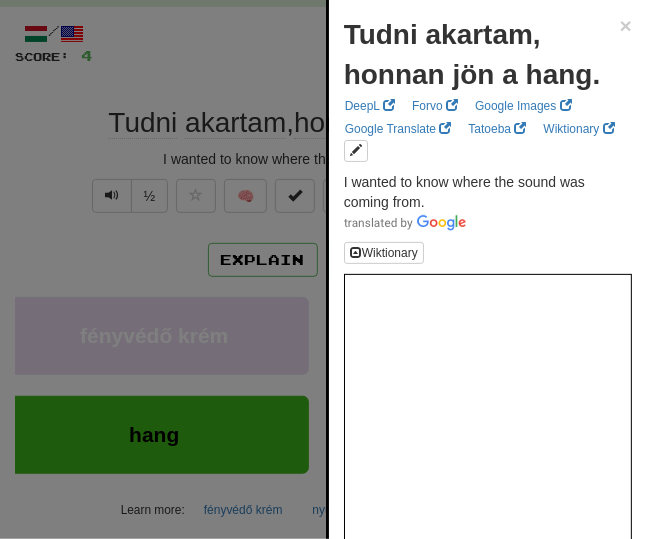 click at bounding box center (323, 269) 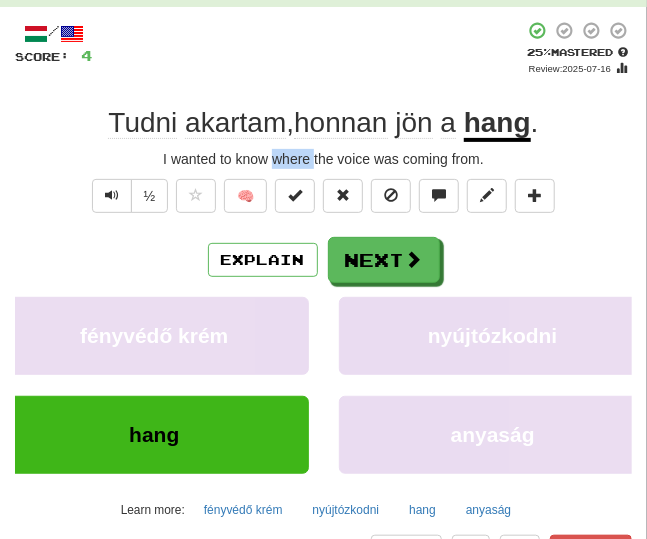 click on "I wanted to know where the voice was coming from." at bounding box center (323, 159) 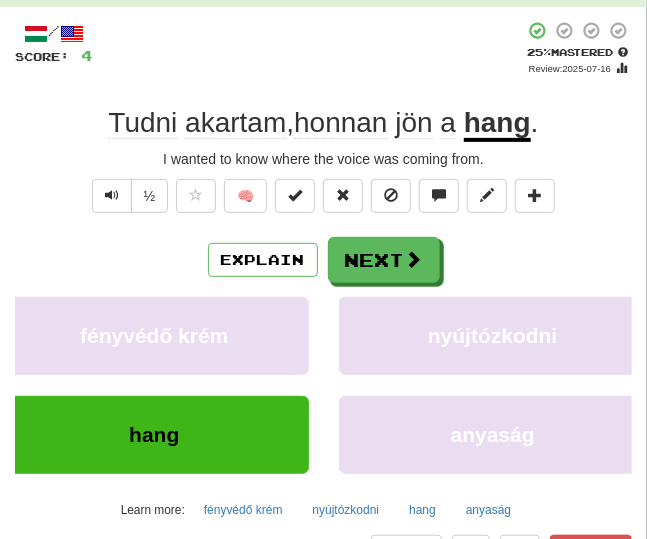 click on "I wanted to know where the voice was coming from." at bounding box center (323, 159) 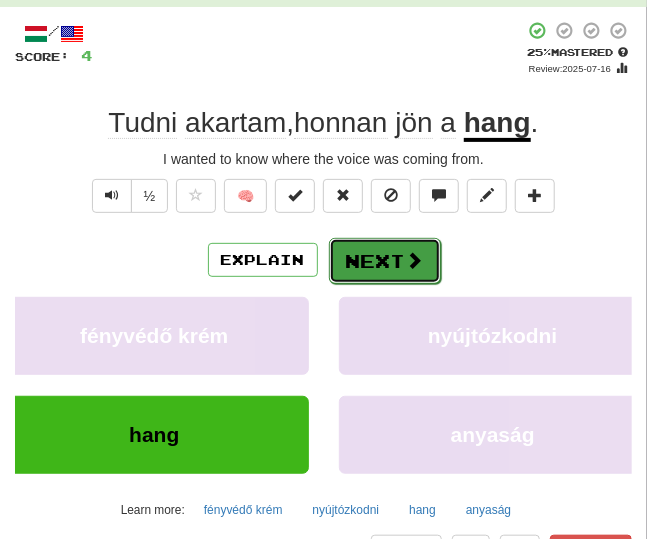click on "Next" at bounding box center [385, 261] 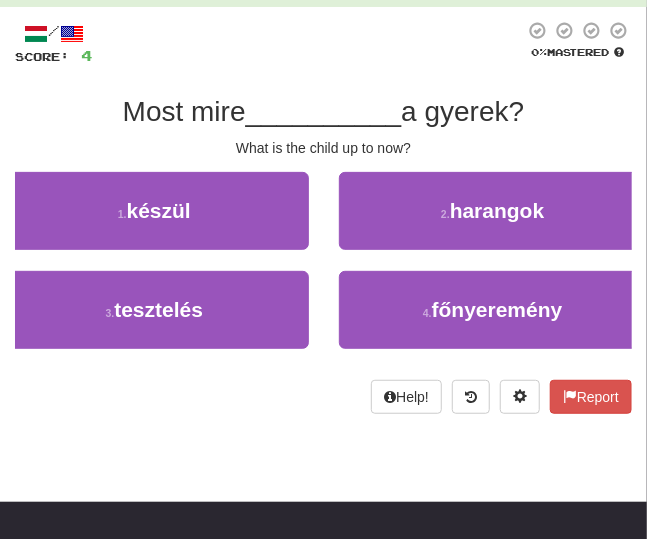 click on "What is the child up to now?" at bounding box center [323, 148] 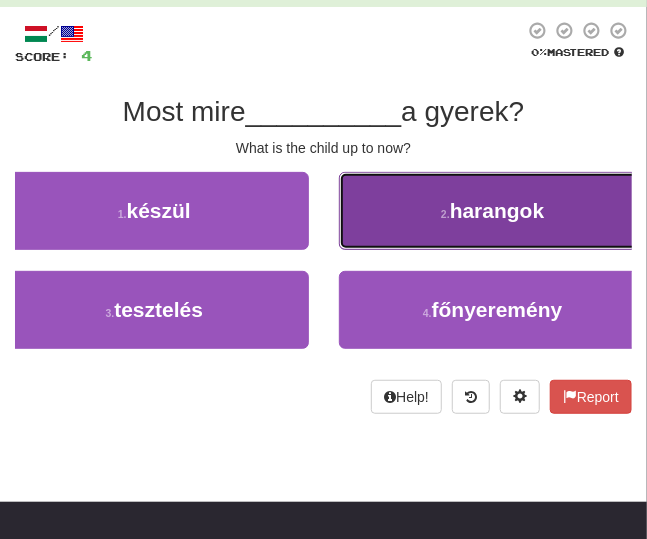click on "2 .  harangok" at bounding box center (493, 211) 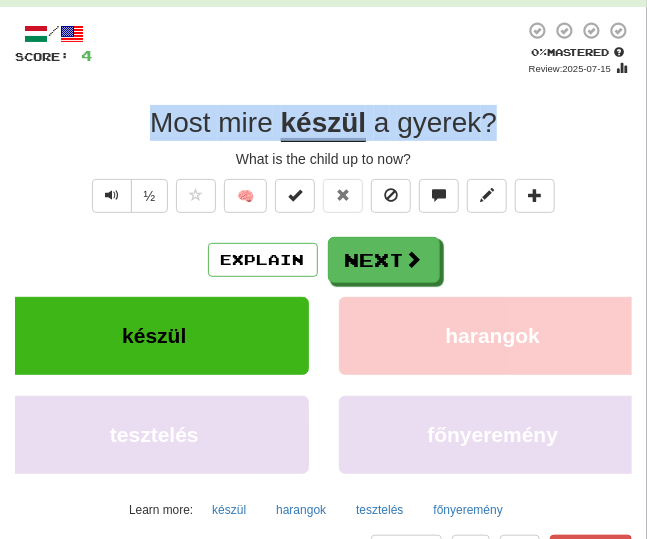 drag, startPoint x: 506, startPoint y: 116, endPoint x: 134, endPoint y: 122, distance: 372.04837 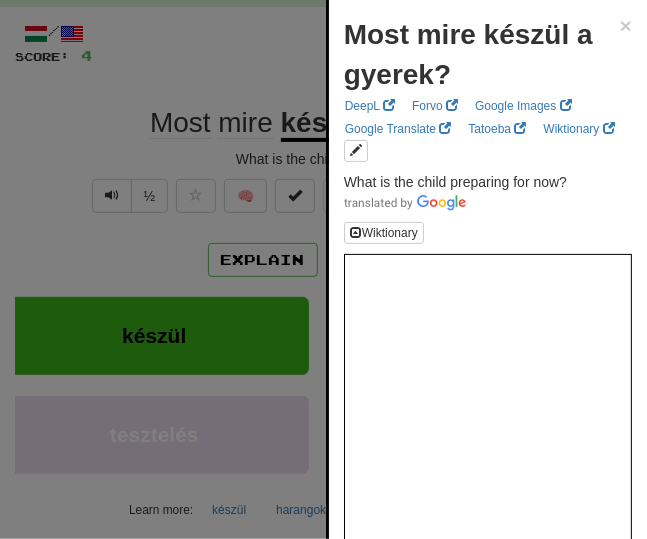 click at bounding box center (323, 269) 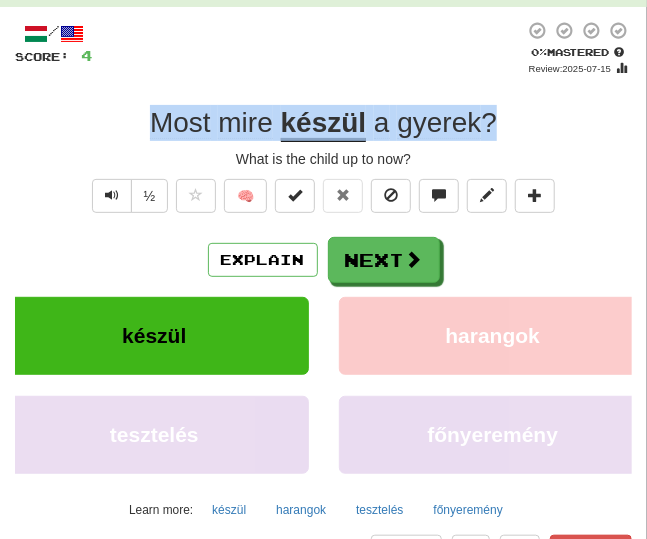 drag, startPoint x: 507, startPoint y: 121, endPoint x: 91, endPoint y: 123, distance: 416.00482 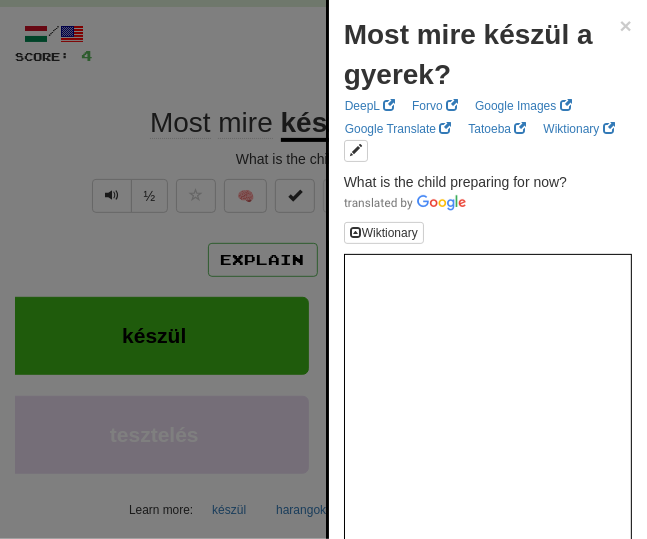 click at bounding box center (323, 269) 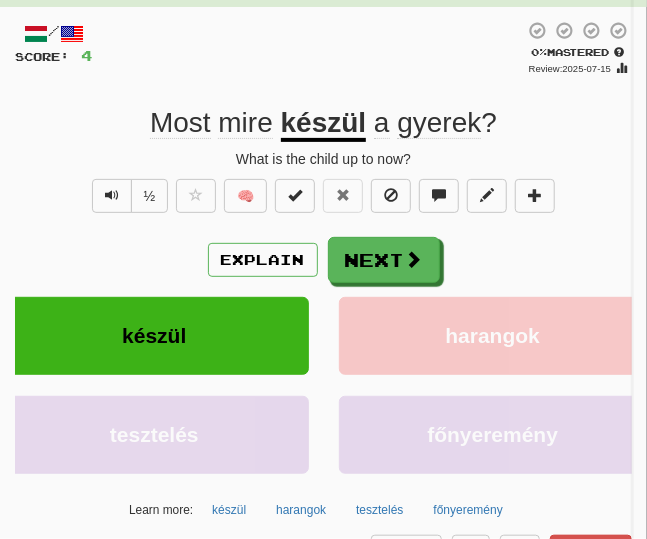 click on "What is the child up to now?" at bounding box center [323, 159] 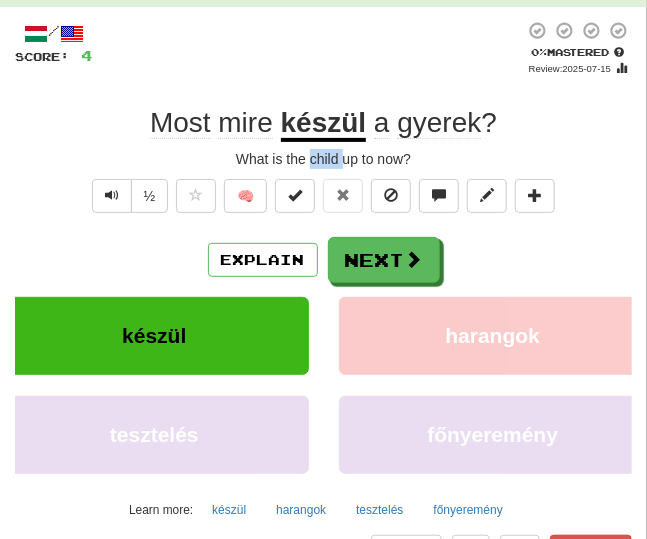 click on "What is the child up to now?" at bounding box center (323, 159) 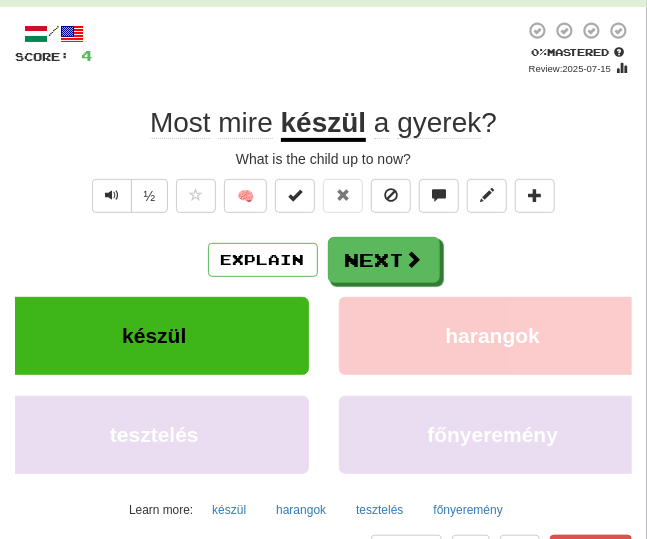 click on "What is the child up to now?" at bounding box center (323, 159) 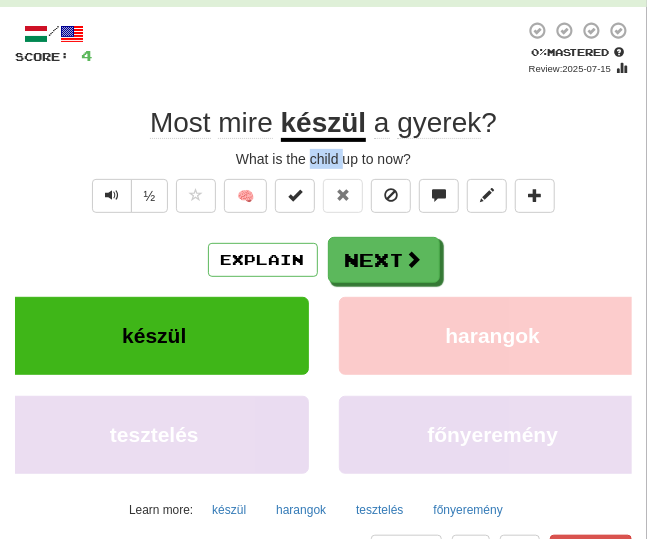 click on "What is the child up to now?" at bounding box center (323, 159) 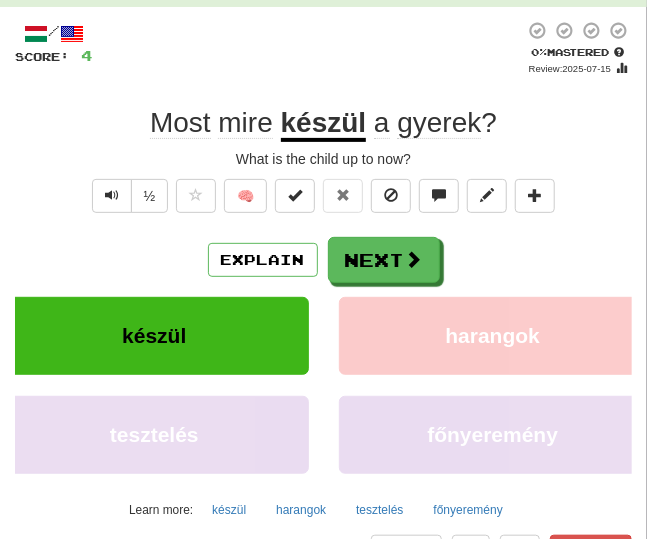 click on "What is the child up to now?" at bounding box center (323, 159) 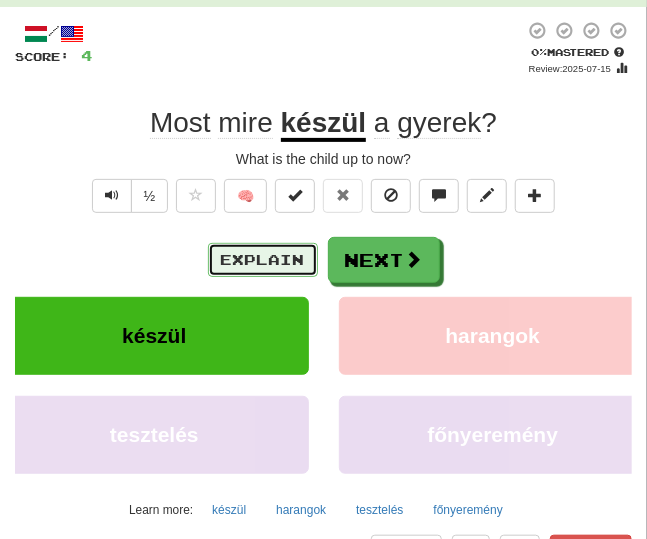 click on "Explain" at bounding box center (263, 260) 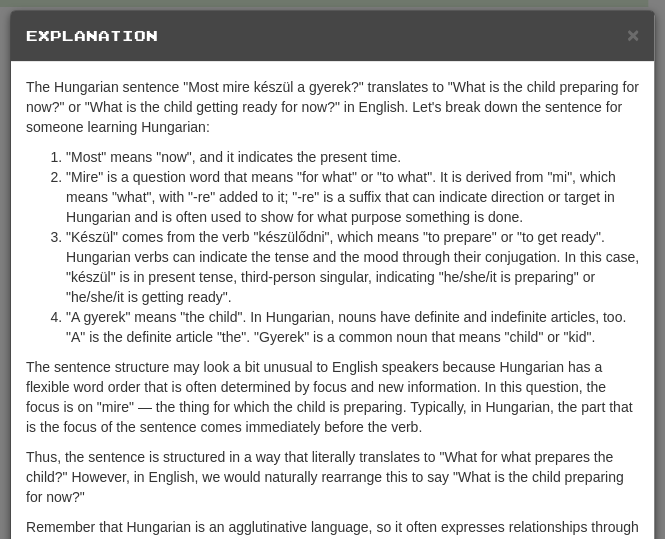 click on ""A gyerek" means "the child". In Hungarian, nouns have definite and indefinite articles, too. "A" is the definite article "the". "Gyerek" is a common noun that means "child" or "kid"." at bounding box center [352, 327] 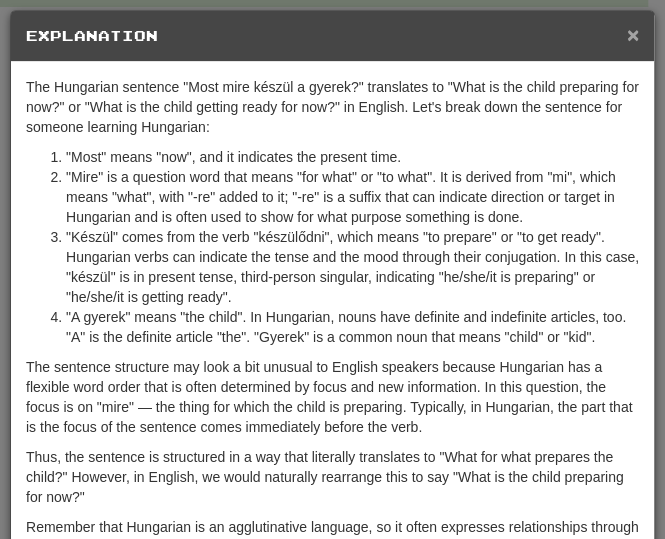 click on "×" at bounding box center (633, 34) 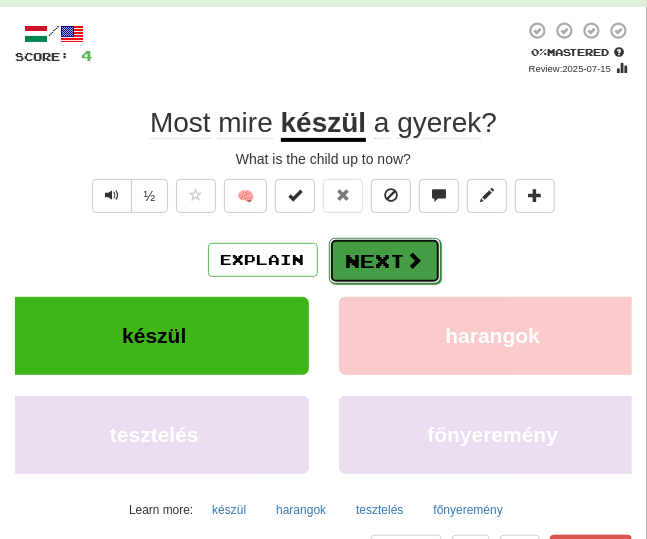 click on "Next" at bounding box center [385, 261] 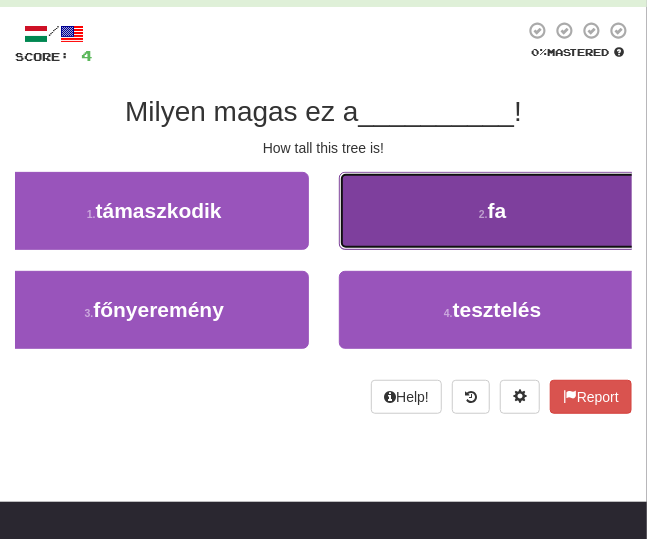 click on "2 .  fa" at bounding box center (493, 211) 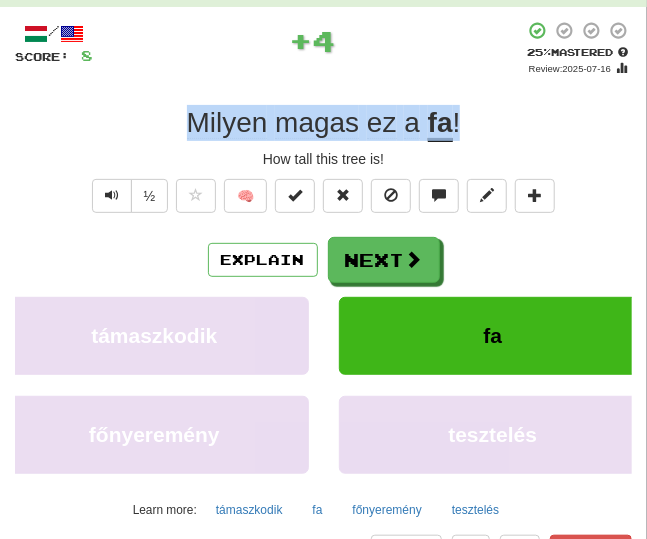 drag, startPoint x: 471, startPoint y: 129, endPoint x: 179, endPoint y: 123, distance: 292.06165 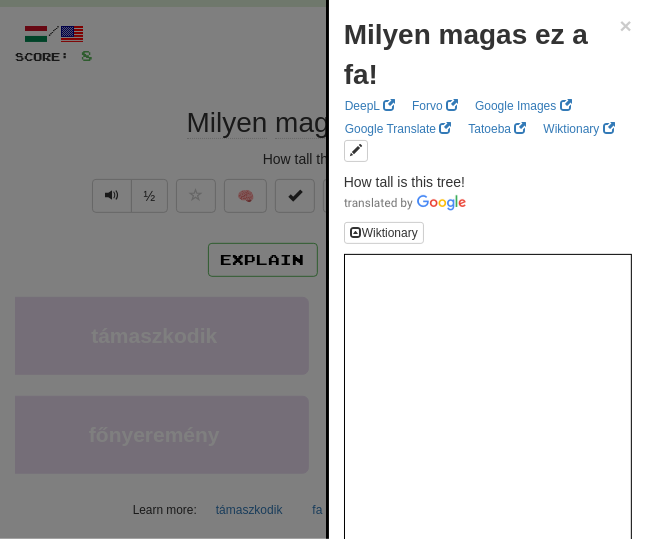 click at bounding box center [323, 269] 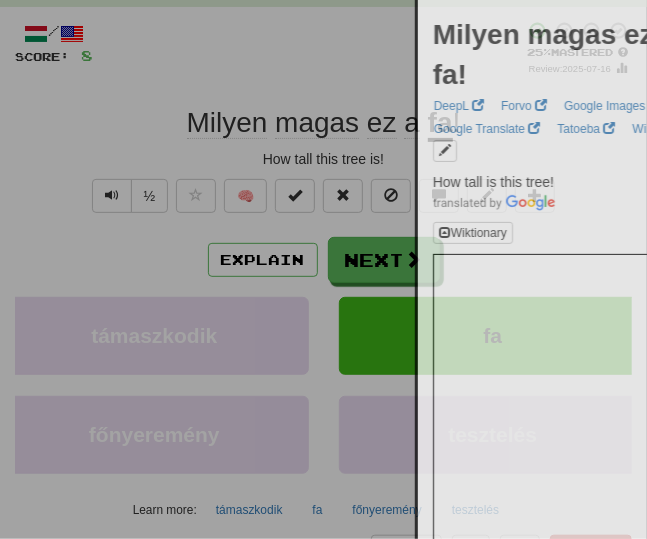 click at bounding box center (323, 269) 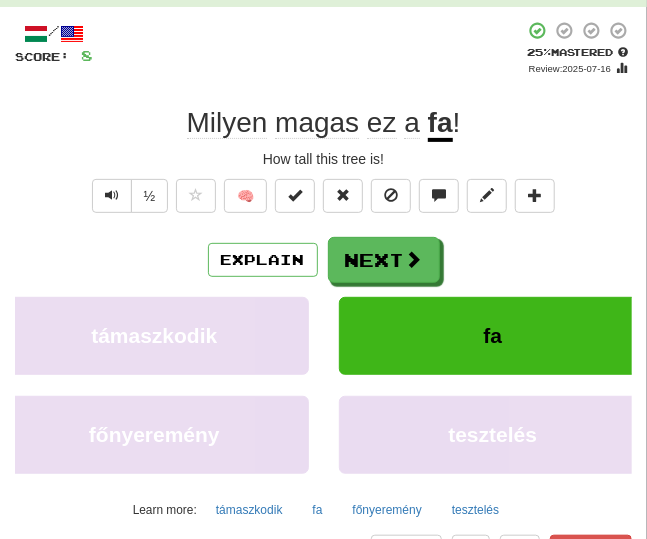 click on "How tall this tree is!" at bounding box center (323, 159) 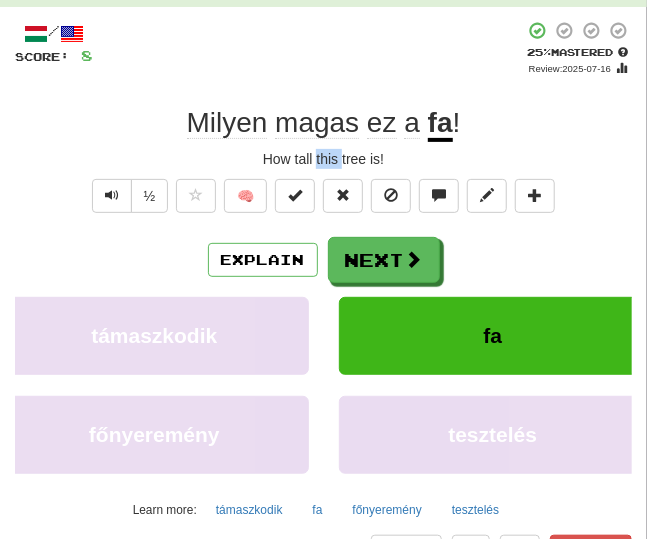 click on "How tall this tree is!" at bounding box center (323, 159) 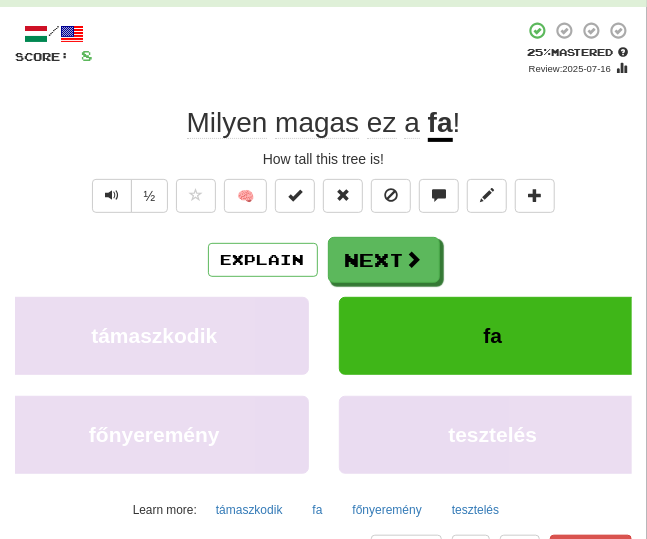 click on "How tall this tree is!" at bounding box center (323, 159) 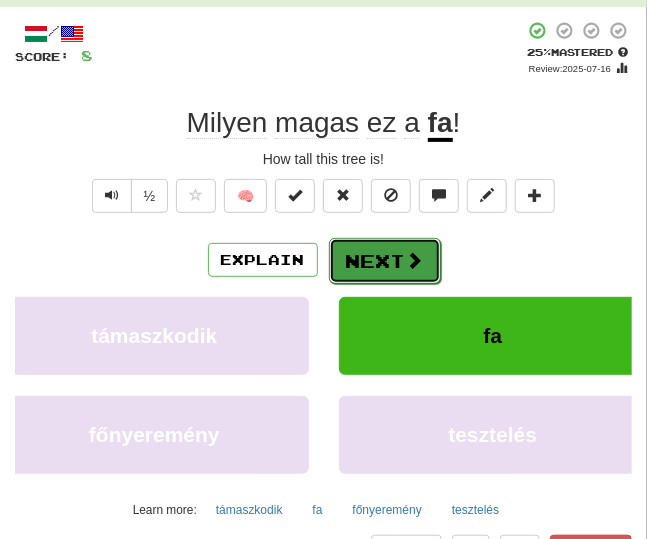 click at bounding box center [415, 260] 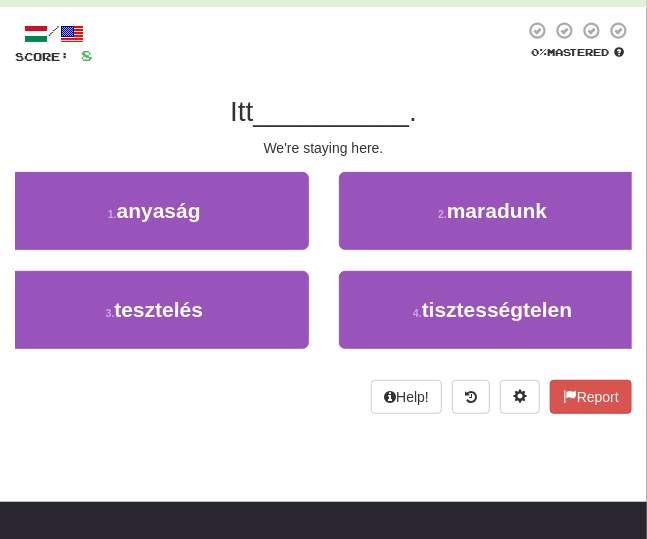 click on "We're staying here." at bounding box center [323, 148] 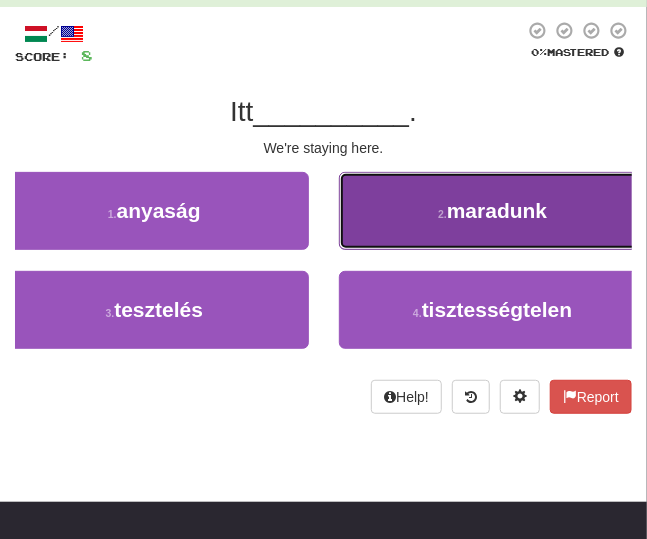 click on "2 .  maradunk" at bounding box center [493, 211] 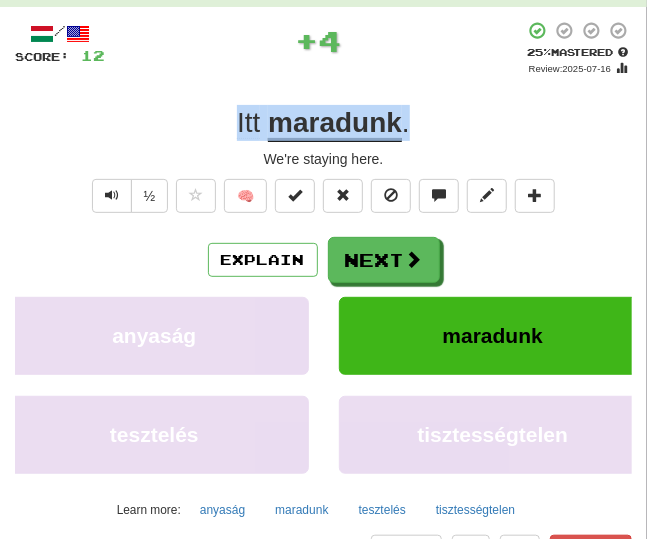 drag, startPoint x: 427, startPoint y: 131, endPoint x: 193, endPoint y: 117, distance: 234.41843 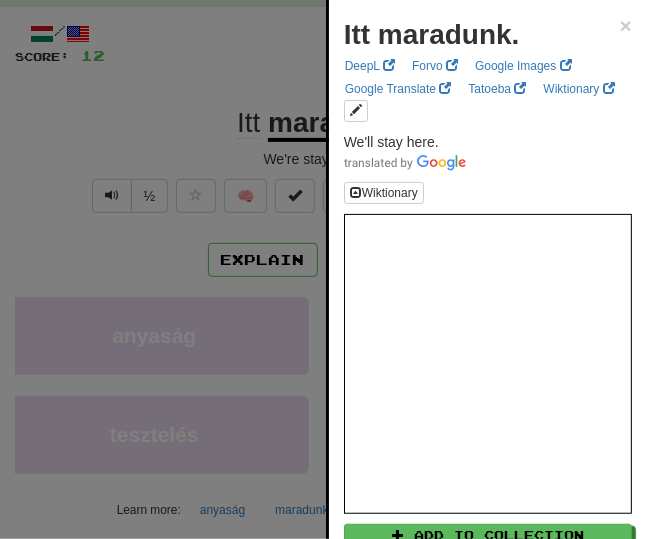 click at bounding box center [323, 269] 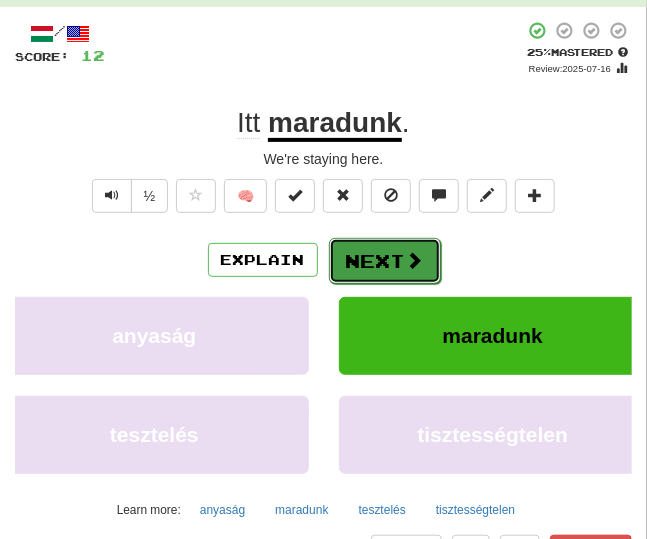 click on "Next" at bounding box center (385, 261) 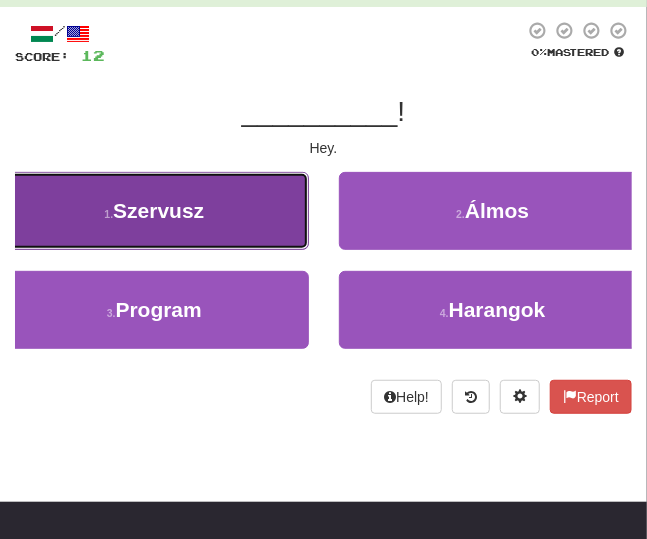 click on "1 .  Szervusz" at bounding box center (154, 211) 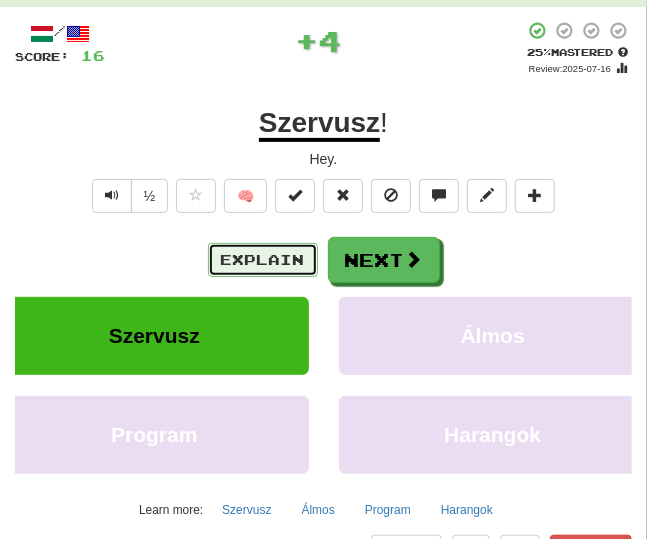 click on "Explain" at bounding box center [263, 260] 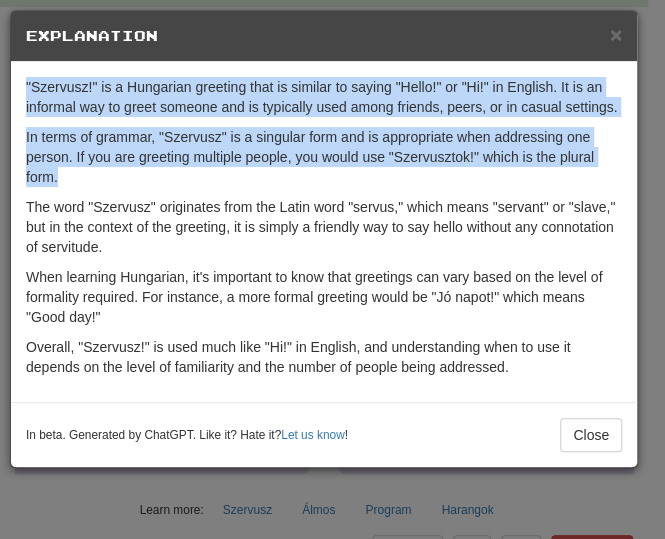 drag, startPoint x: 66, startPoint y: 175, endPoint x: 22, endPoint y: 86, distance: 99.282425 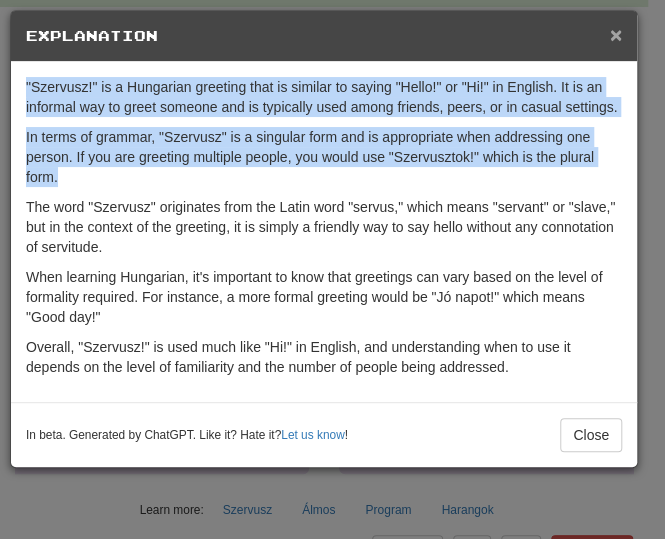 click on "×" at bounding box center (616, 34) 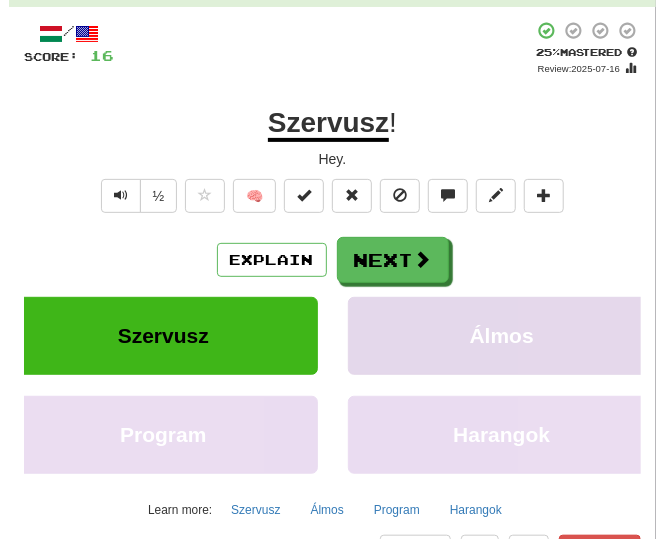 scroll, scrollTop: 0, scrollLeft: 0, axis: both 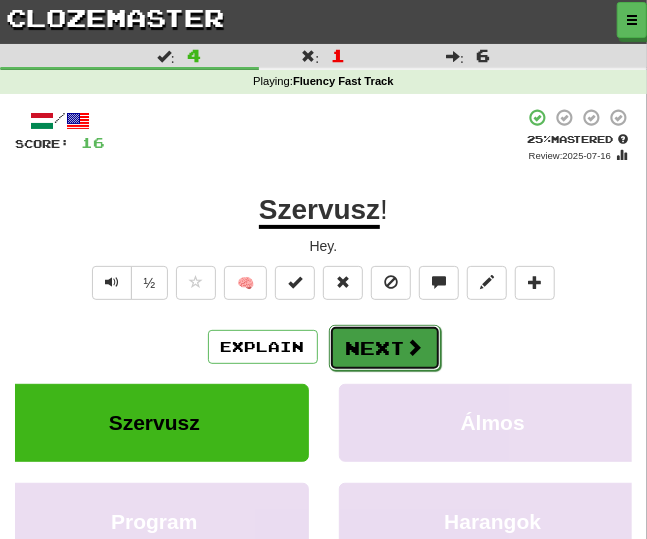 click on "Next" at bounding box center [385, 348] 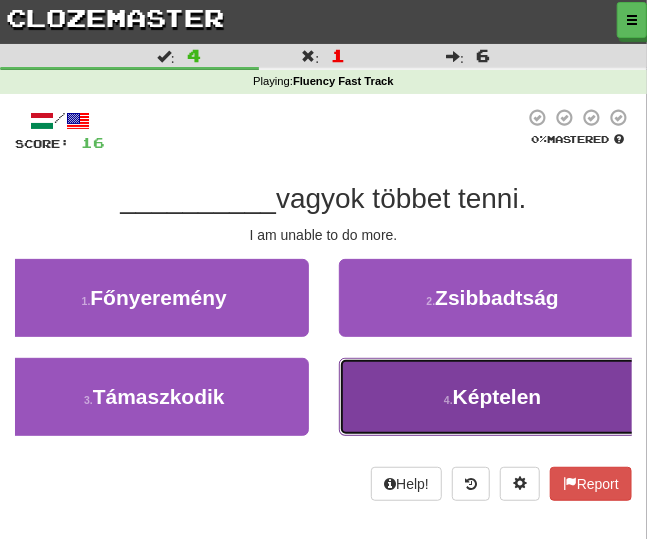 click on "4 .  Képtelen" at bounding box center [493, 397] 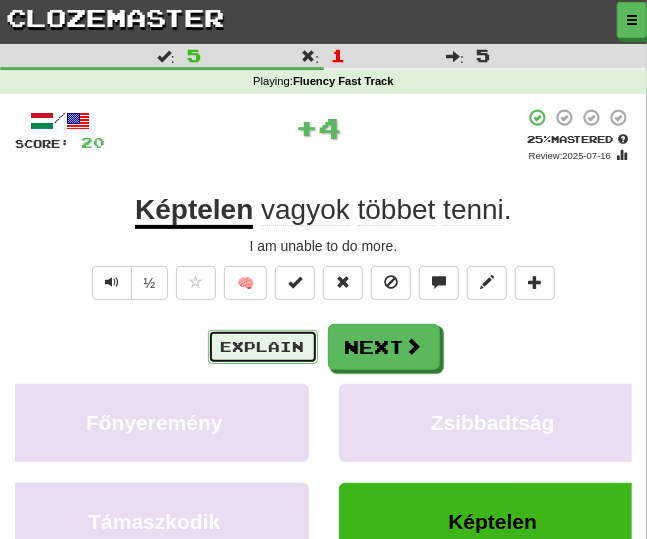 click on "Explain" at bounding box center (263, 347) 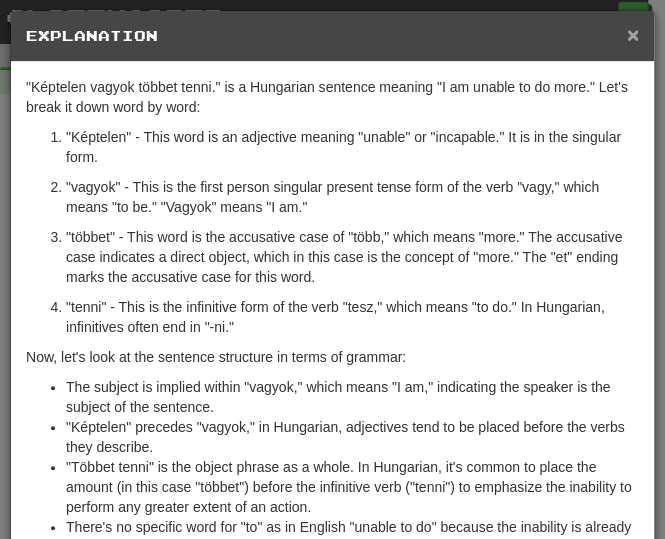 click on "×" at bounding box center (633, 34) 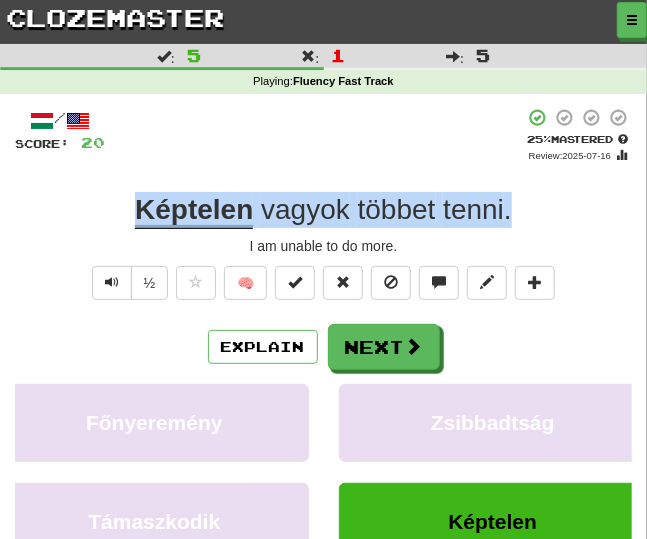 drag, startPoint x: 525, startPoint y: 211, endPoint x: 91, endPoint y: 201, distance: 434.1152 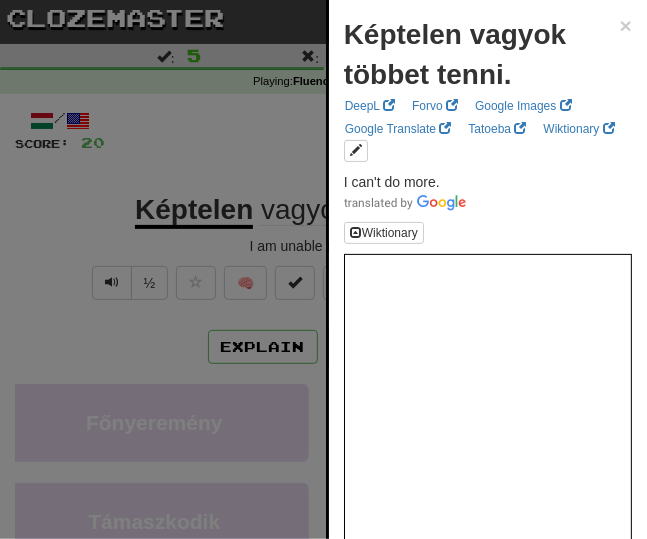 click at bounding box center (323, 269) 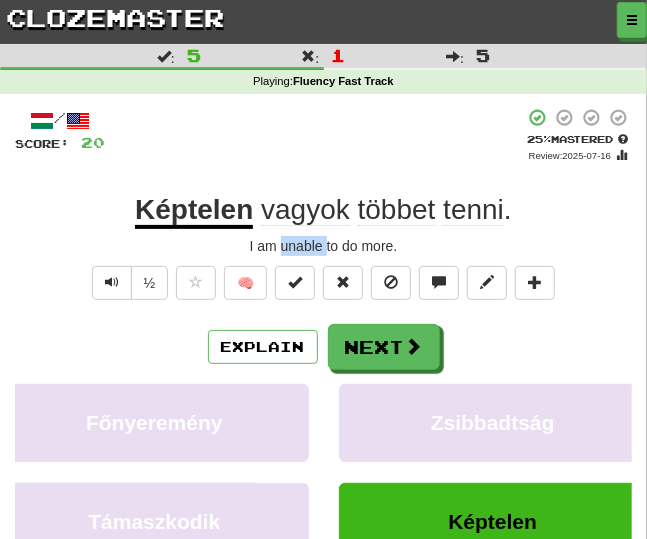 click on "I am unable to do more." at bounding box center [323, 246] 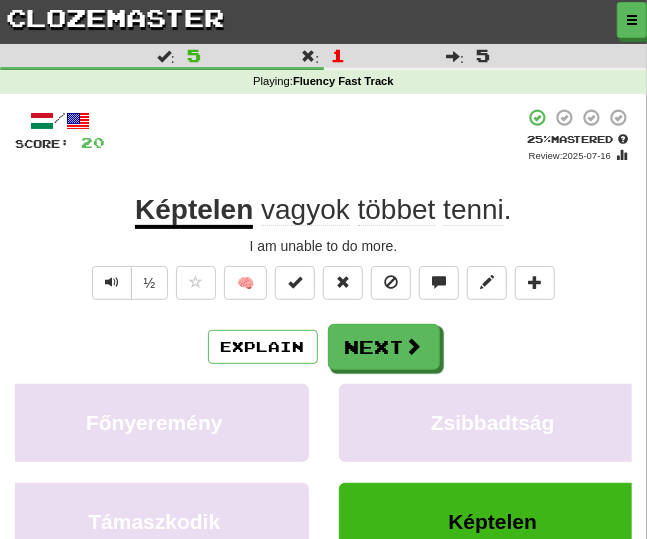 click on "I am unable to do more." at bounding box center [323, 246] 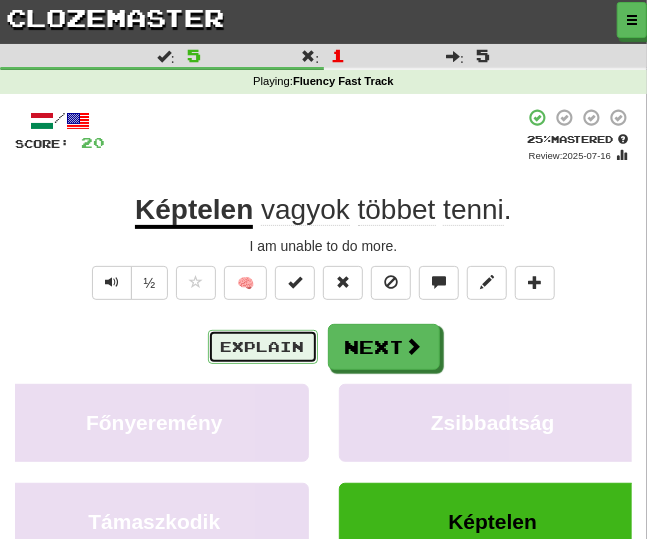click on "Explain" at bounding box center (263, 347) 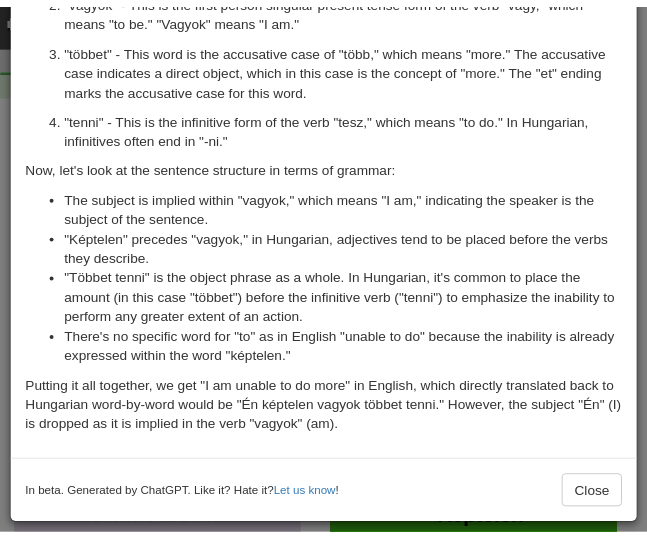 scroll, scrollTop: 0, scrollLeft: 0, axis: both 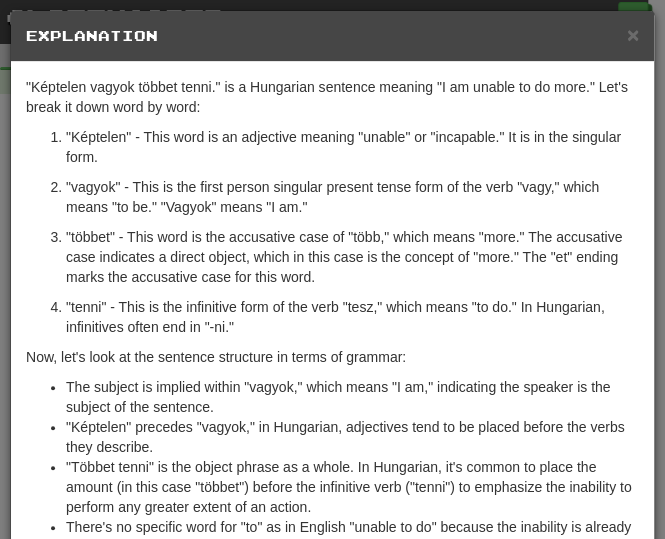 click on ""Képtelen" - This word is an adjective meaning "unable" or "incapable." It is in the singular form." at bounding box center (352, 147) 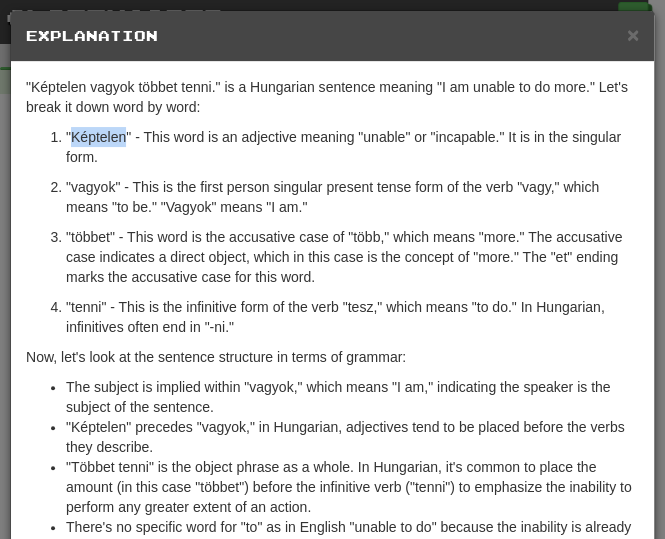 click on ""Képtelen" - This word is an adjective meaning "unable" or "incapable." It is in the singular form." at bounding box center [352, 147] 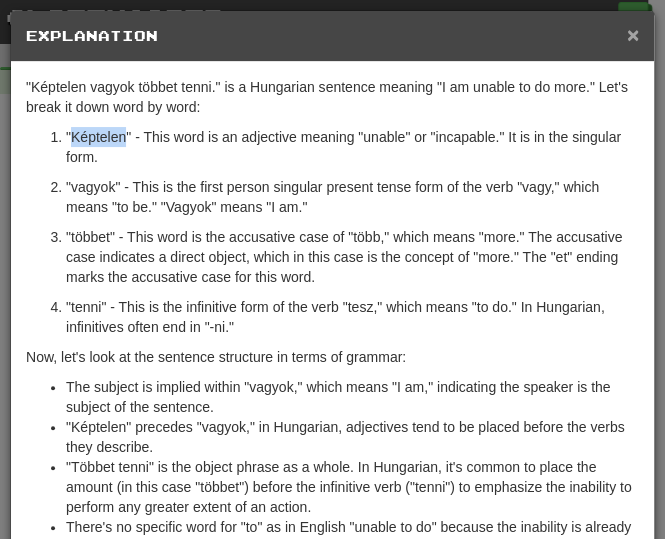 click on "×" at bounding box center [633, 34] 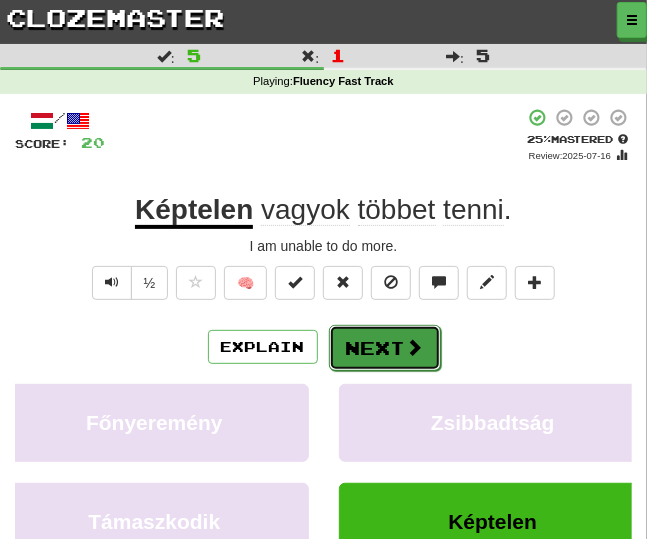 click on "Next" at bounding box center [385, 348] 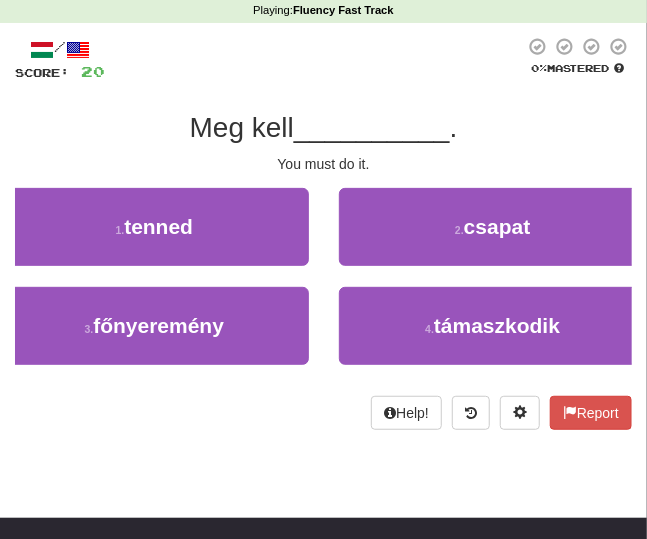 scroll, scrollTop: 104, scrollLeft: 0, axis: vertical 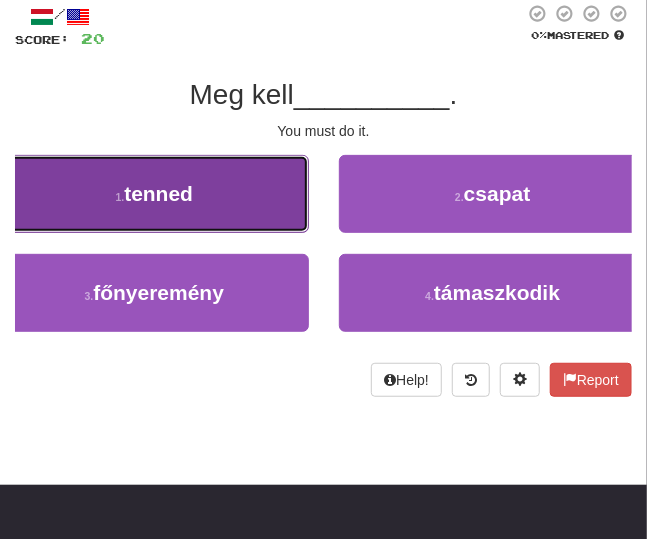 click on "tenned" at bounding box center (158, 193) 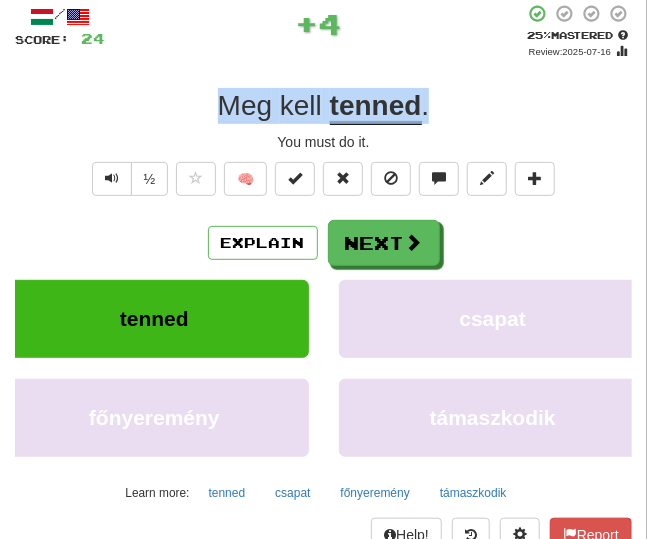 drag, startPoint x: 438, startPoint y: 108, endPoint x: 197, endPoint y: 111, distance: 241.01868 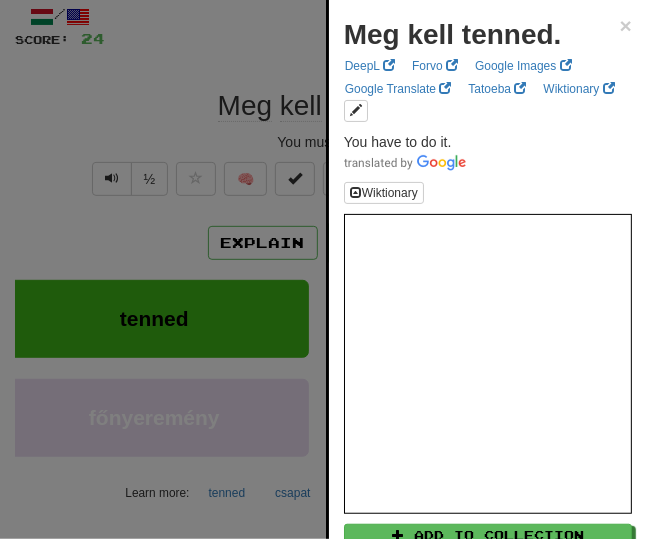 click at bounding box center [323, 269] 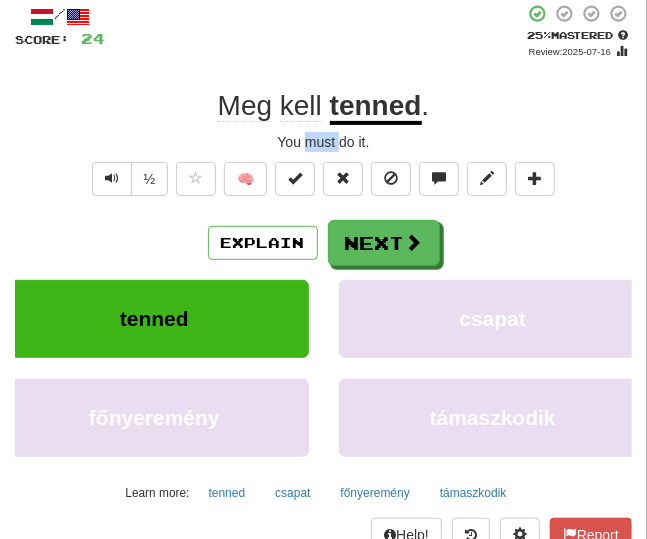 click on "You must do it." at bounding box center [323, 142] 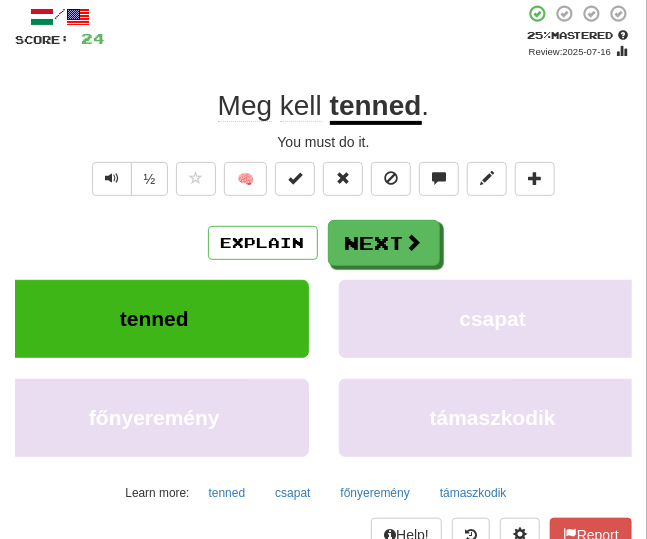 click on "You must do it." at bounding box center [323, 142] 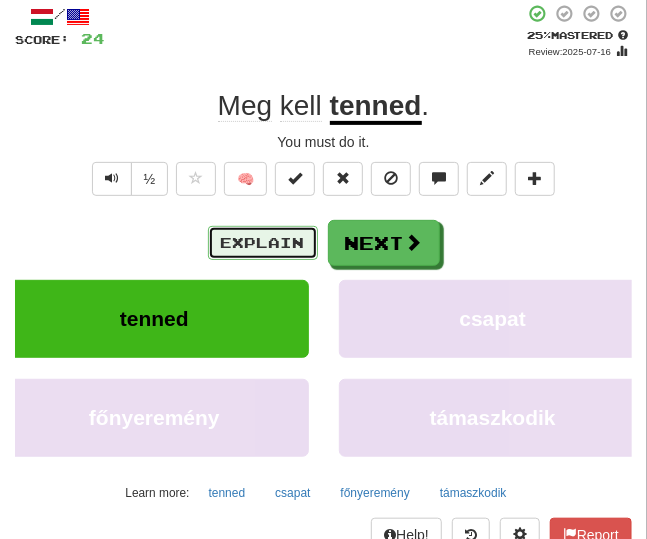 click on "Explain" at bounding box center [263, 243] 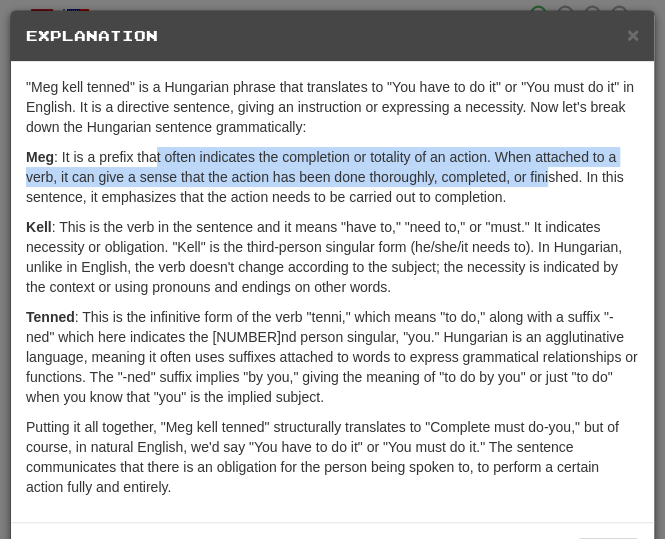 drag, startPoint x: 331, startPoint y: 151, endPoint x: 550, endPoint y: 182, distance: 221.18318 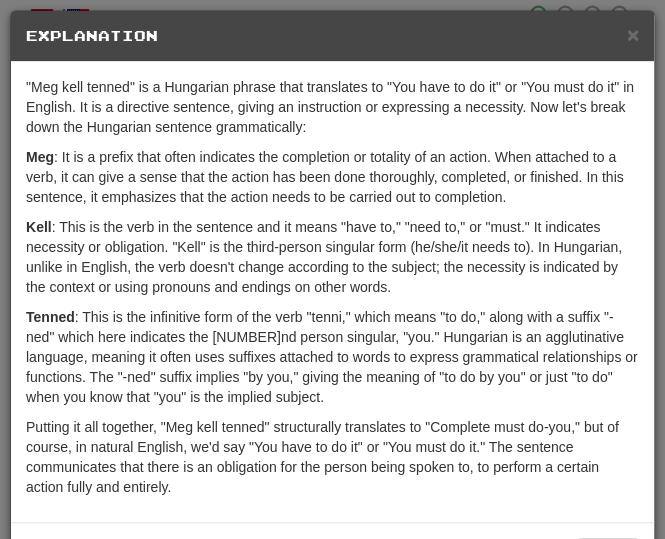 click on "Meg : It is a prefix that often indicates the completion or totality of an action. When attached to a verb, it can give a sense that the action has been done thoroughly, completed, or finished. In this sentence, it emphasizes that the action needs to be carried out to completion." at bounding box center [332, 177] 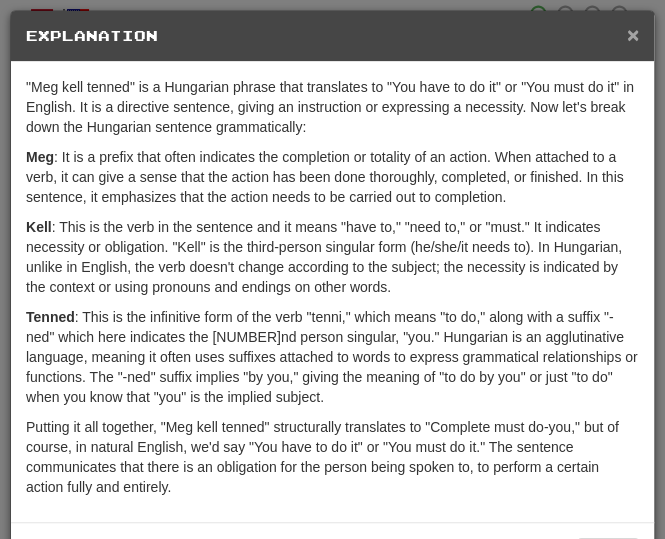 click on "×" at bounding box center (633, 34) 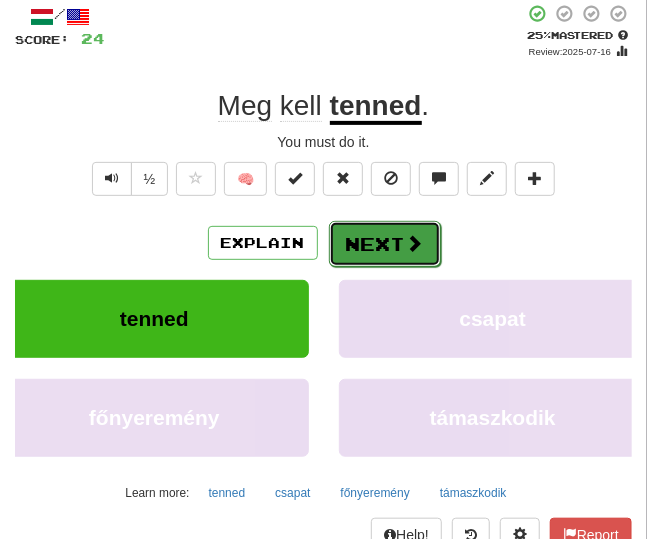 click on "Next" at bounding box center [385, 244] 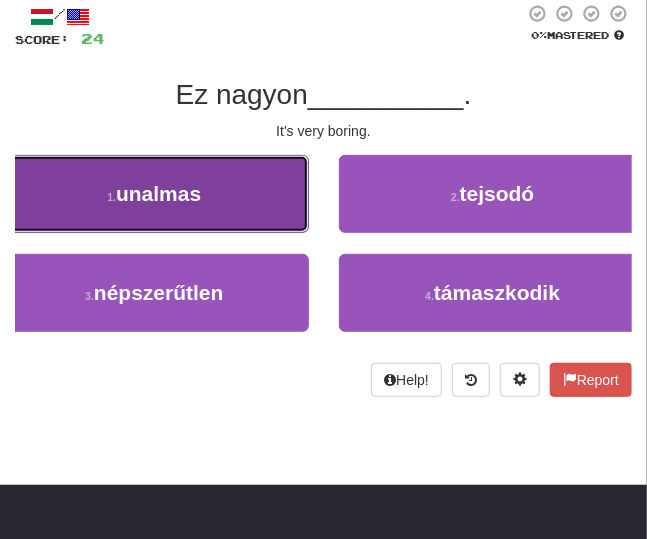click on "unalmas" at bounding box center (158, 193) 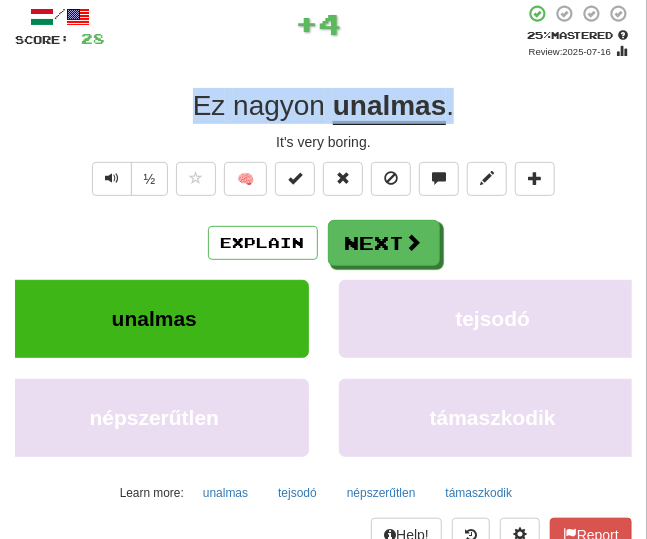 drag, startPoint x: 460, startPoint y: 111, endPoint x: 141, endPoint y: 122, distance: 319.1896 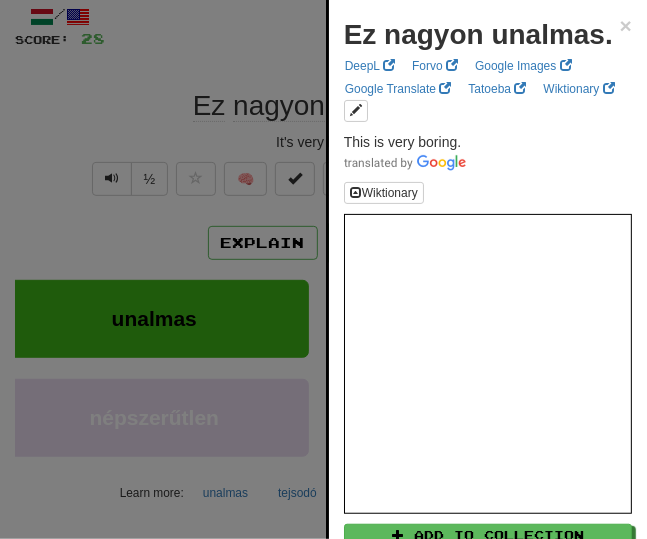 click at bounding box center [323, 269] 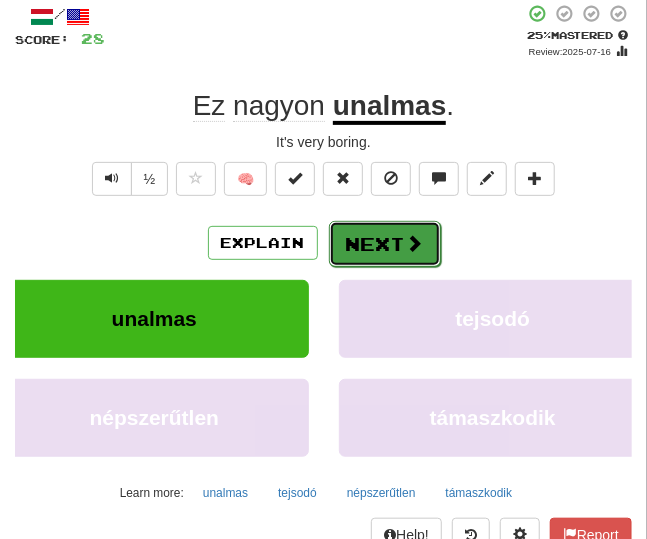 click on "Next" at bounding box center [385, 244] 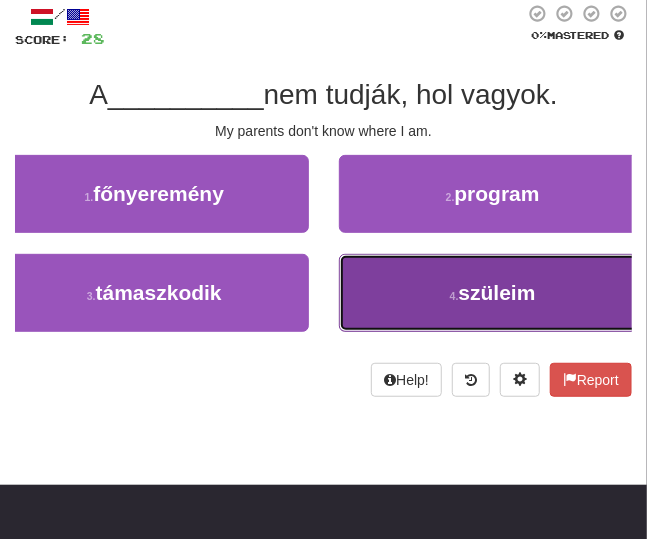 click on "[NUMBER] . szüleim" at bounding box center [493, 293] 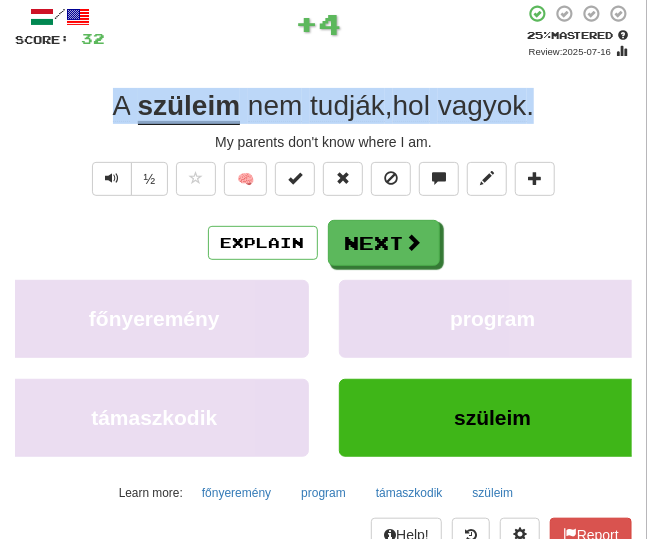 drag, startPoint x: 547, startPoint y: 107, endPoint x: 37, endPoint y: 101, distance: 510.03528 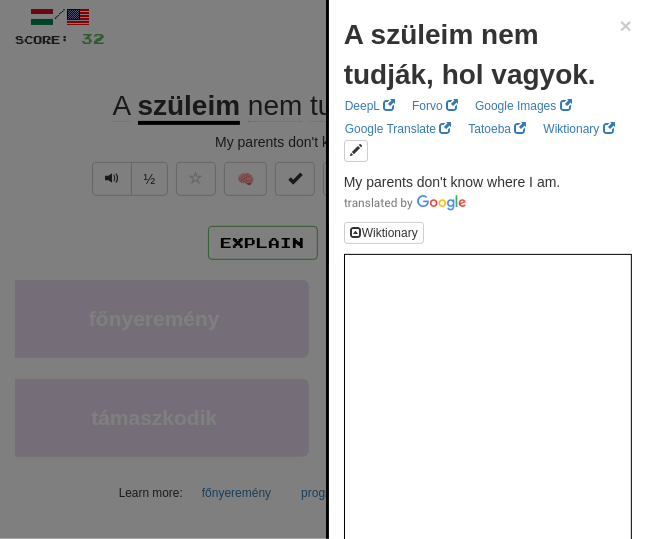 click at bounding box center [323, 269] 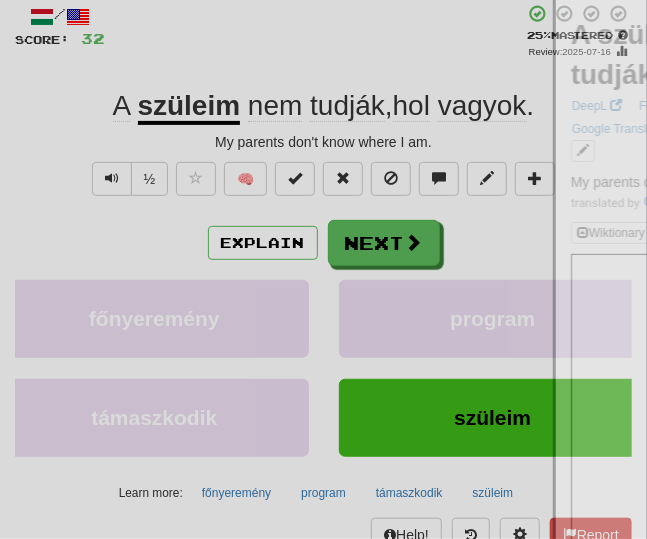 click at bounding box center (323, 269) 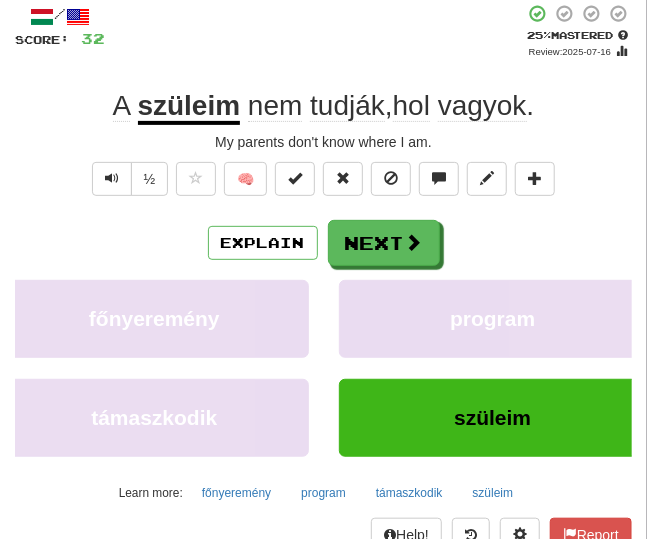 click on "My parents don't know where I am." at bounding box center [323, 142] 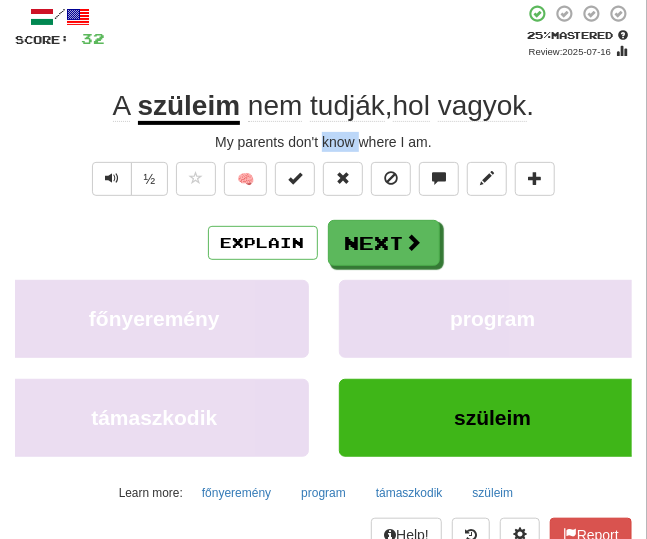 click on "My parents don't know where I am." at bounding box center [323, 142] 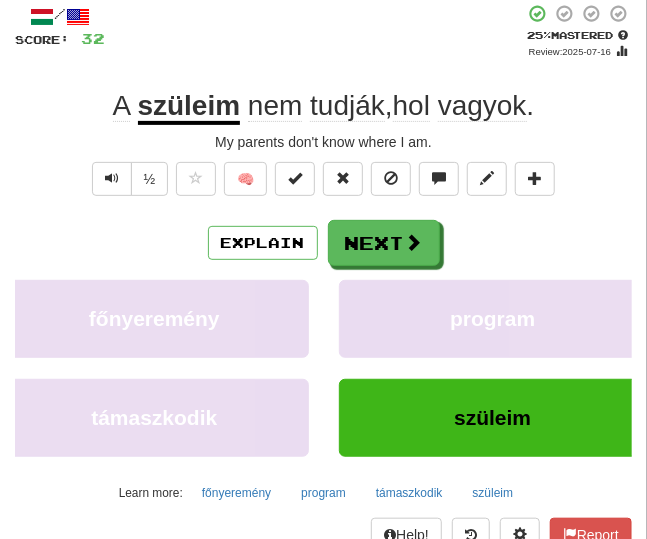 click on "My parents don't know where I am." at bounding box center (323, 142) 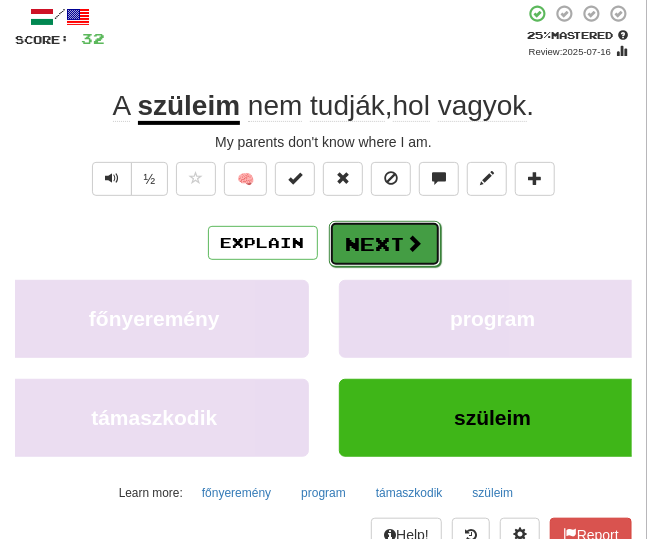 click on "Next" at bounding box center (385, 244) 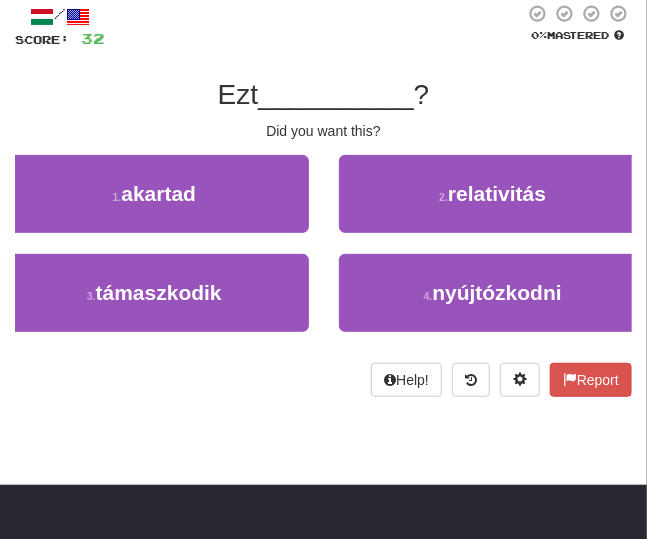 click on "/  Score:   32 0 %  Mastered Ezt  __________ ? Did you want this? 1 .  akartad 2 .  relativitás 3 .  támaszkodik 4 .  nyújtózkodni  Help!  Report" at bounding box center [323, 200] 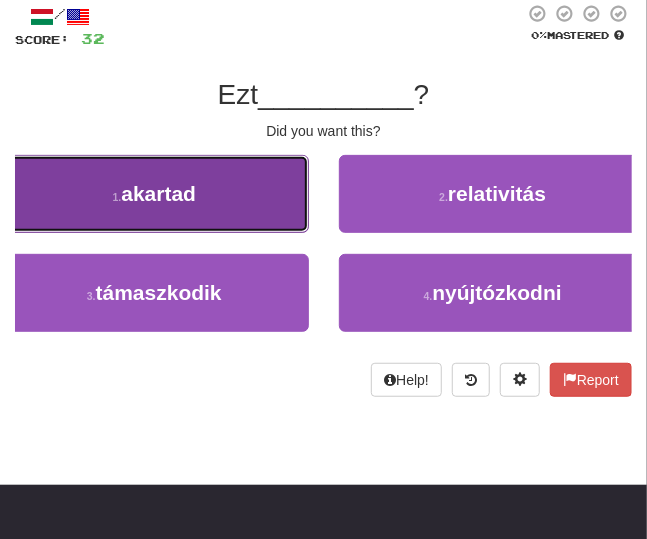 click on "[NUMBER] . akartad" at bounding box center (154, 194) 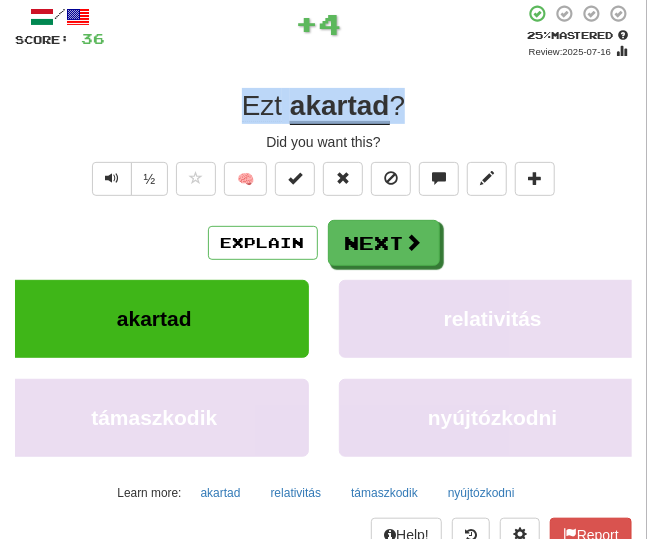 drag, startPoint x: 419, startPoint y: 117, endPoint x: 203, endPoint y: 92, distance: 217.44194 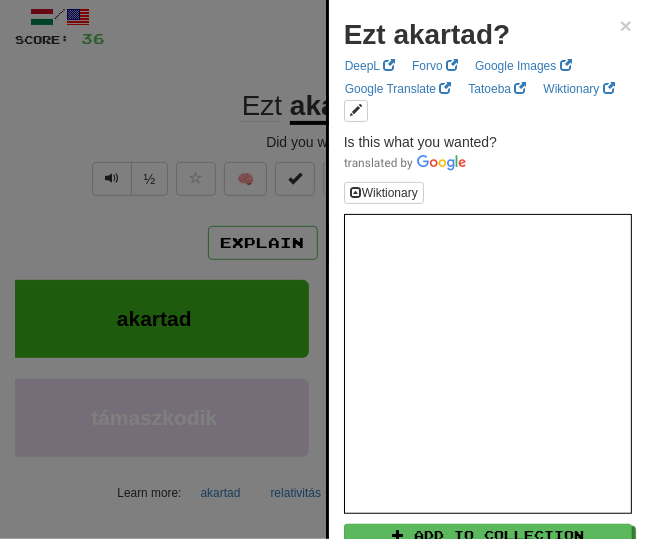 click at bounding box center [323, 269] 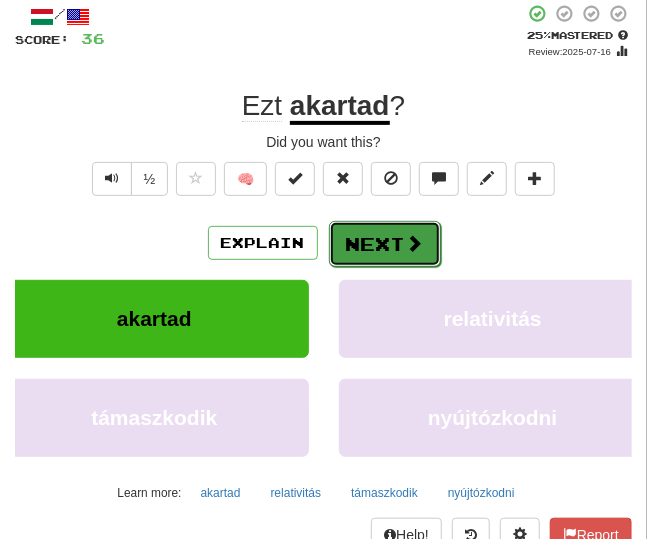 click on "Next" at bounding box center [385, 244] 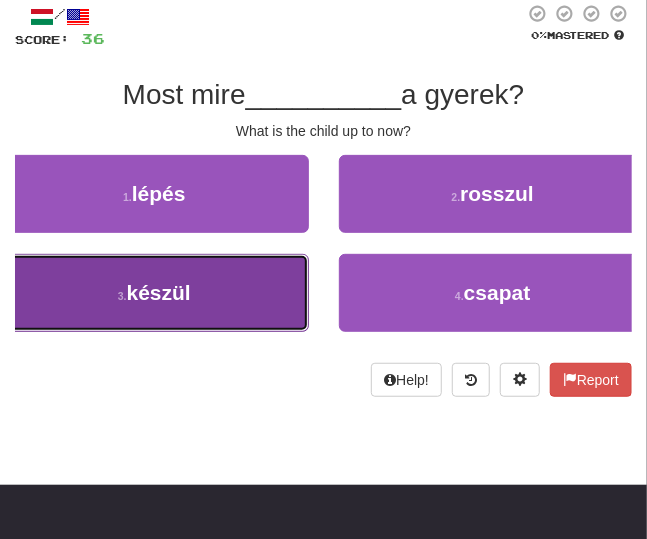 click on "[NUMBER] . készül" at bounding box center (154, 293) 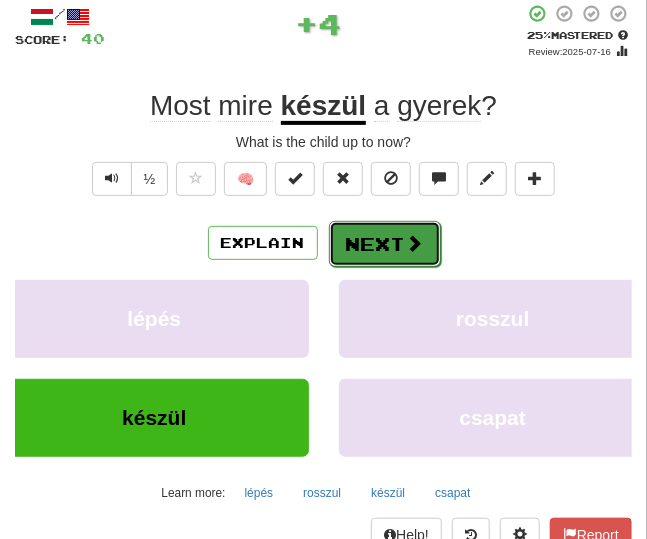 click on "Next" at bounding box center [385, 244] 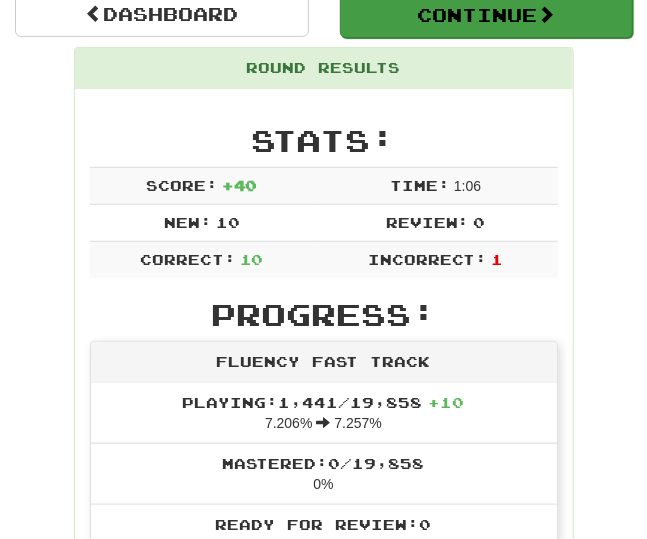 scroll, scrollTop: 0, scrollLeft: 0, axis: both 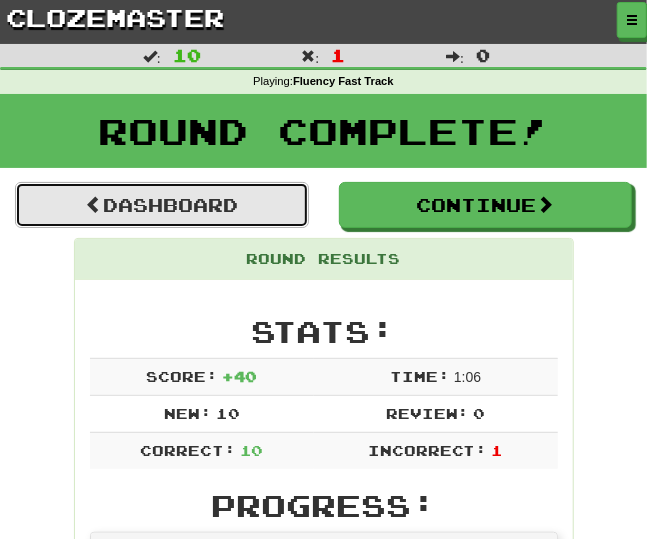 click on "Dashboard" at bounding box center (162, 205) 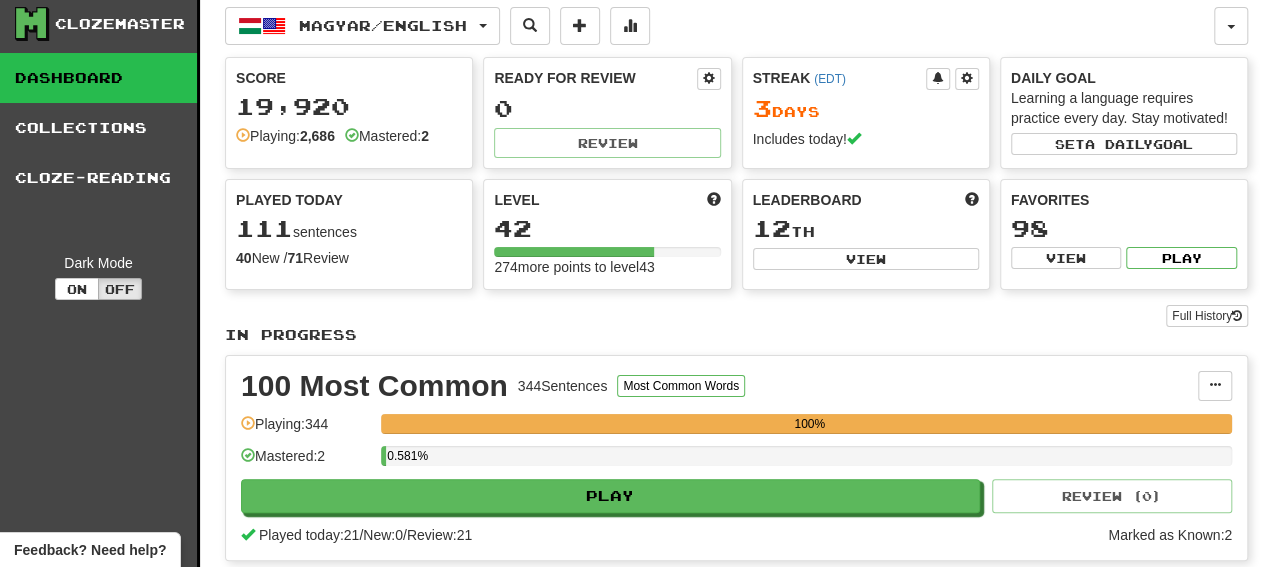 scroll, scrollTop: 0, scrollLeft: 0, axis: both 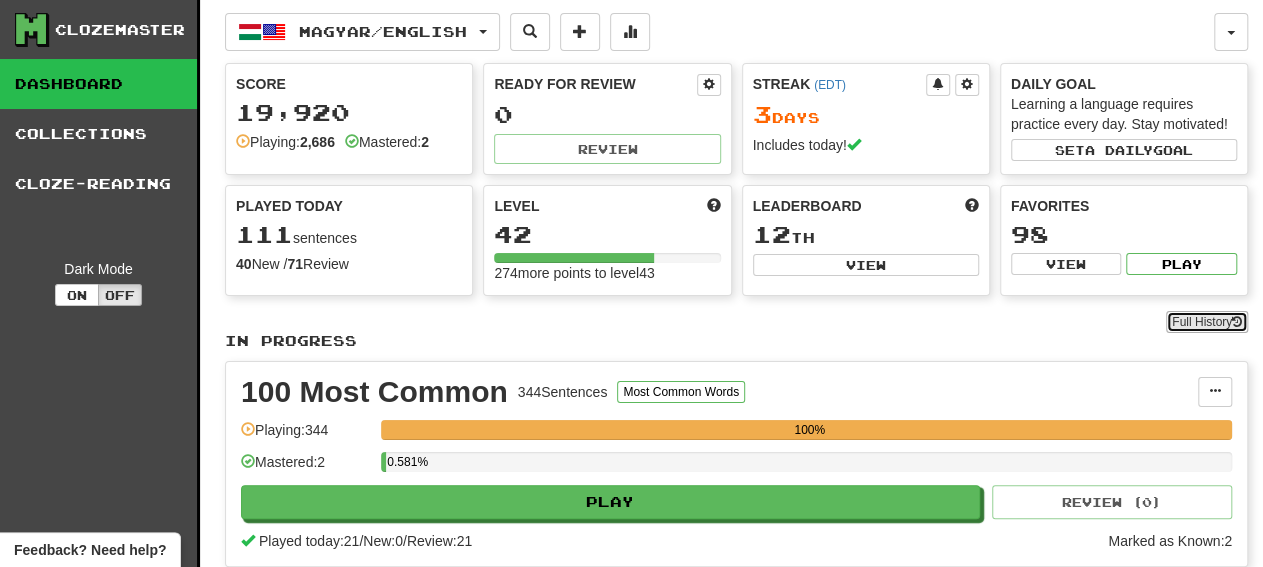 click on "Full History" at bounding box center [1207, 322] 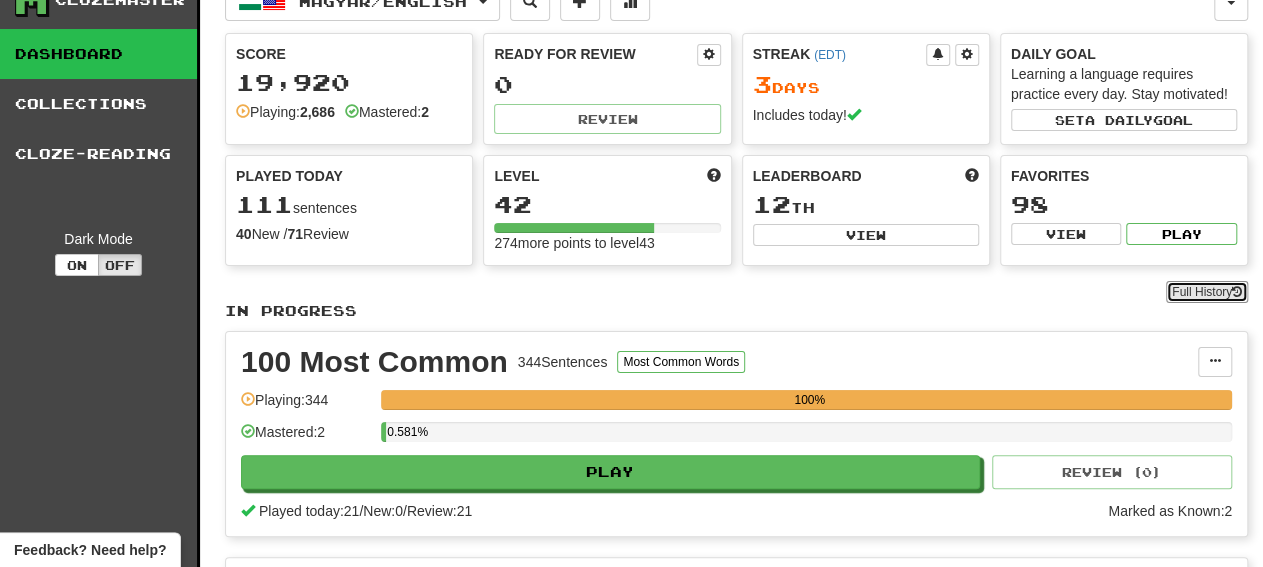 scroll, scrollTop: 0, scrollLeft: 0, axis: both 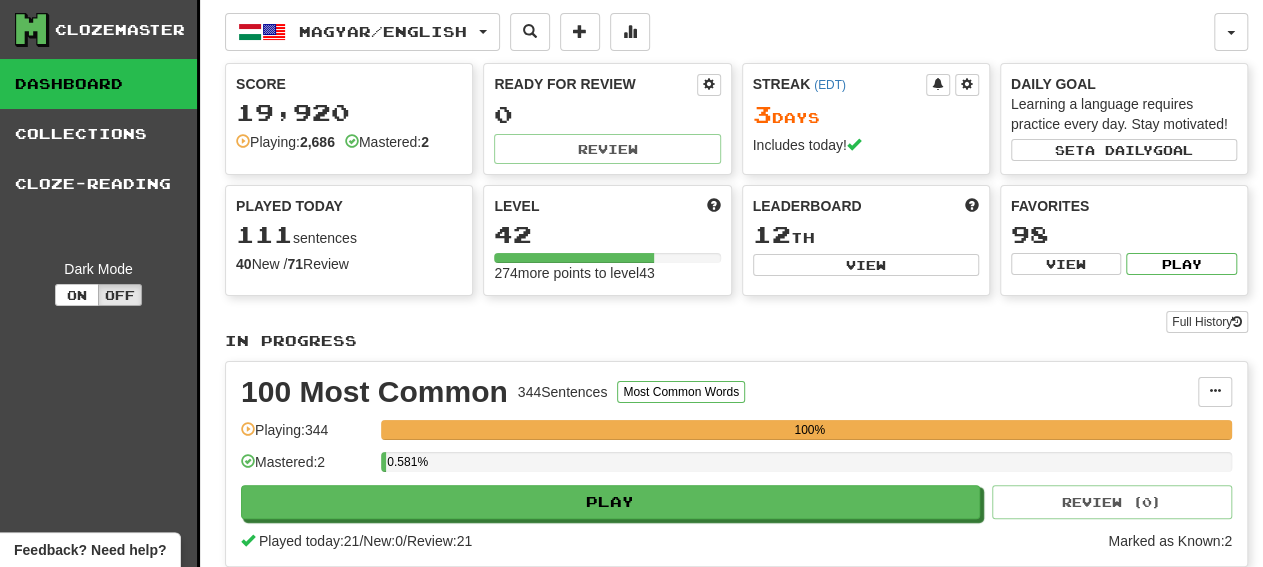 click on "In Progress" at bounding box center [736, 341] 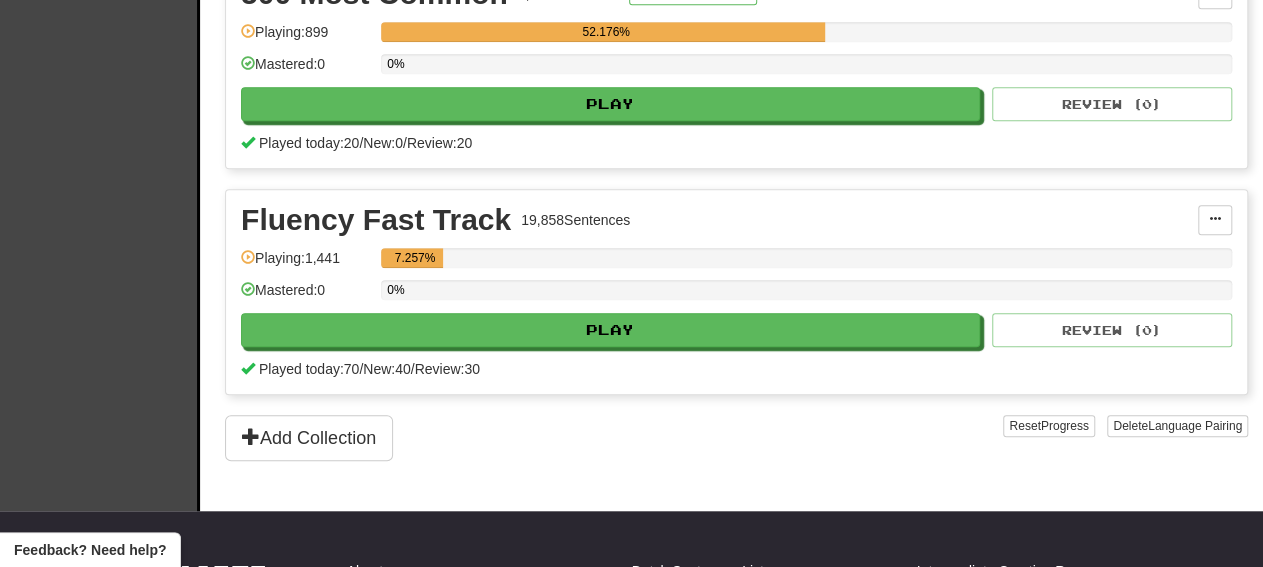 scroll, scrollTop: 0, scrollLeft: 0, axis: both 